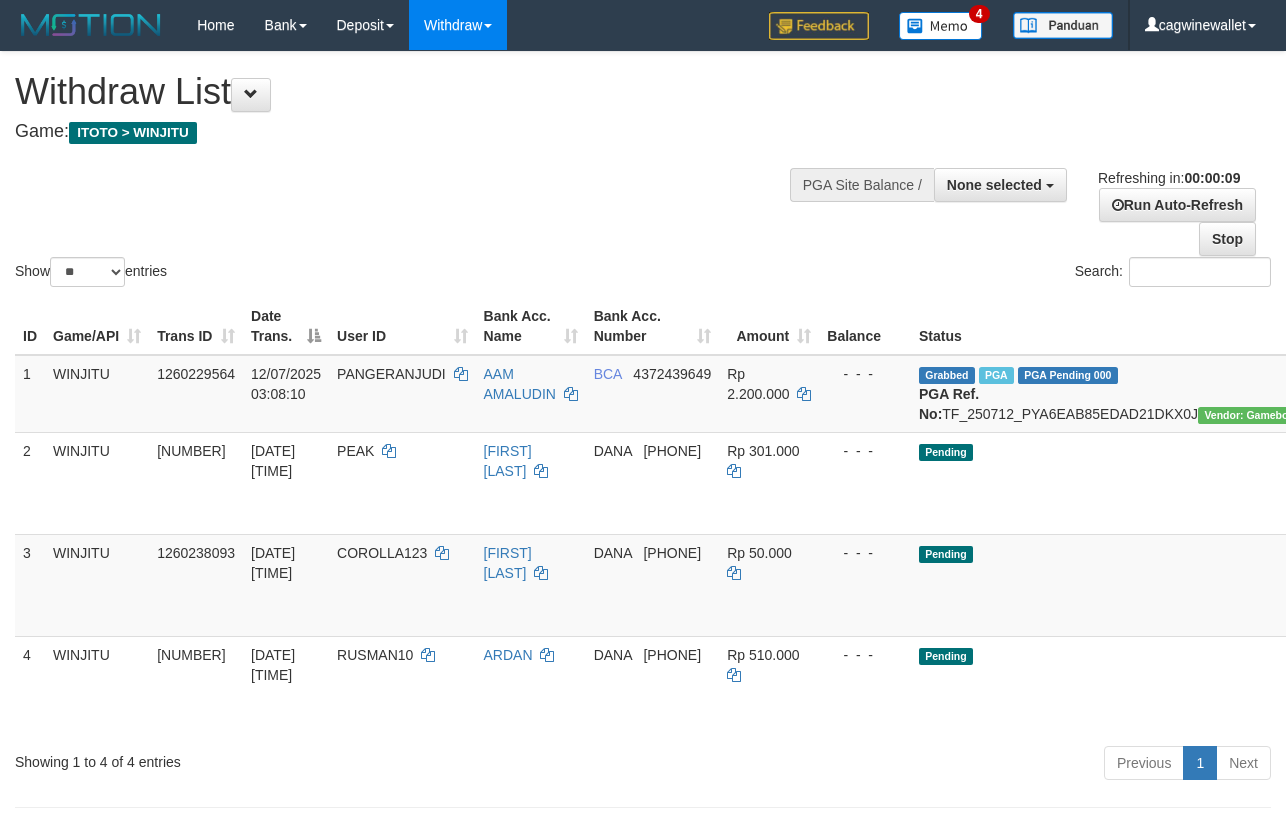select 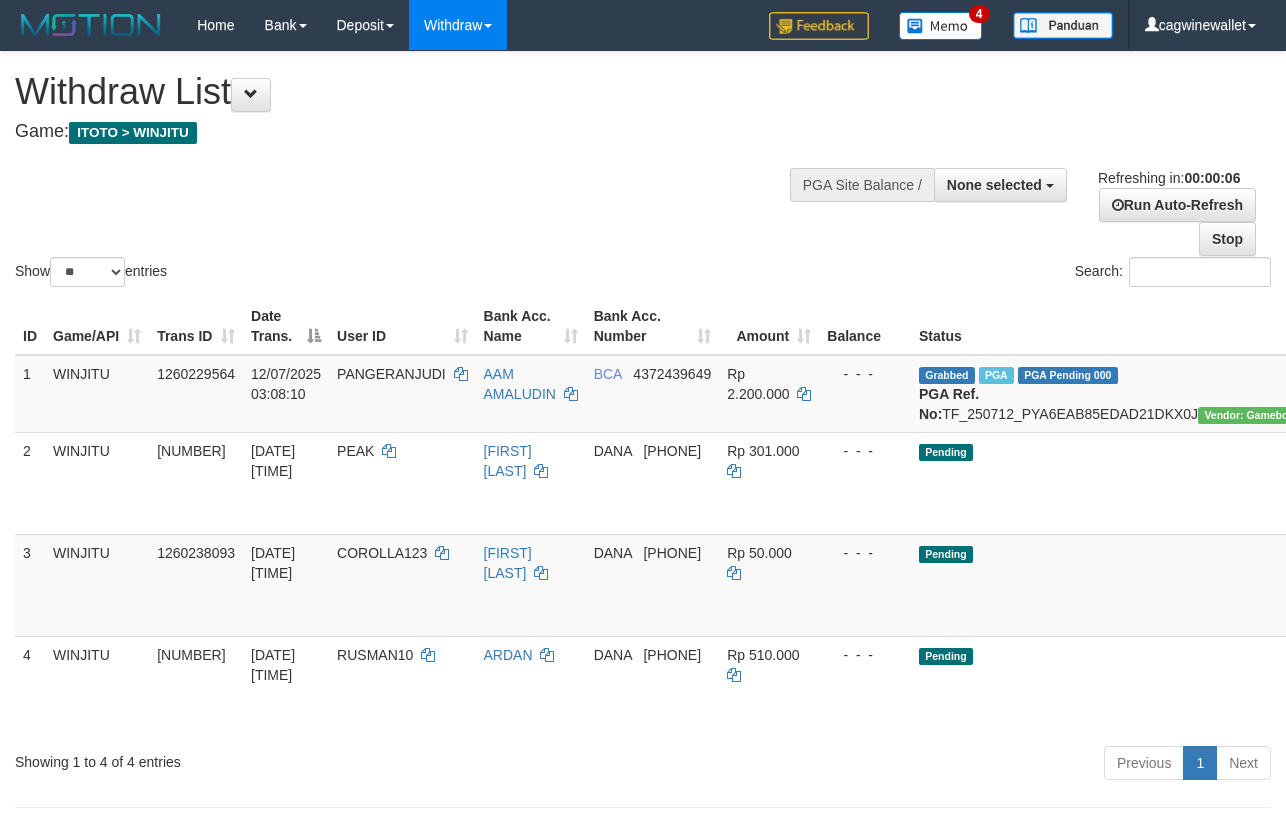 scroll, scrollTop: 0, scrollLeft: 0, axis: both 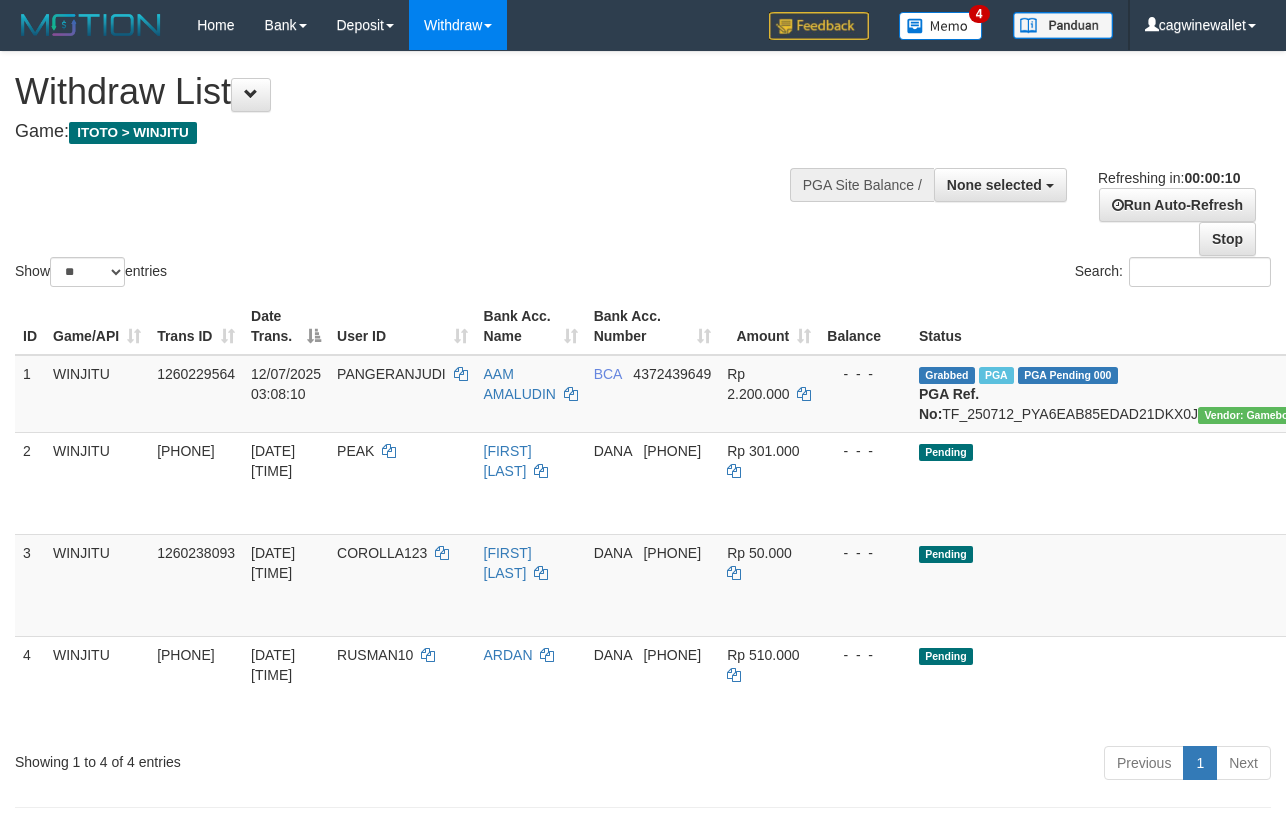 select 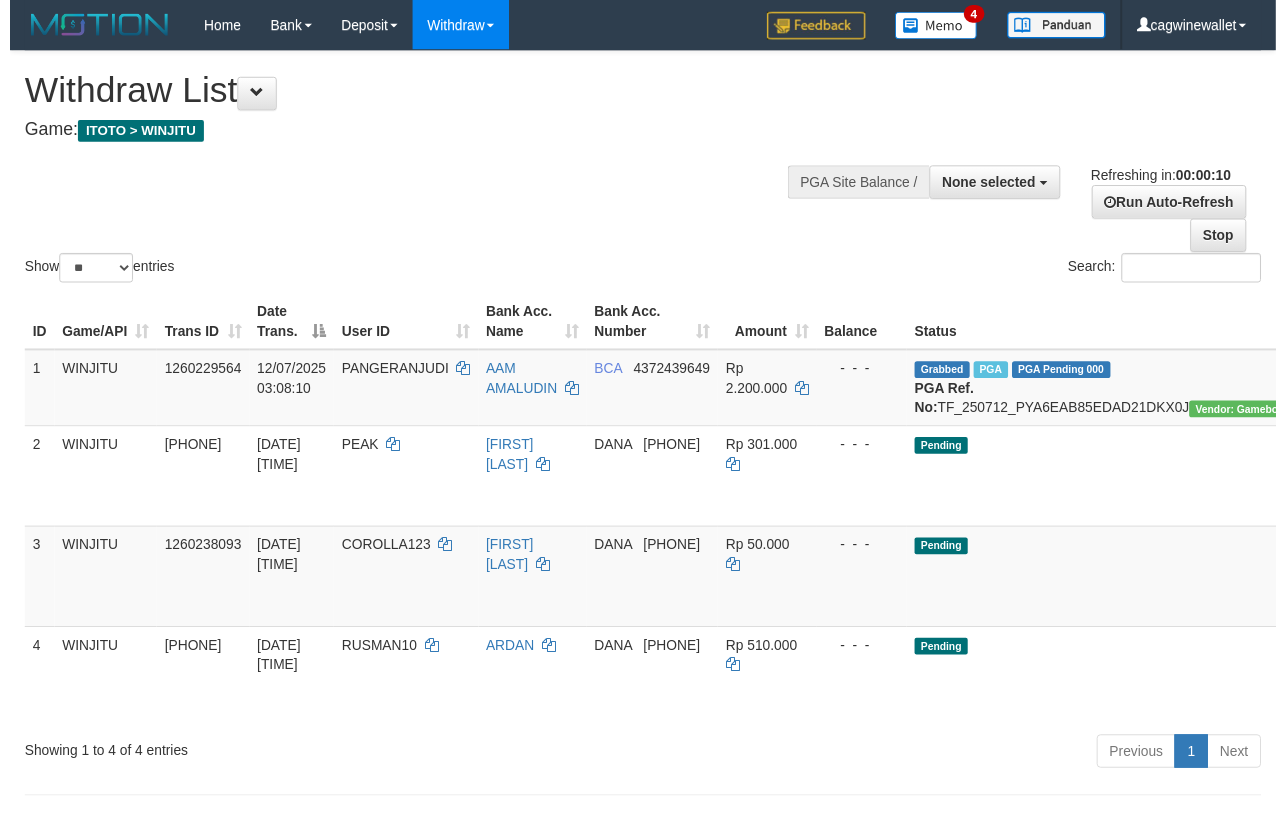 scroll, scrollTop: 0, scrollLeft: 0, axis: both 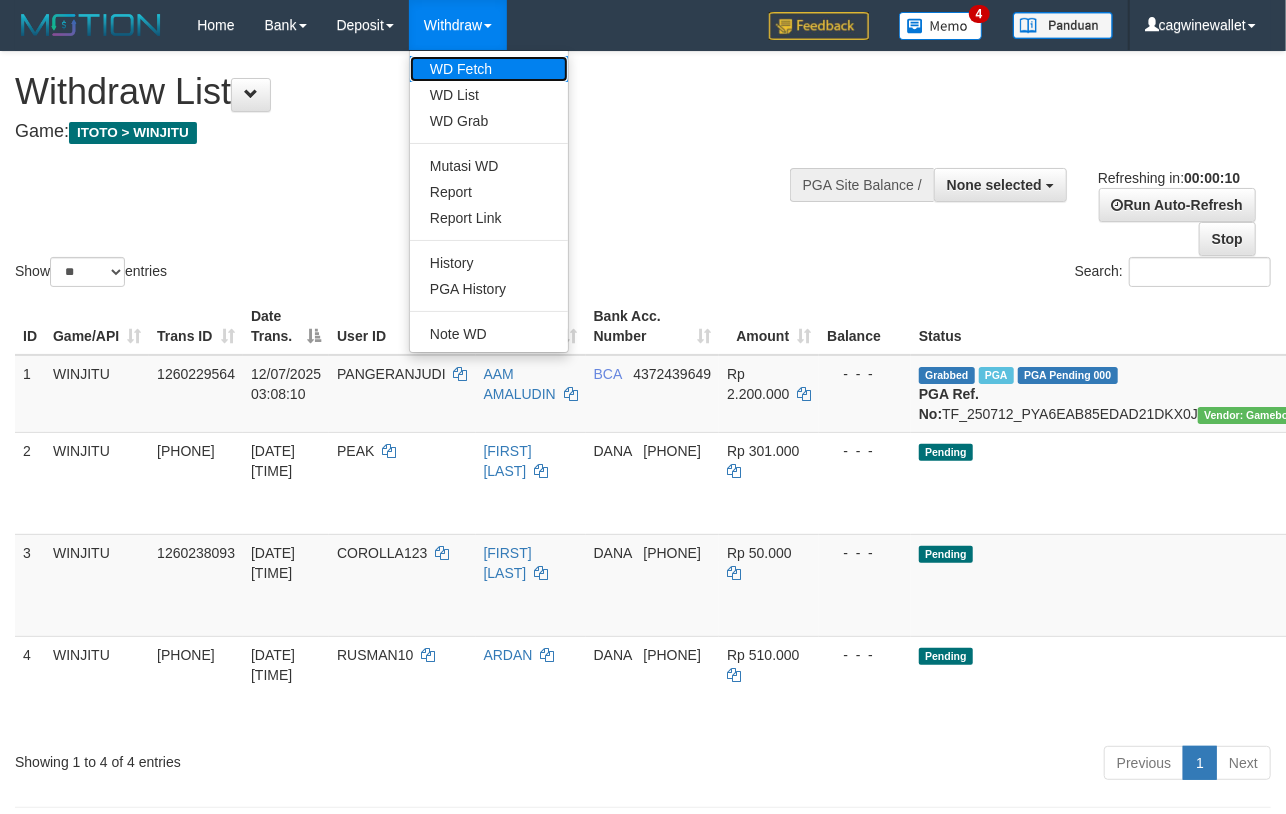 click on "WD Fetch" at bounding box center (489, 69) 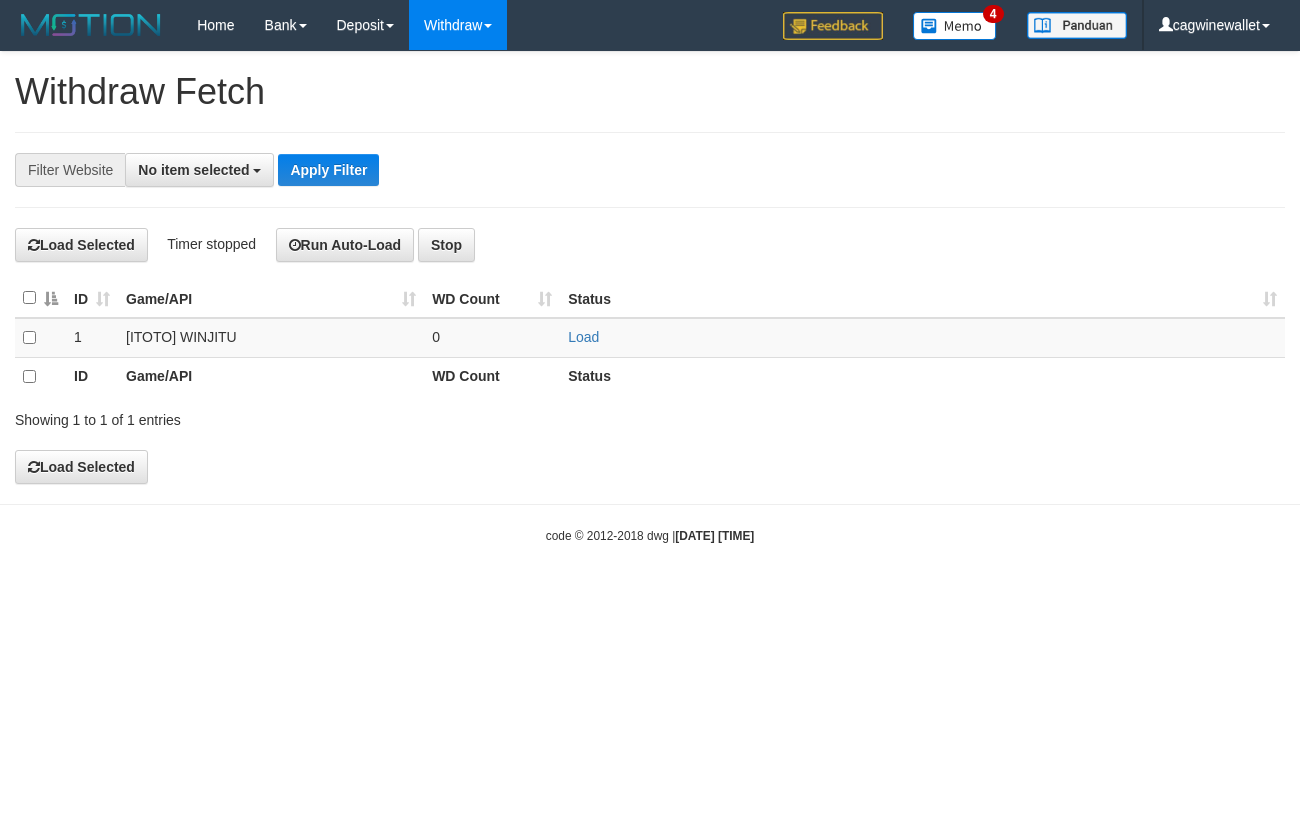 select 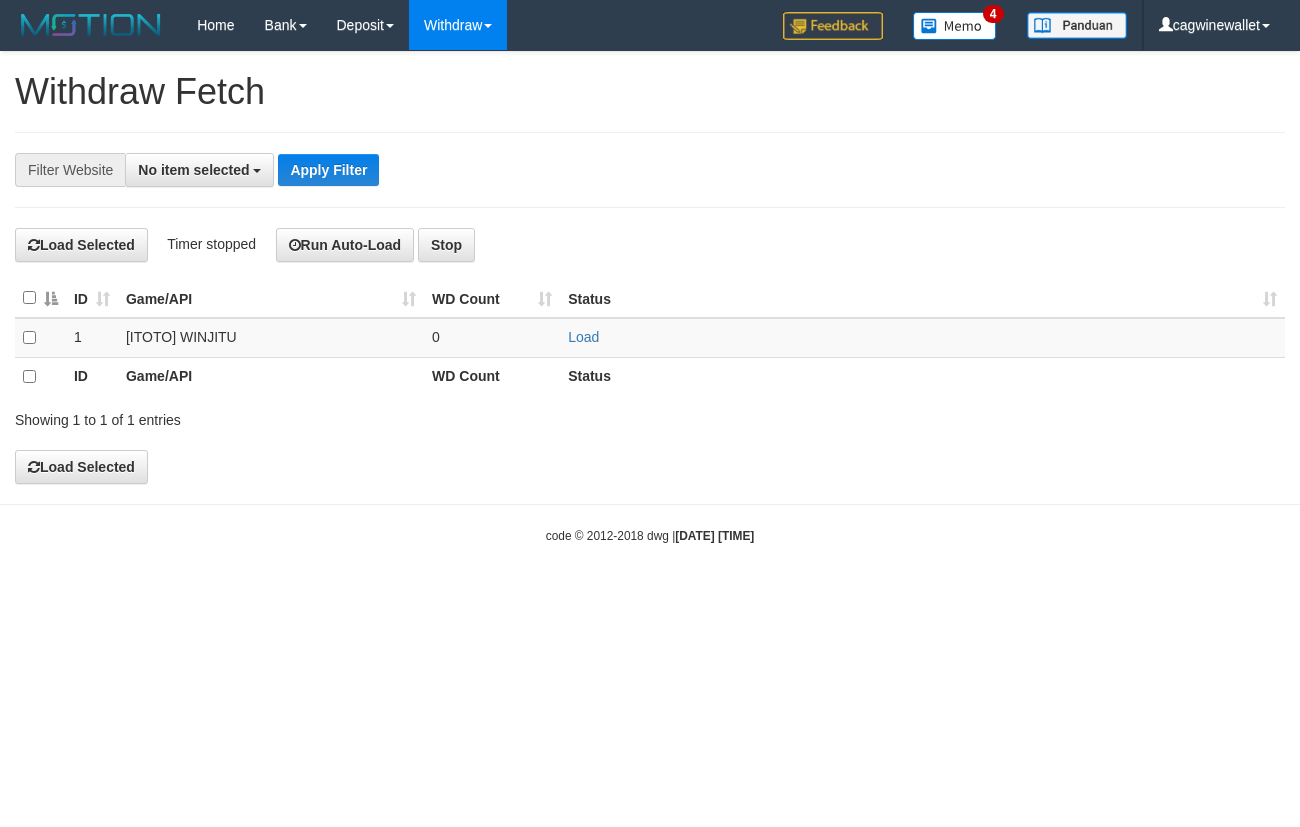 scroll, scrollTop: 0, scrollLeft: 0, axis: both 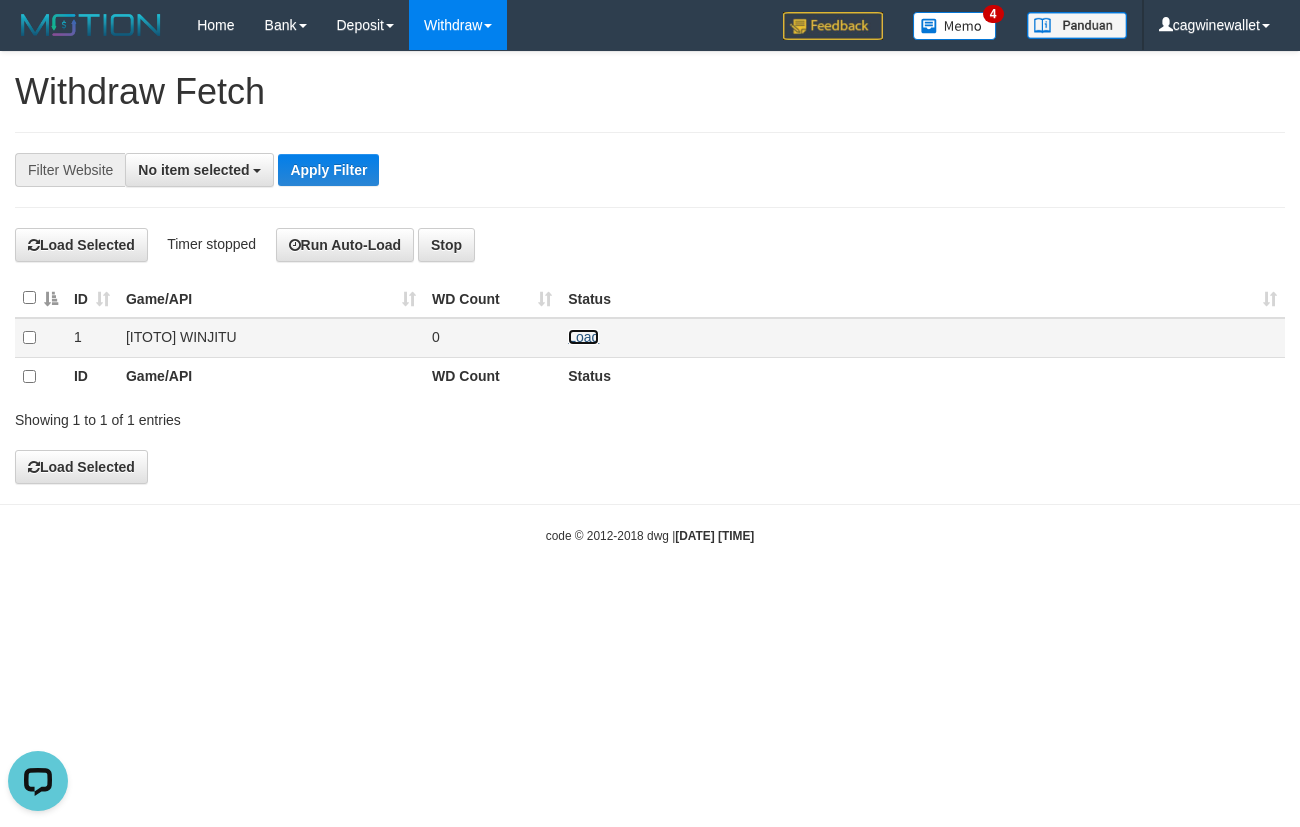 click on "Load" at bounding box center [583, 337] 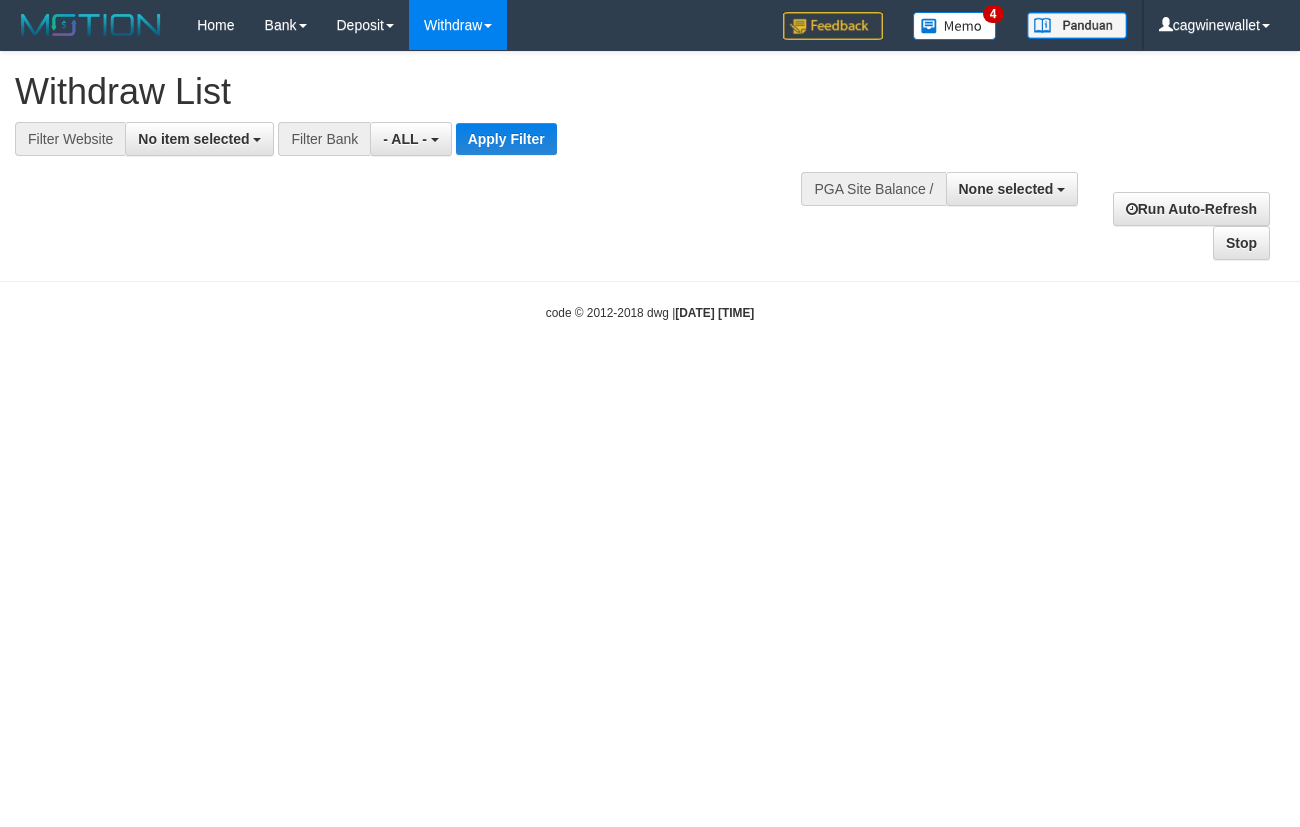 select 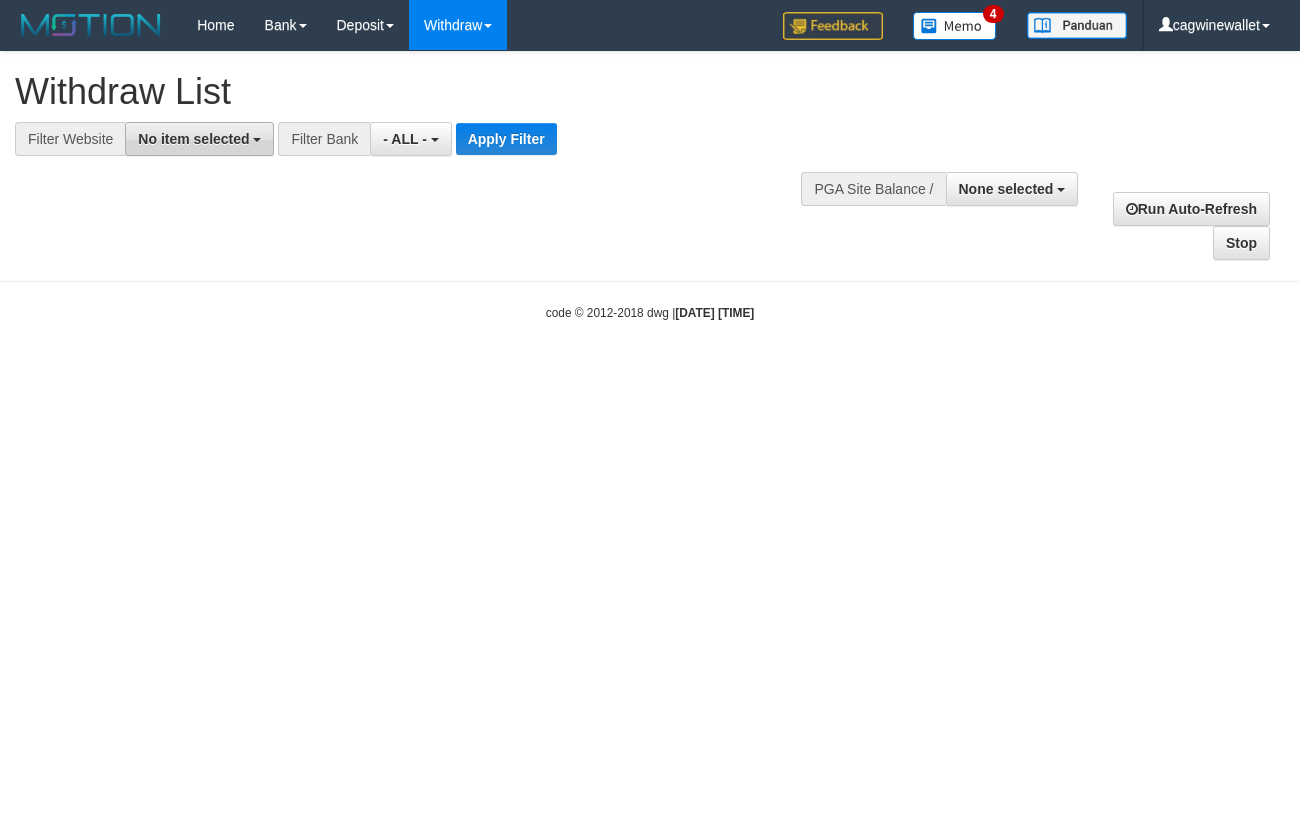 click on "No item selected" at bounding box center (193, 139) 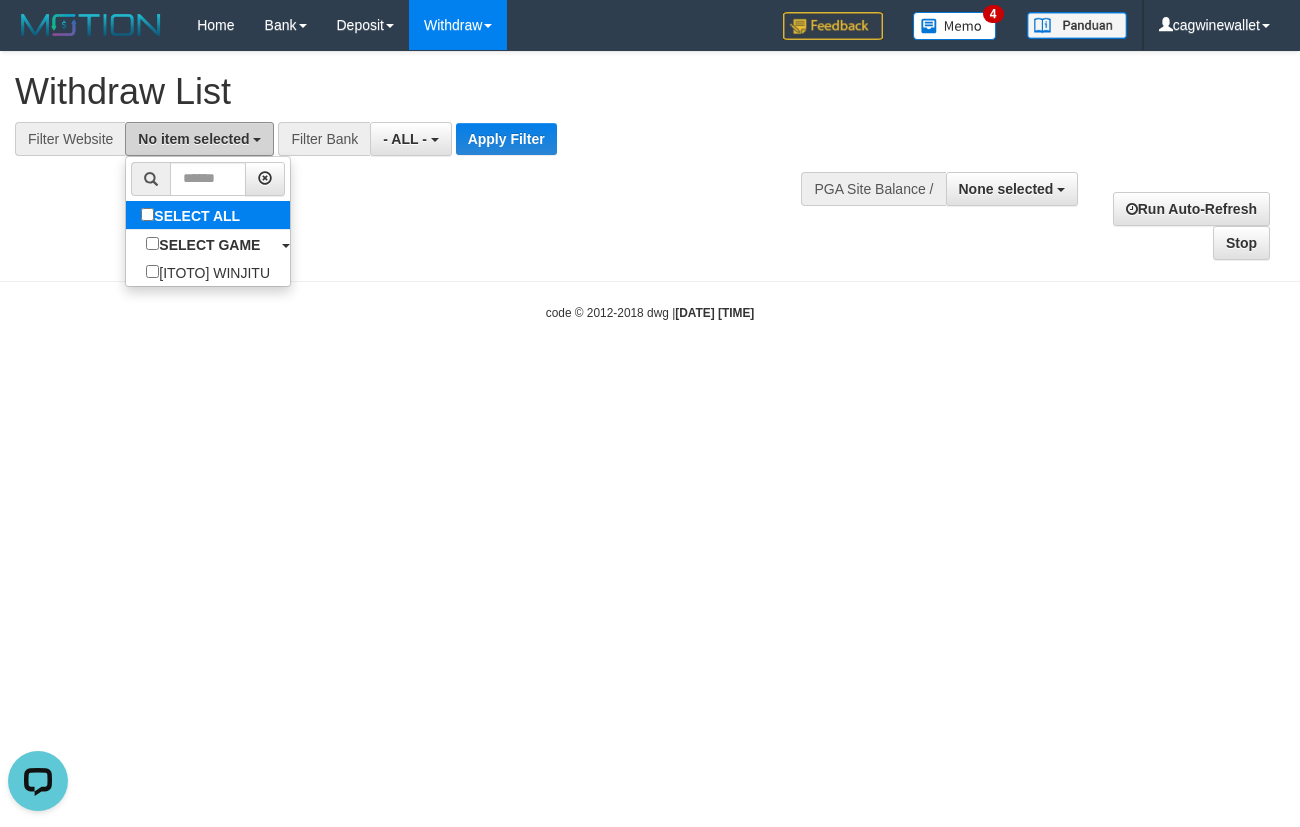 scroll, scrollTop: 0, scrollLeft: 0, axis: both 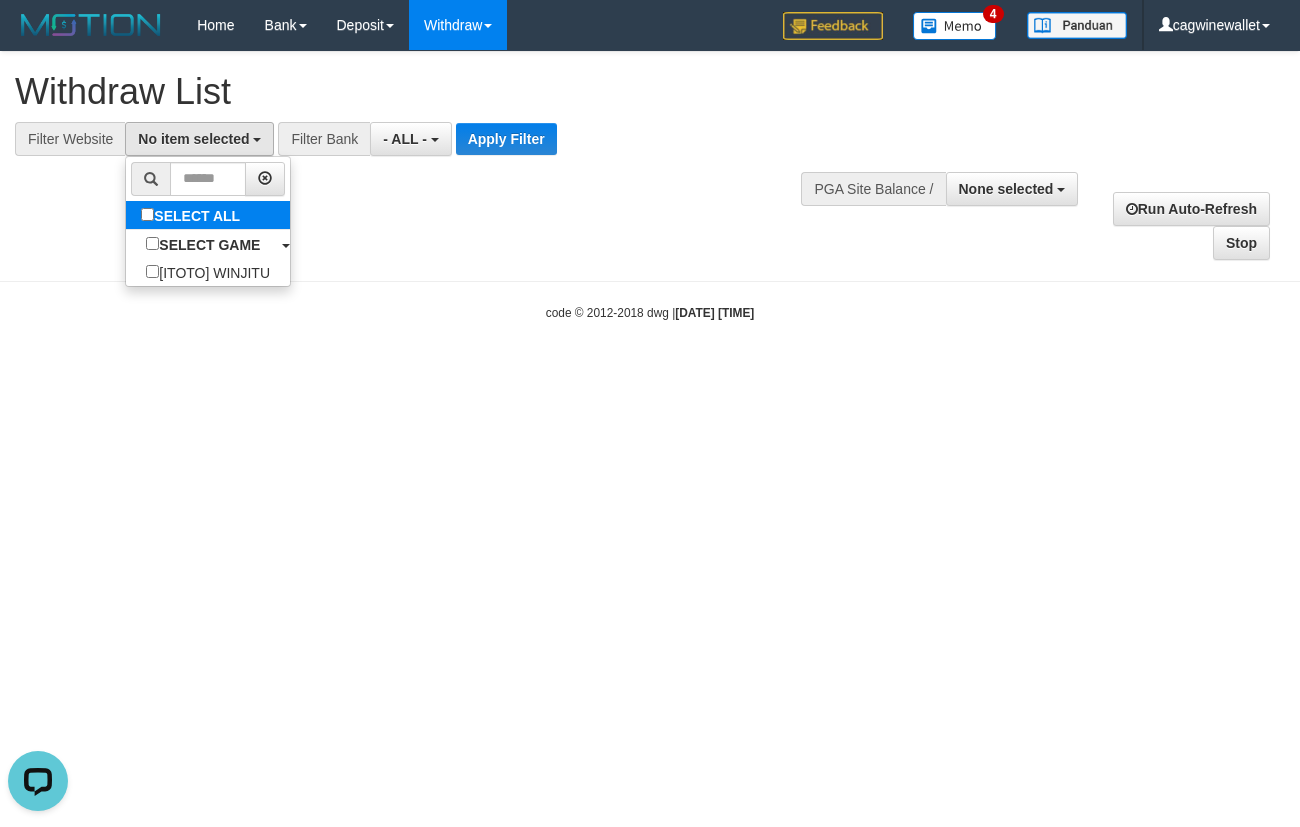 select on "****" 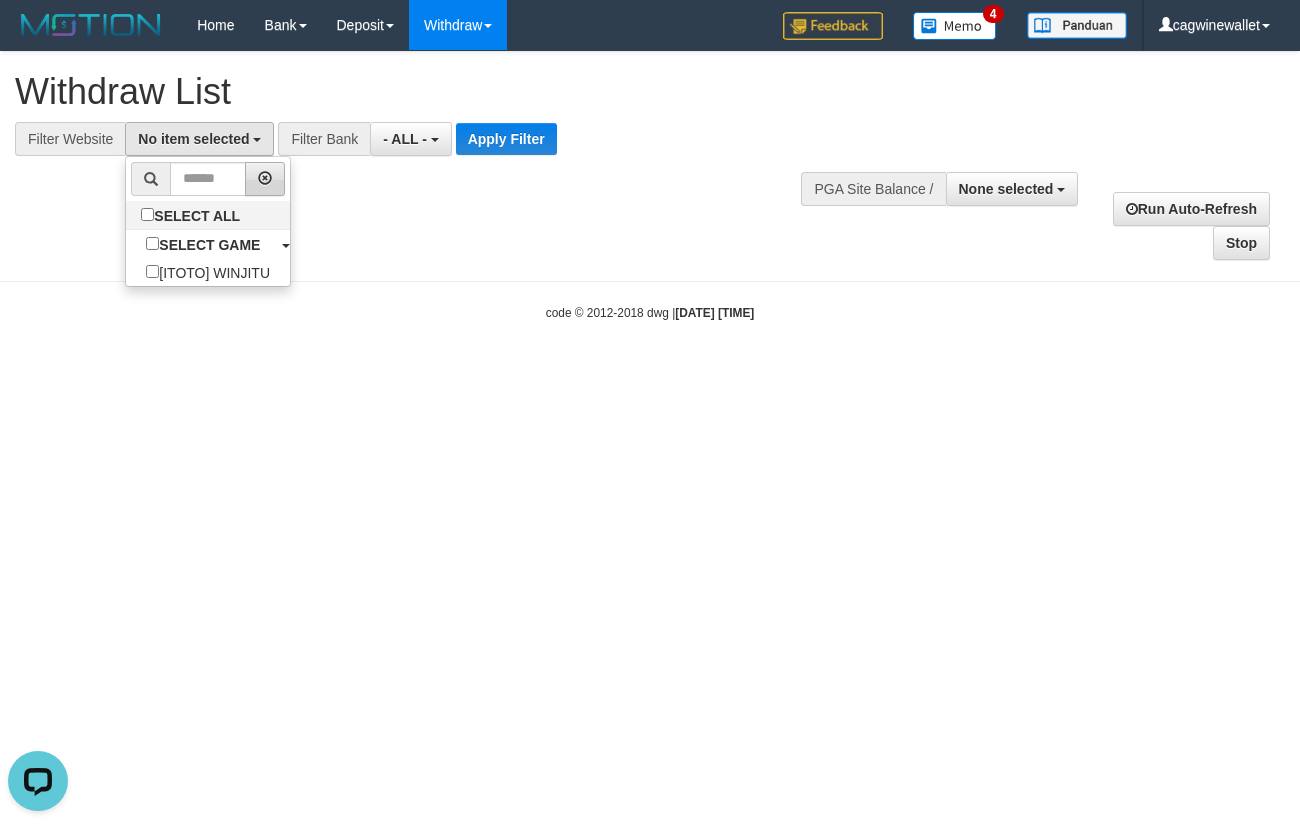scroll, scrollTop: 18, scrollLeft: 0, axis: vertical 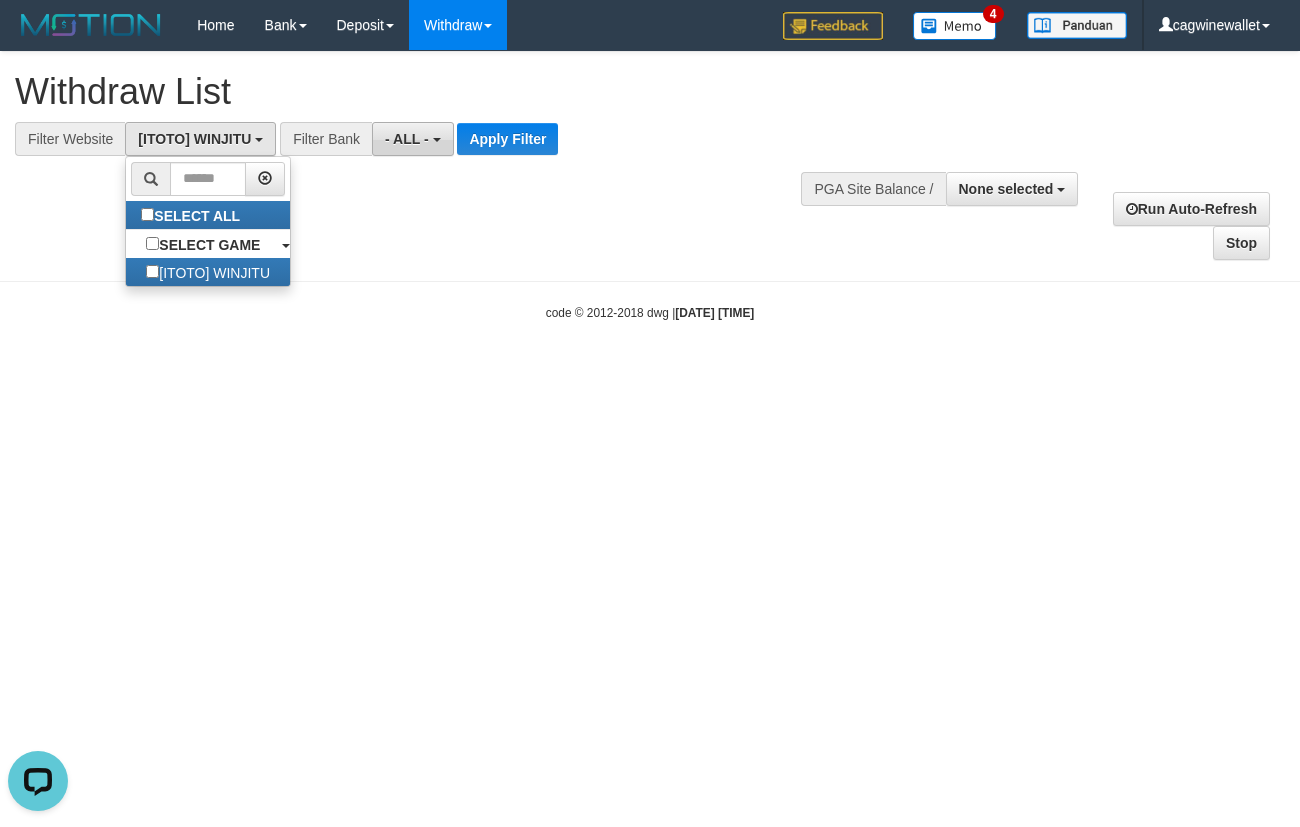 click on "- ALL -" at bounding box center (412, 139) 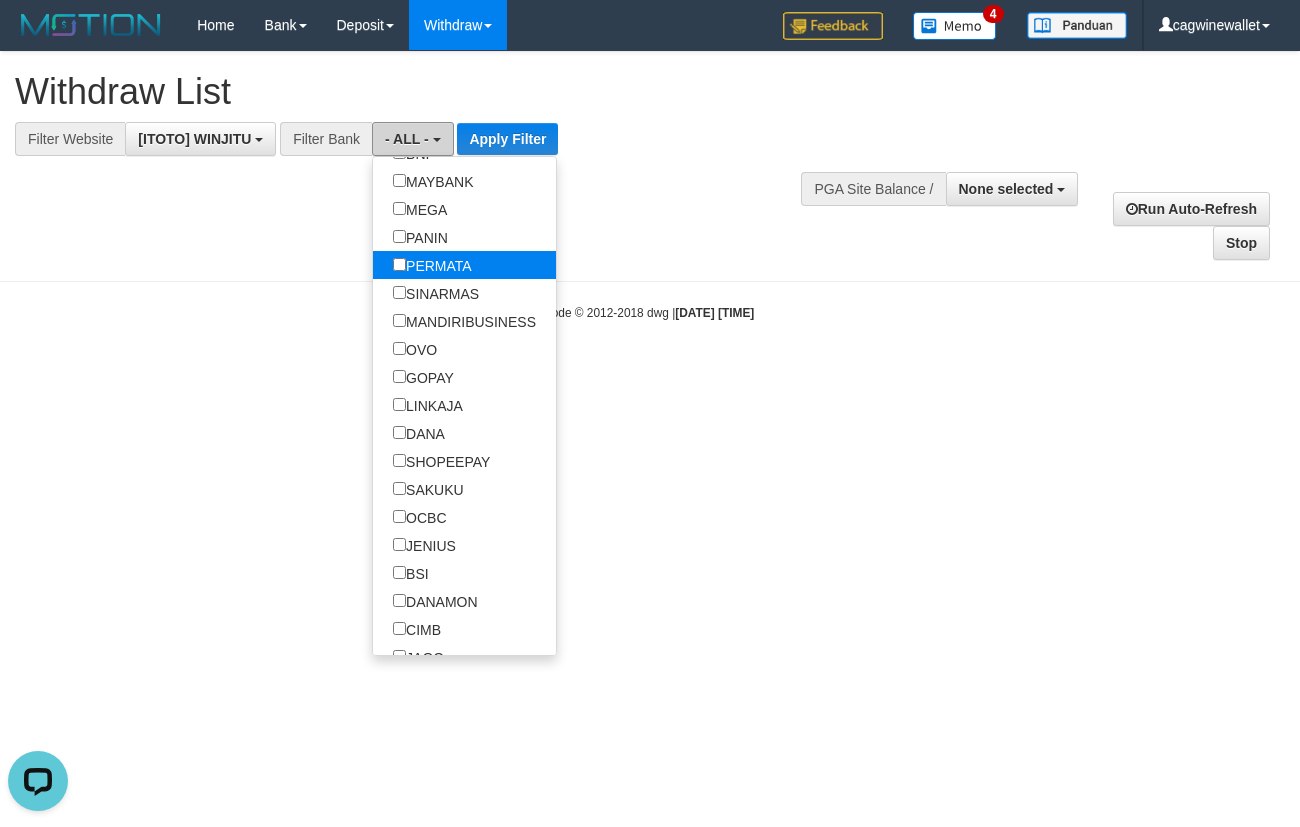 scroll, scrollTop: 302, scrollLeft: 0, axis: vertical 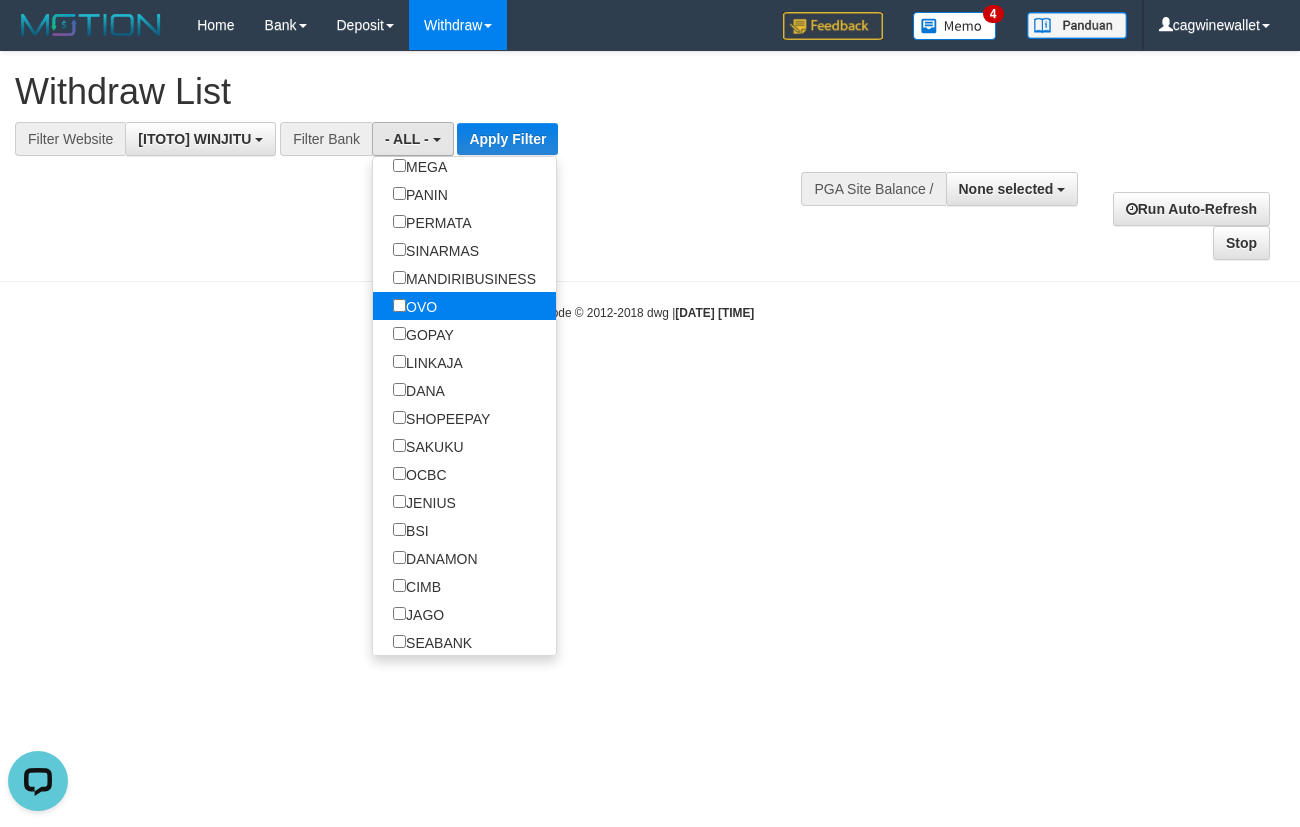 select on "***" 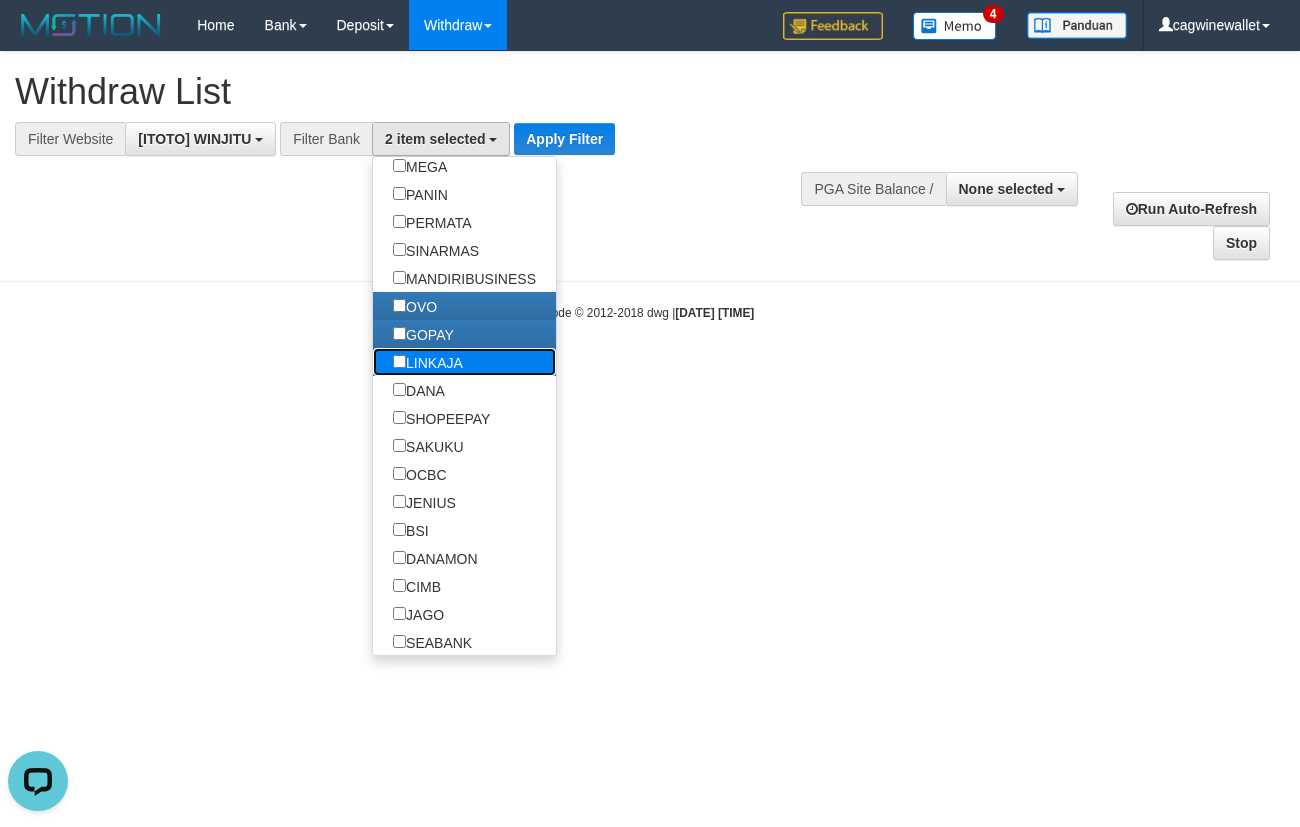 click on "LINKAJA" at bounding box center [428, 362] 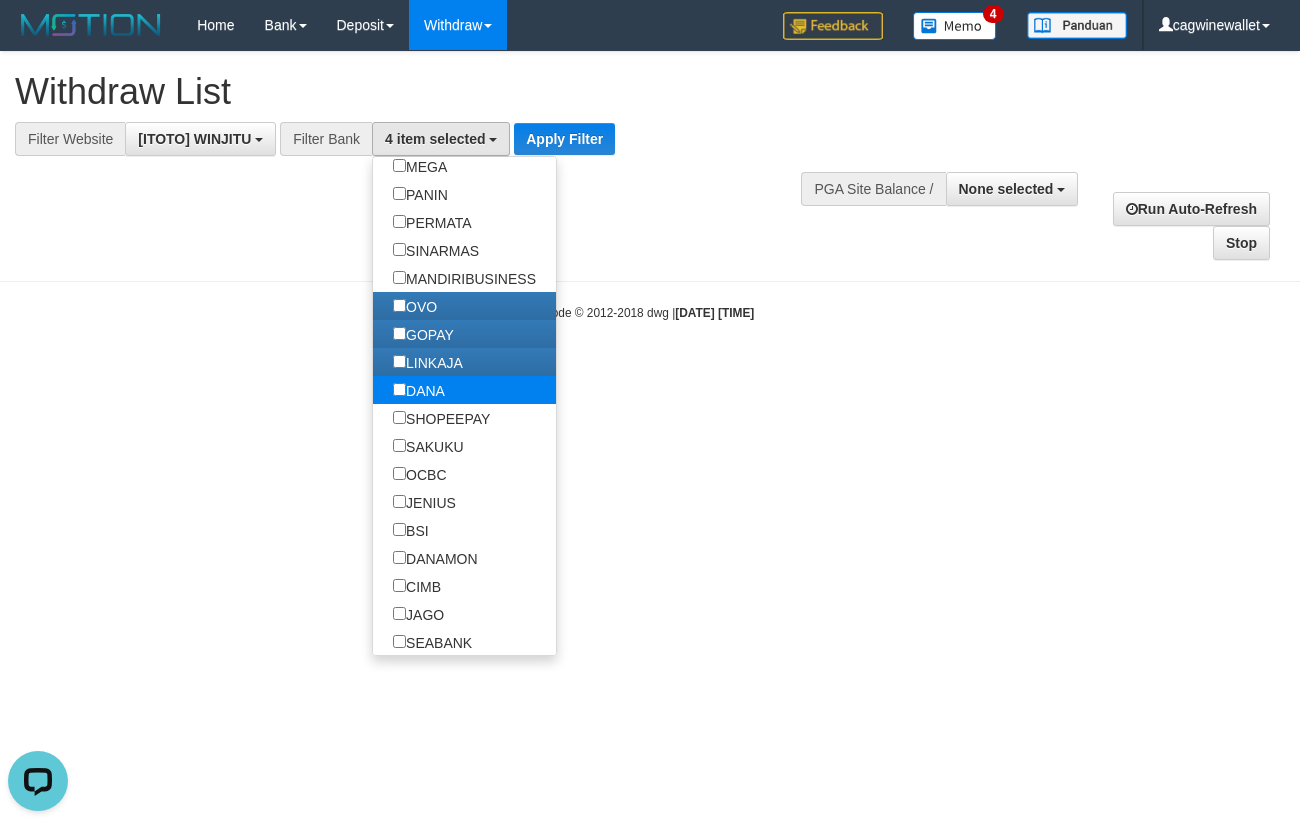 click on "DANA" at bounding box center [419, 390] 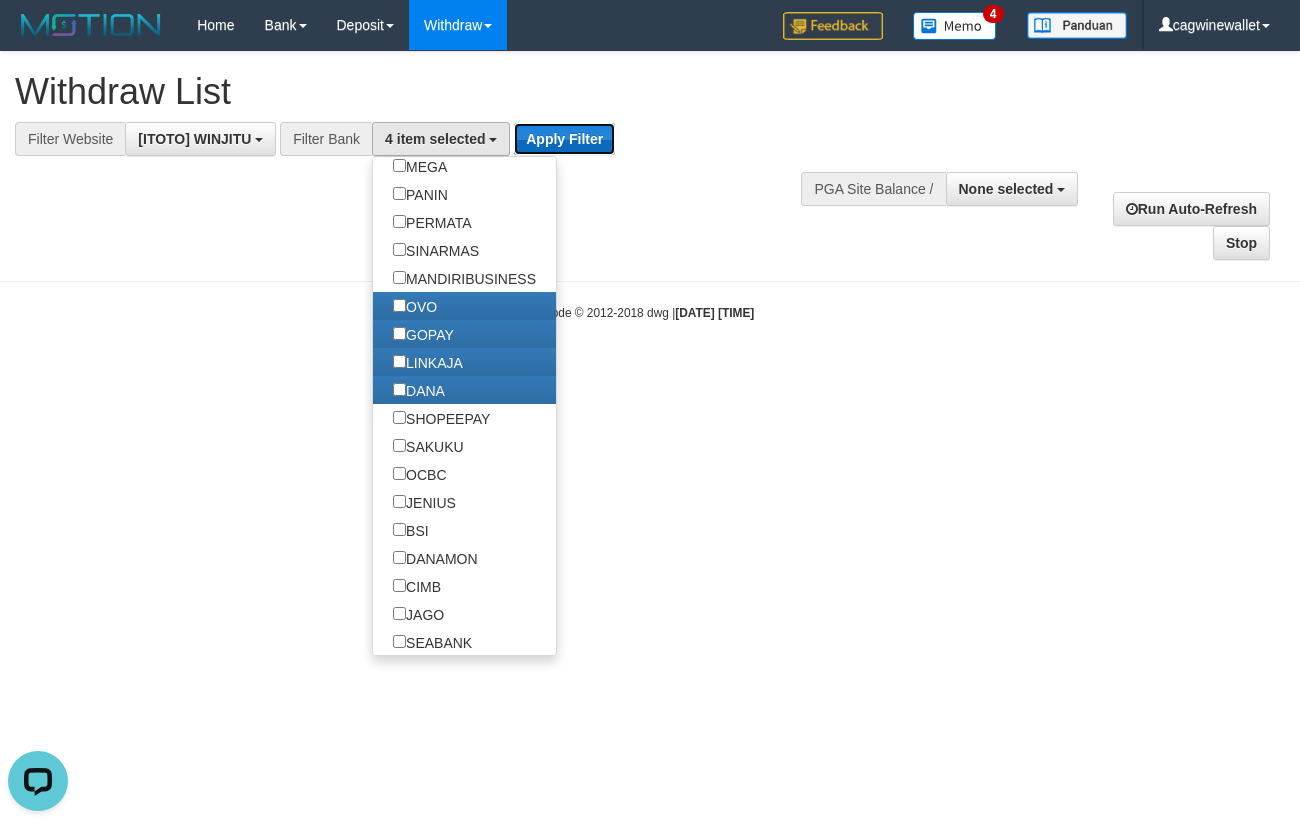 click on "Apply Filter" at bounding box center (564, 139) 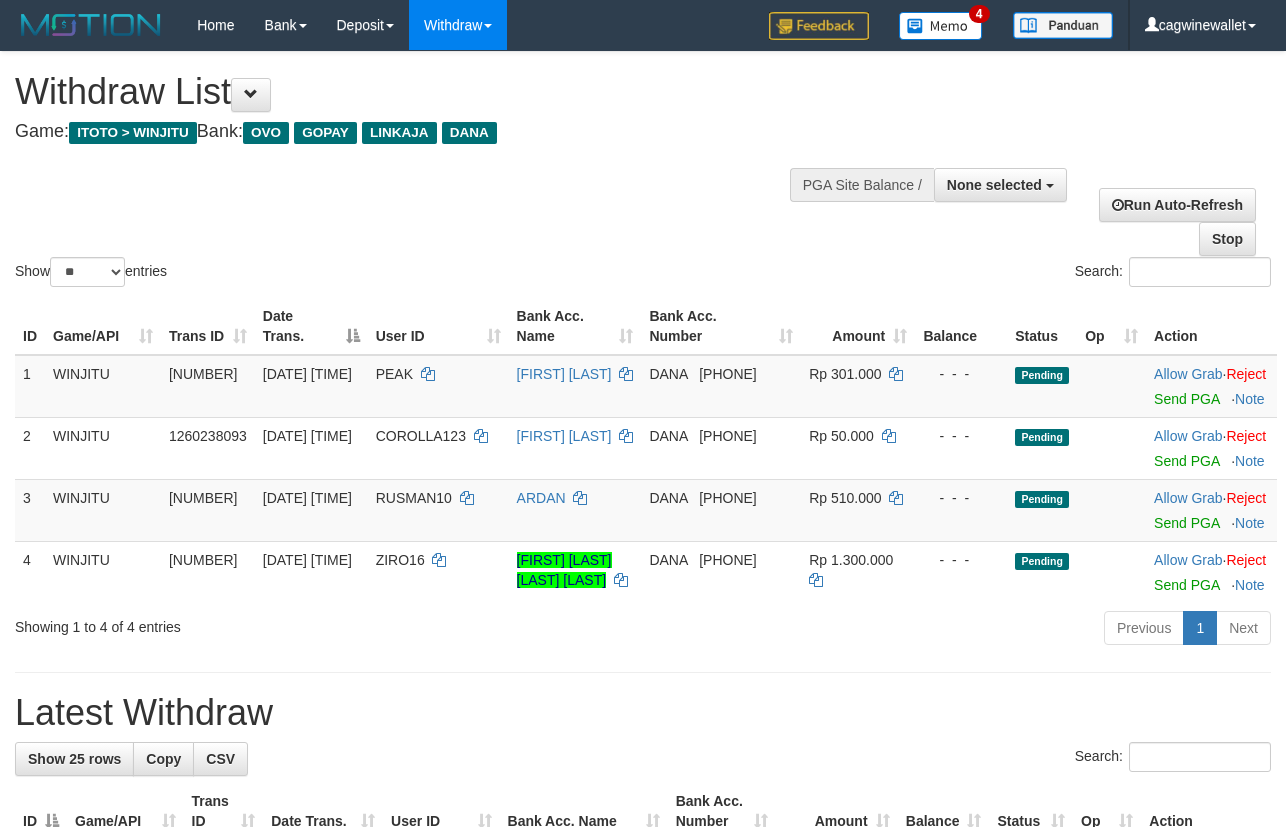select 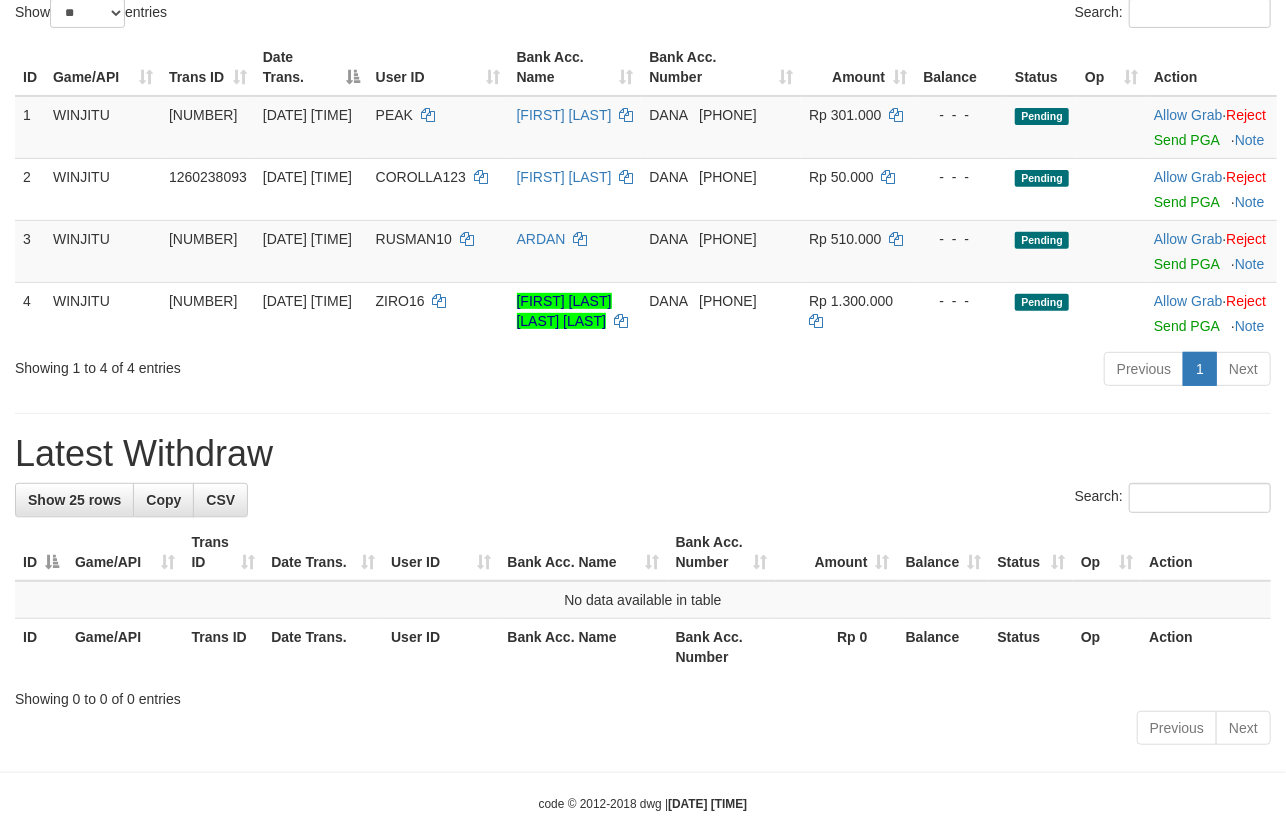 scroll, scrollTop: 302, scrollLeft: 0, axis: vertical 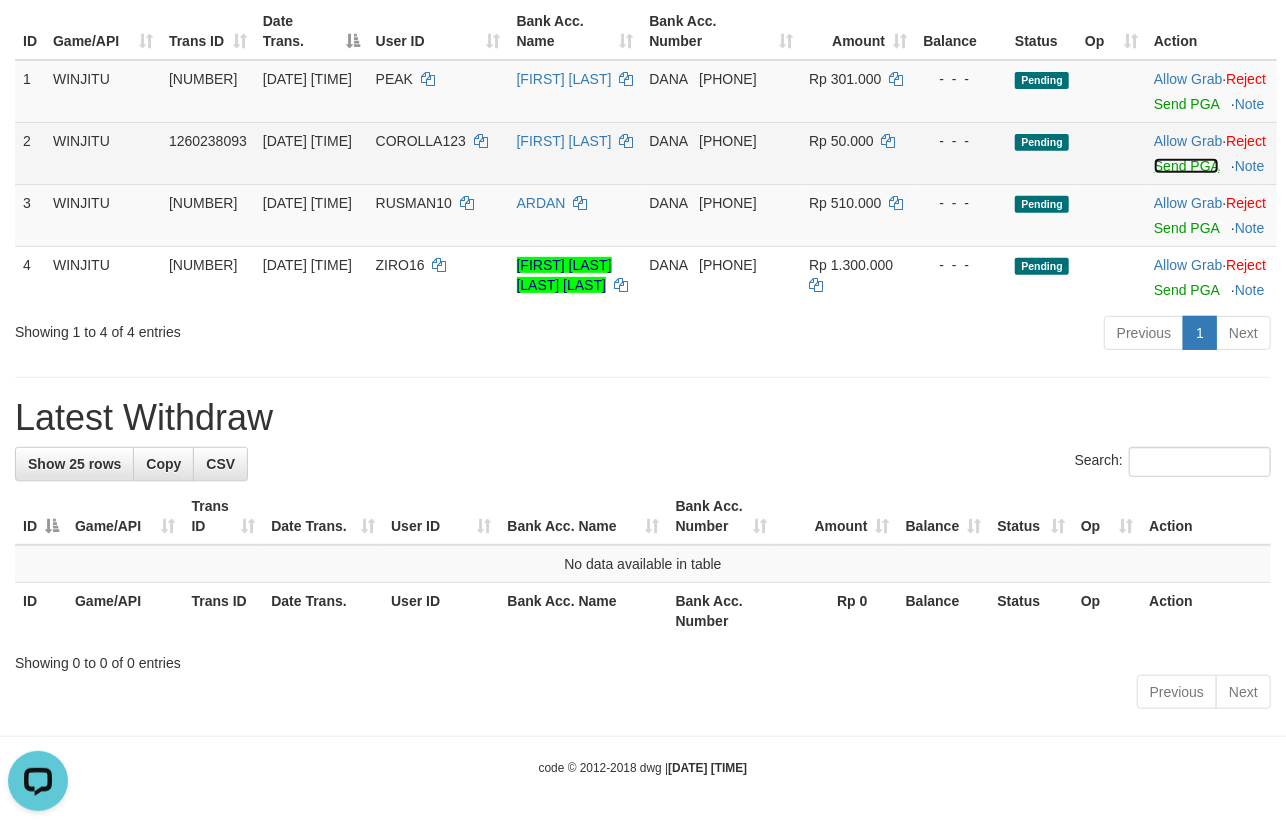click on "Send PGA" at bounding box center (1186, 166) 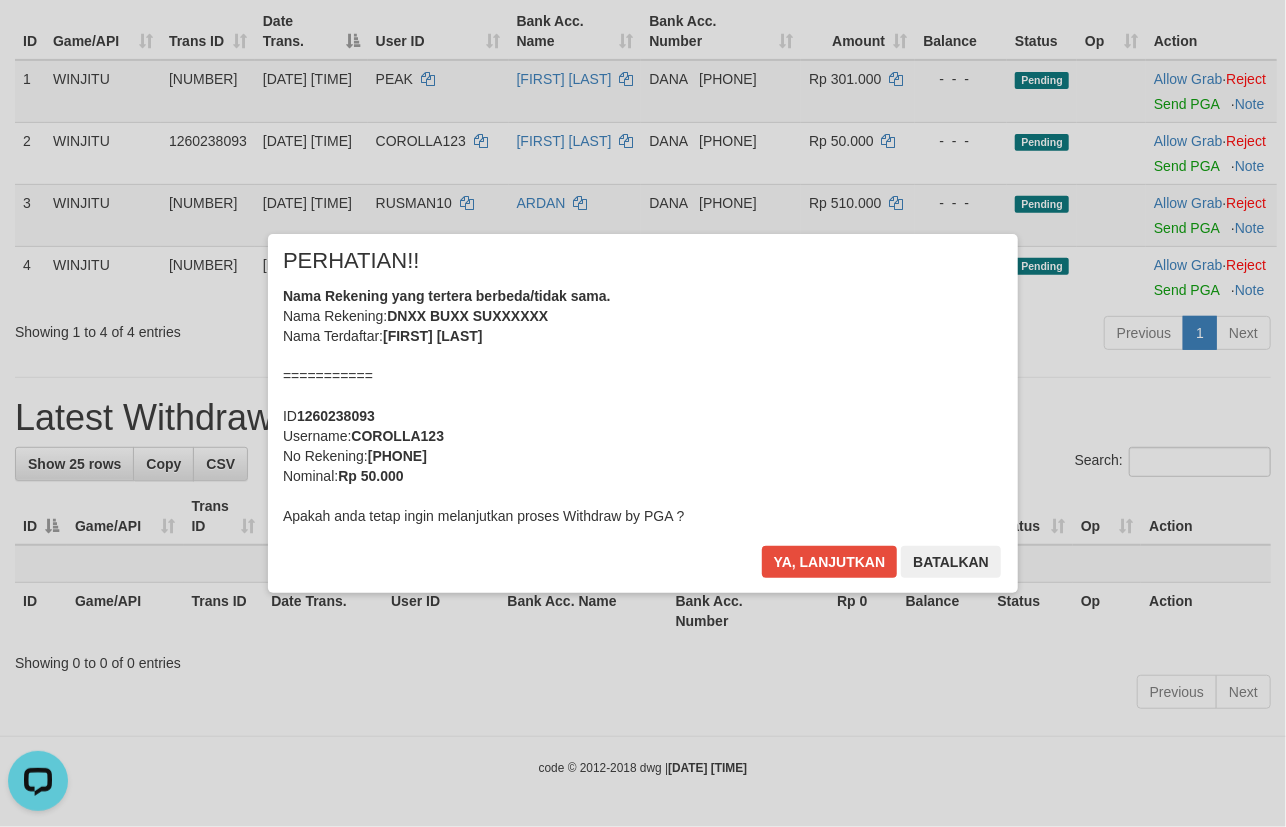 scroll, scrollTop: 453, scrollLeft: 0, axis: vertical 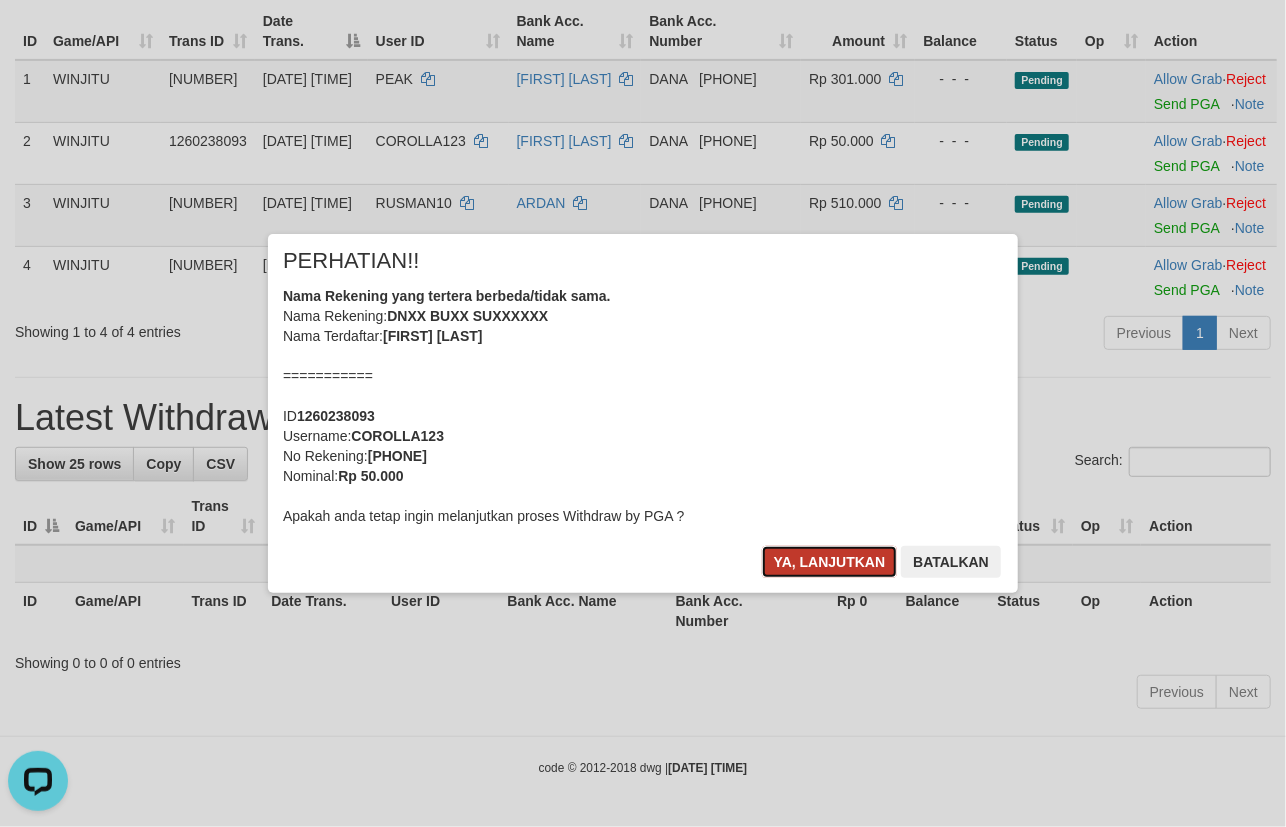 click on "Ya, lanjutkan" at bounding box center (830, 562) 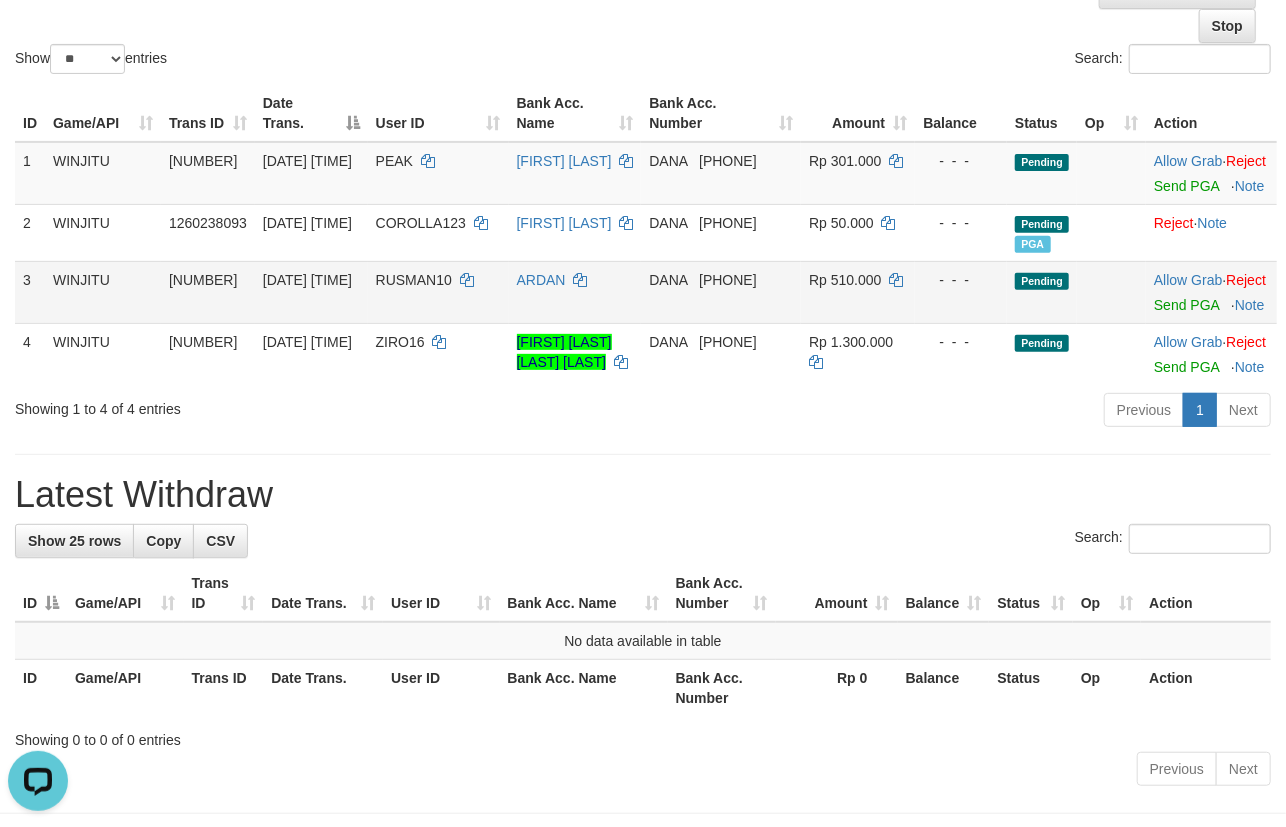 scroll, scrollTop: 257, scrollLeft: 0, axis: vertical 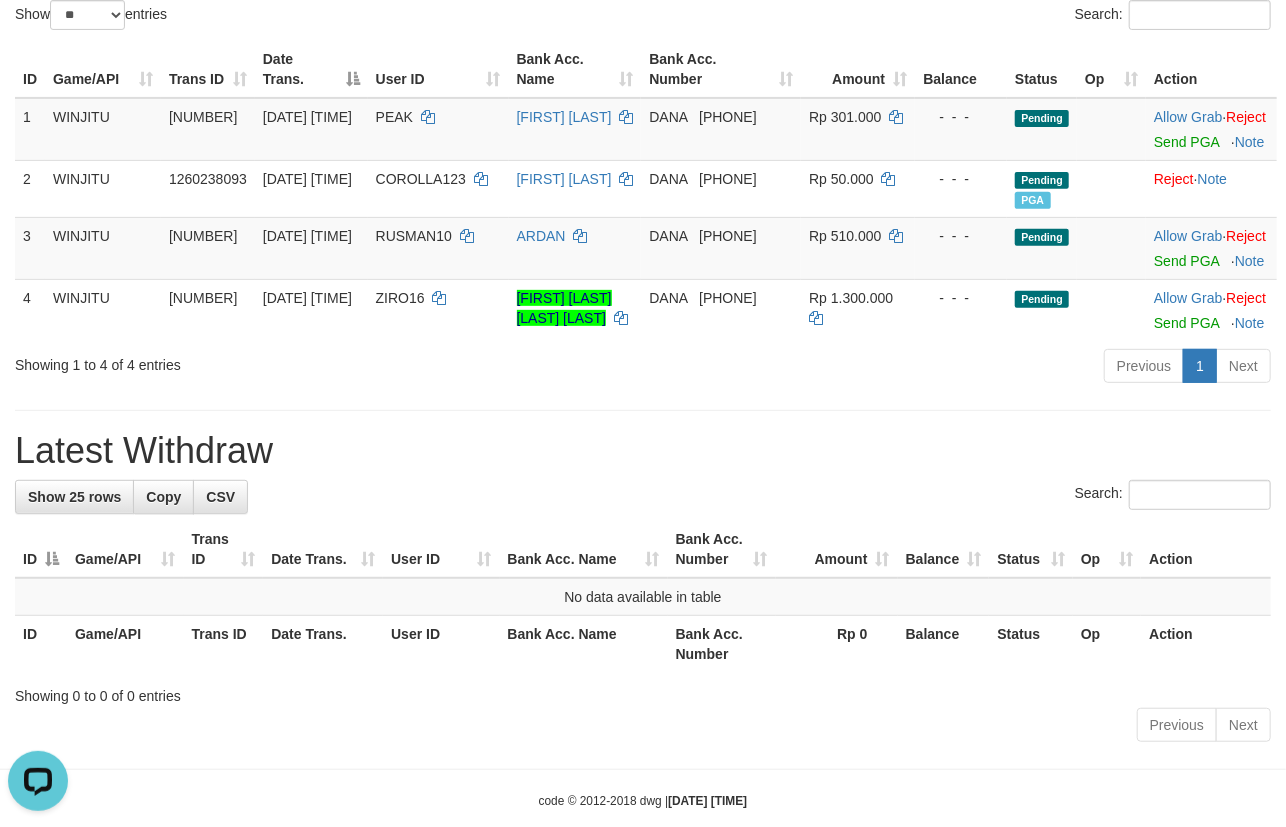 click on "Show  ** ** ** ***  entries" at bounding box center (321, 17) 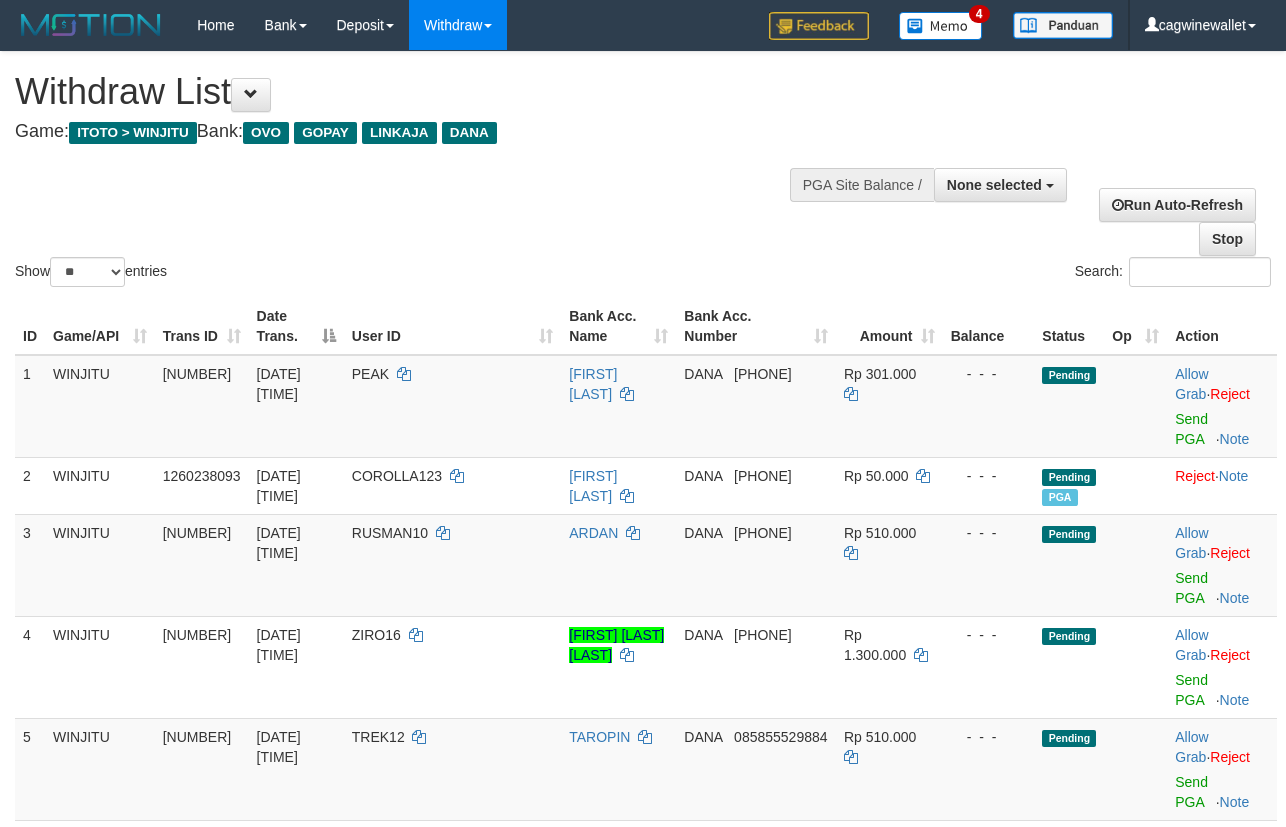 select 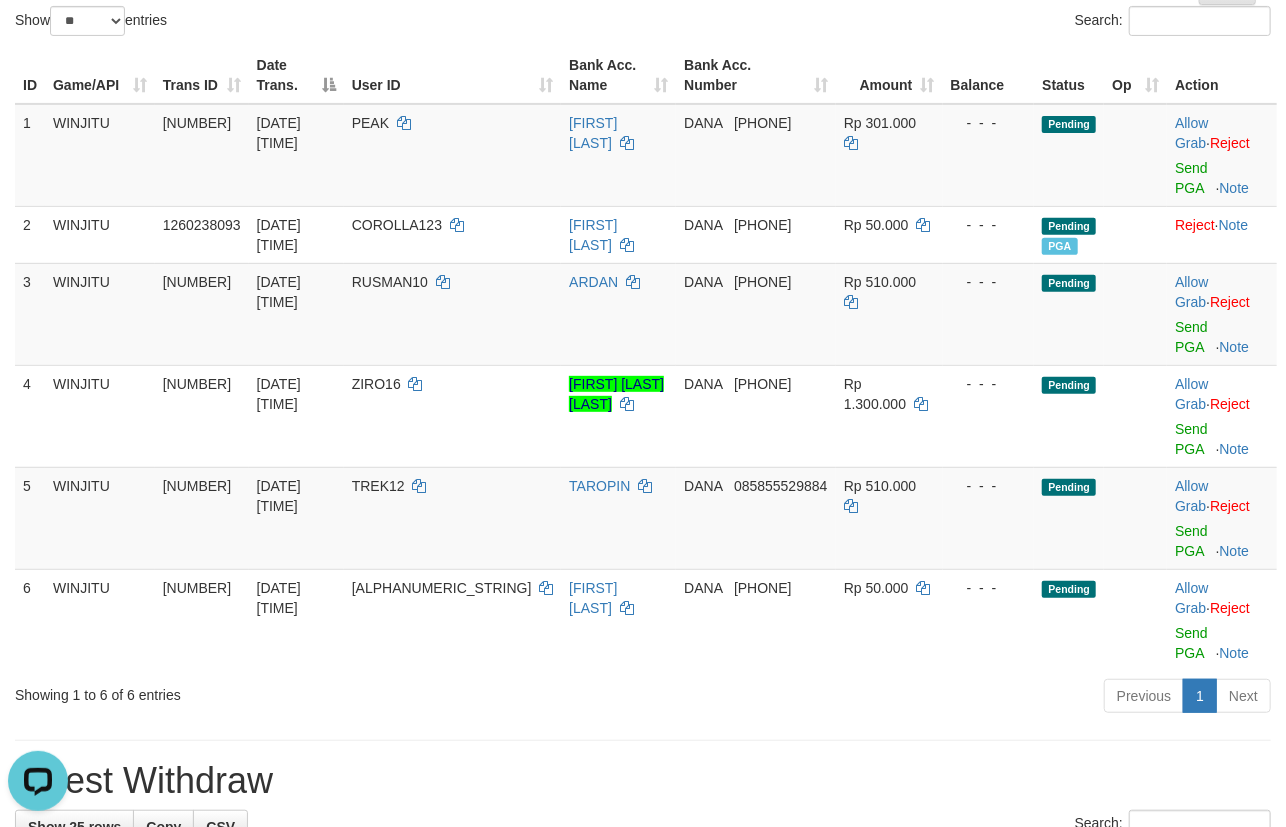 scroll, scrollTop: 0, scrollLeft: 0, axis: both 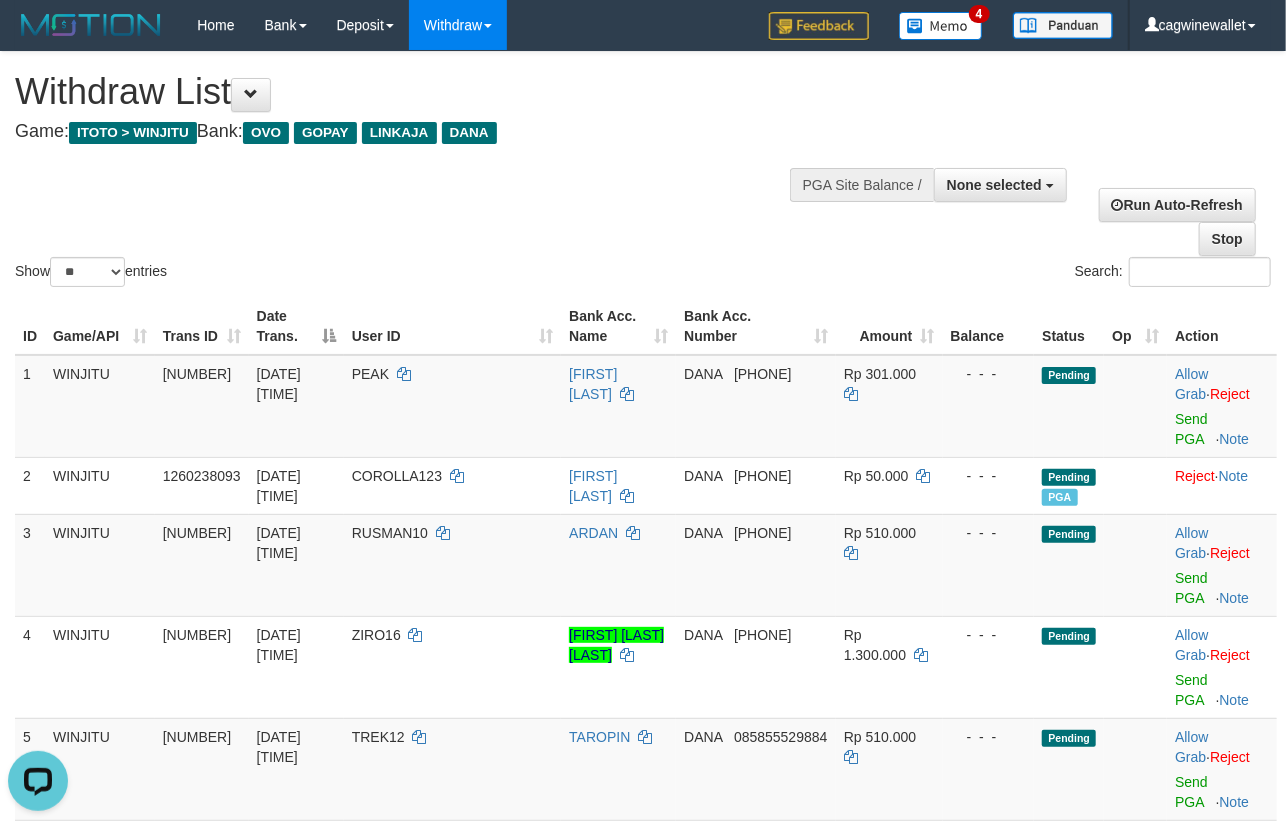 click on "Show  ** ** ** ***  entries Search:" at bounding box center [643, 171] 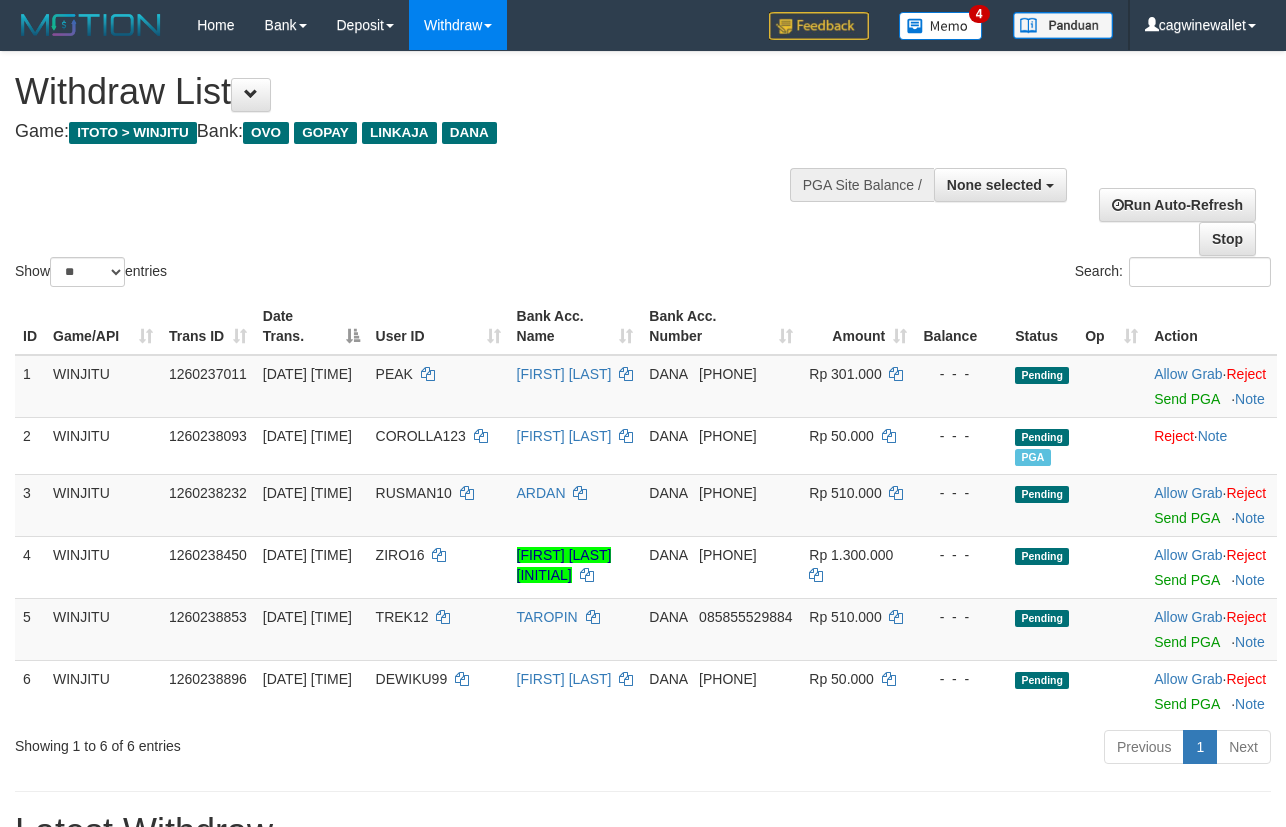 select 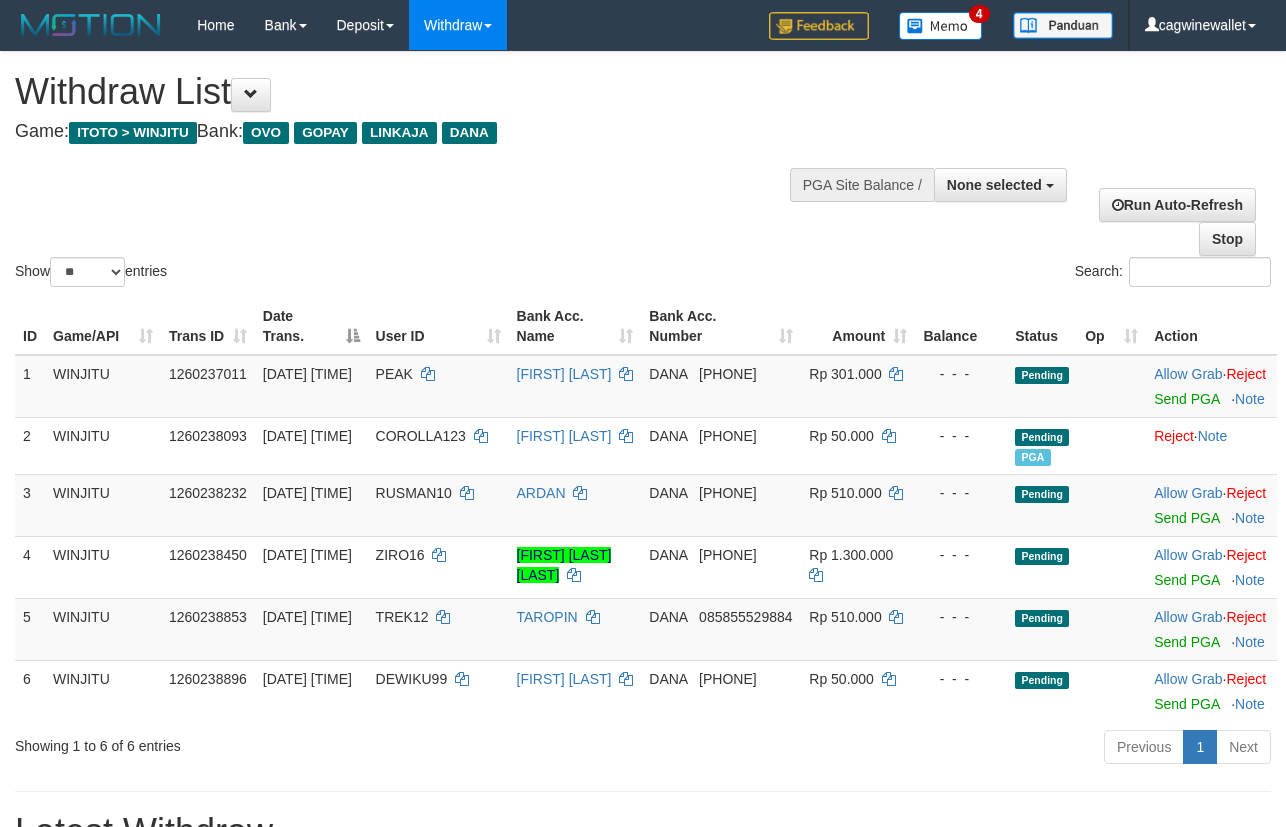 select 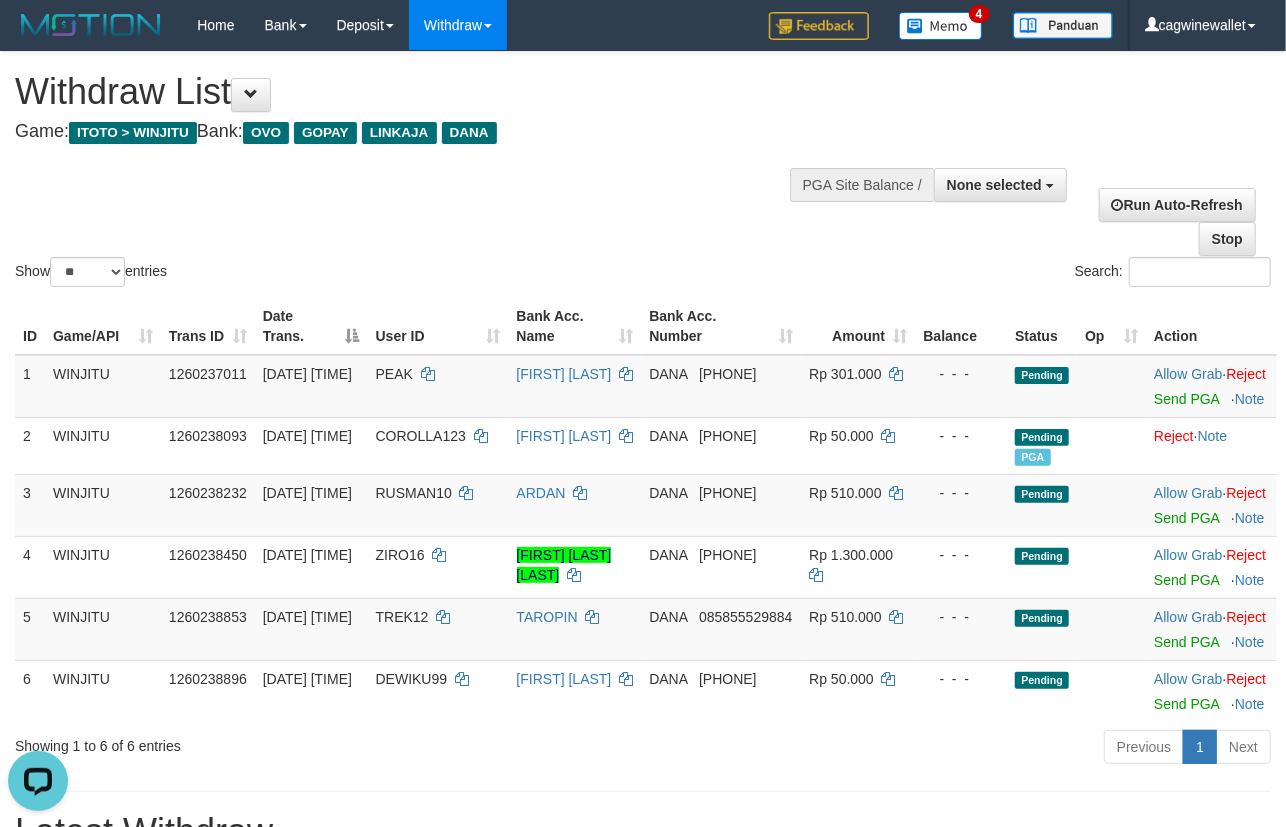 scroll, scrollTop: 0, scrollLeft: 0, axis: both 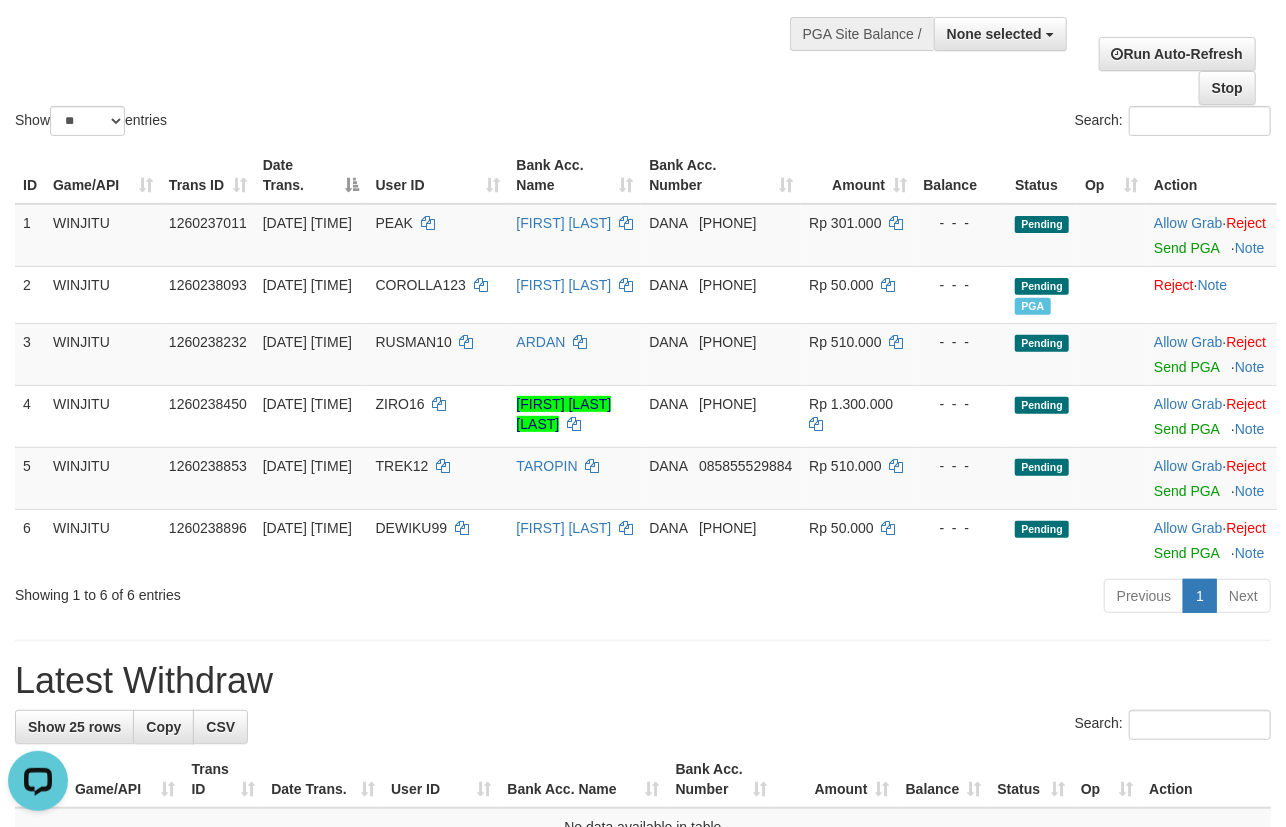 click on "Show  ** ** ** ***  entries Search:" at bounding box center (643, 20) 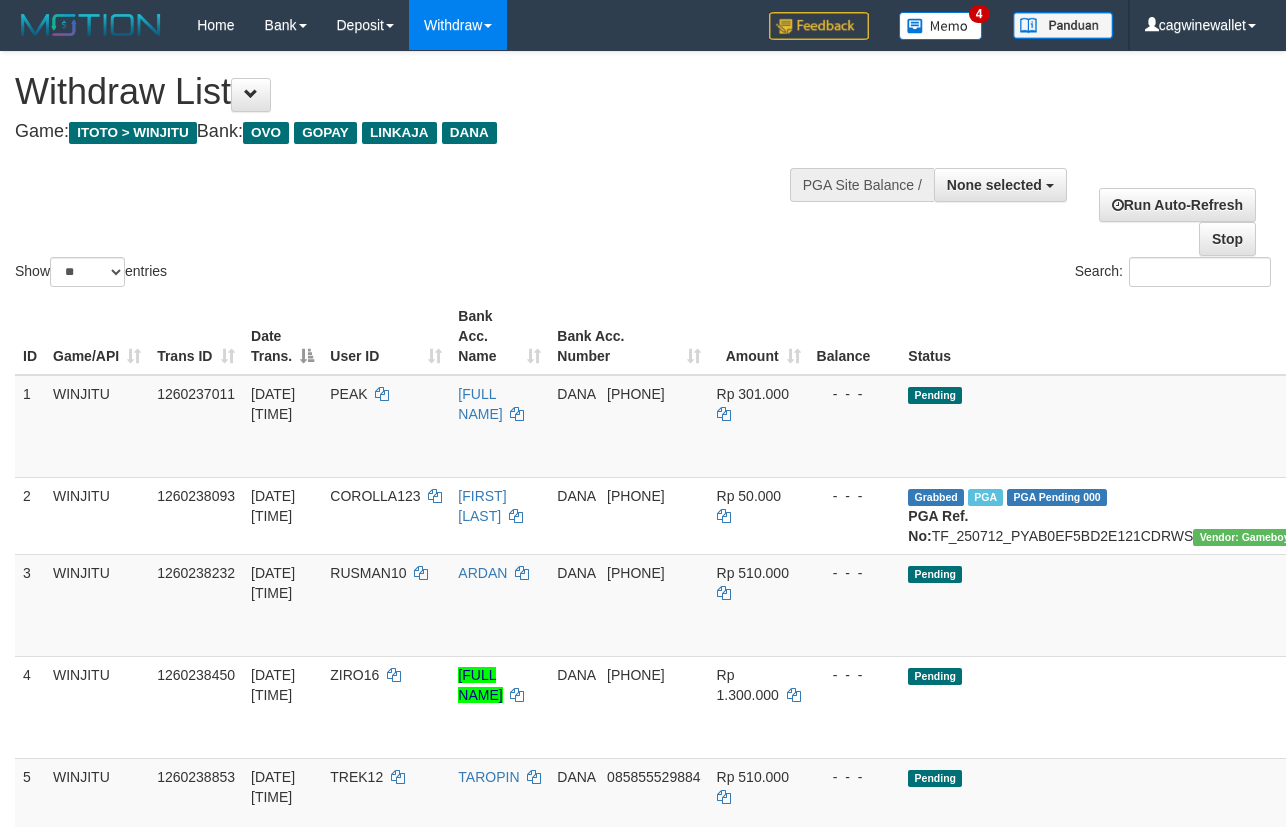 select 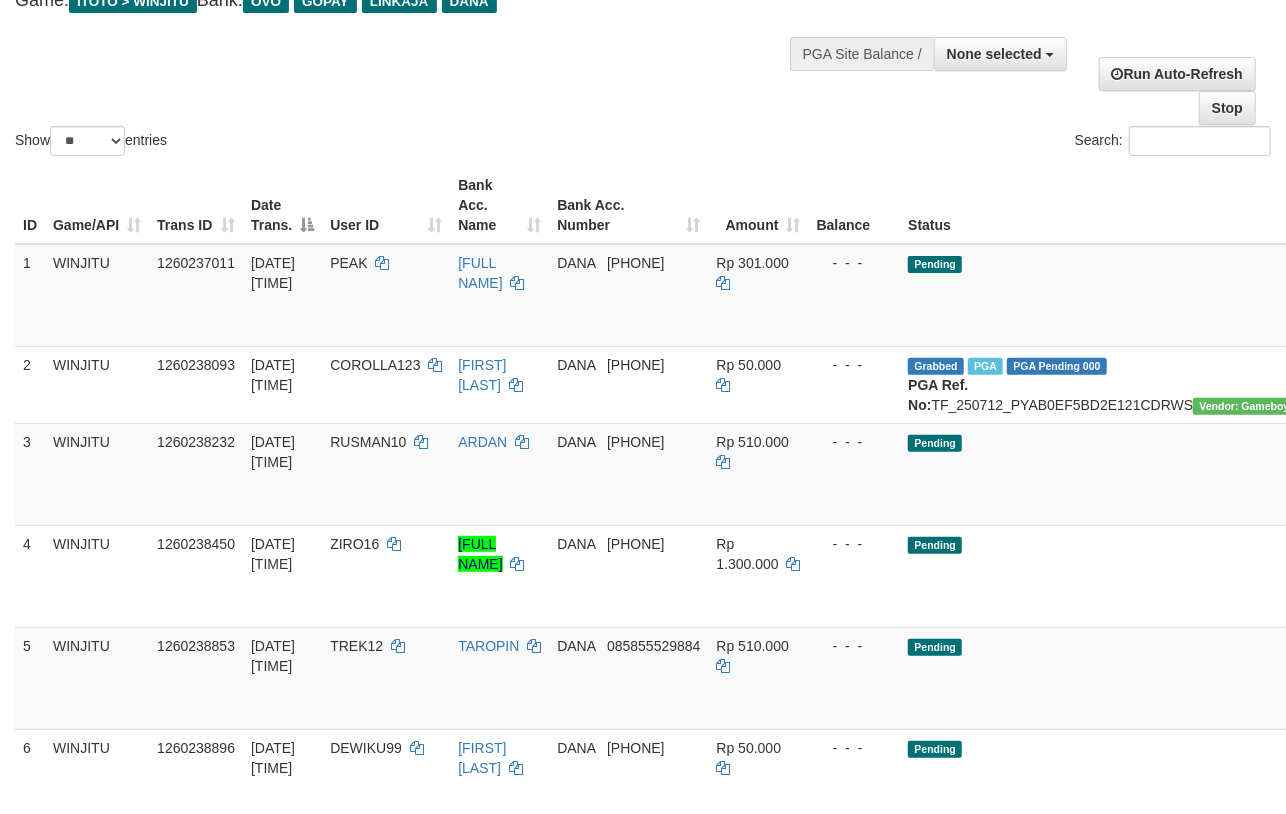 scroll, scrollTop: 0, scrollLeft: 0, axis: both 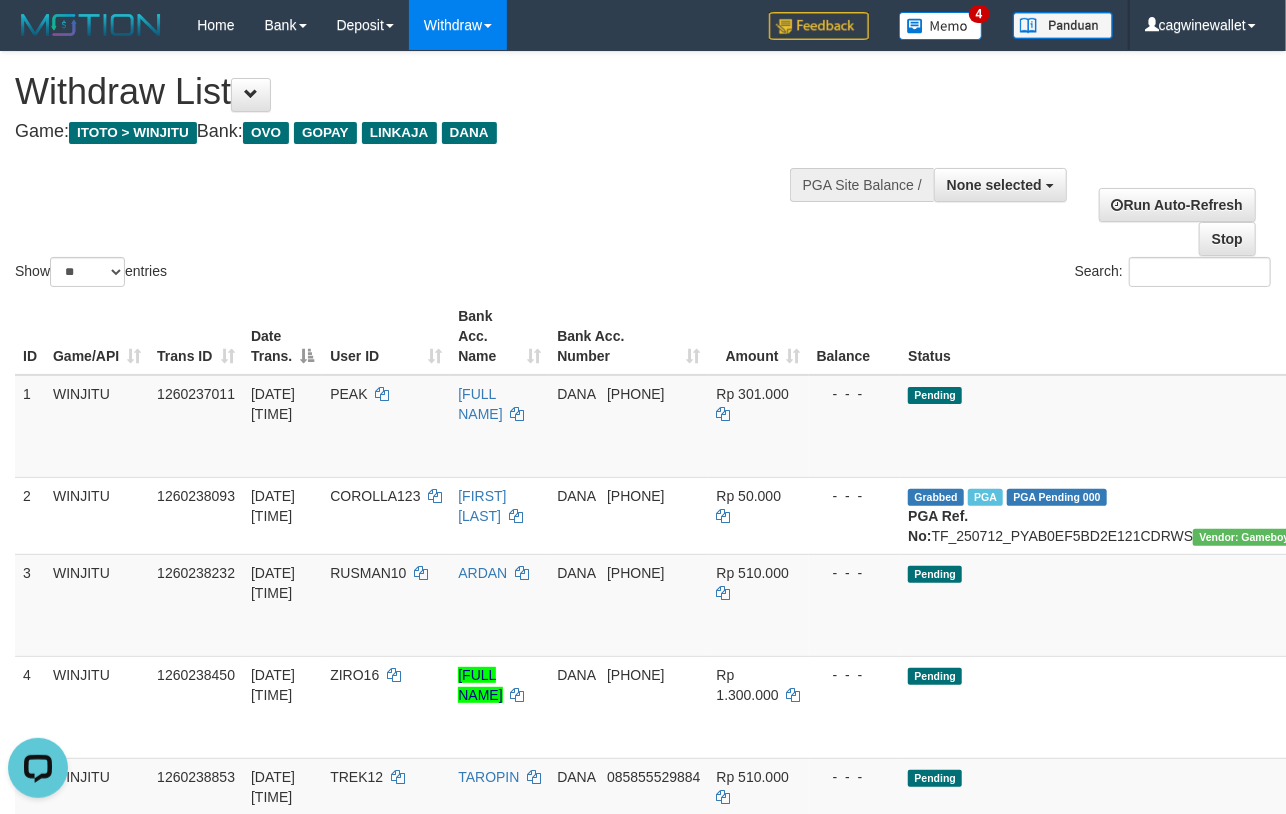 click on "Show  ** ** ** ***  entries Search:" at bounding box center (643, 171) 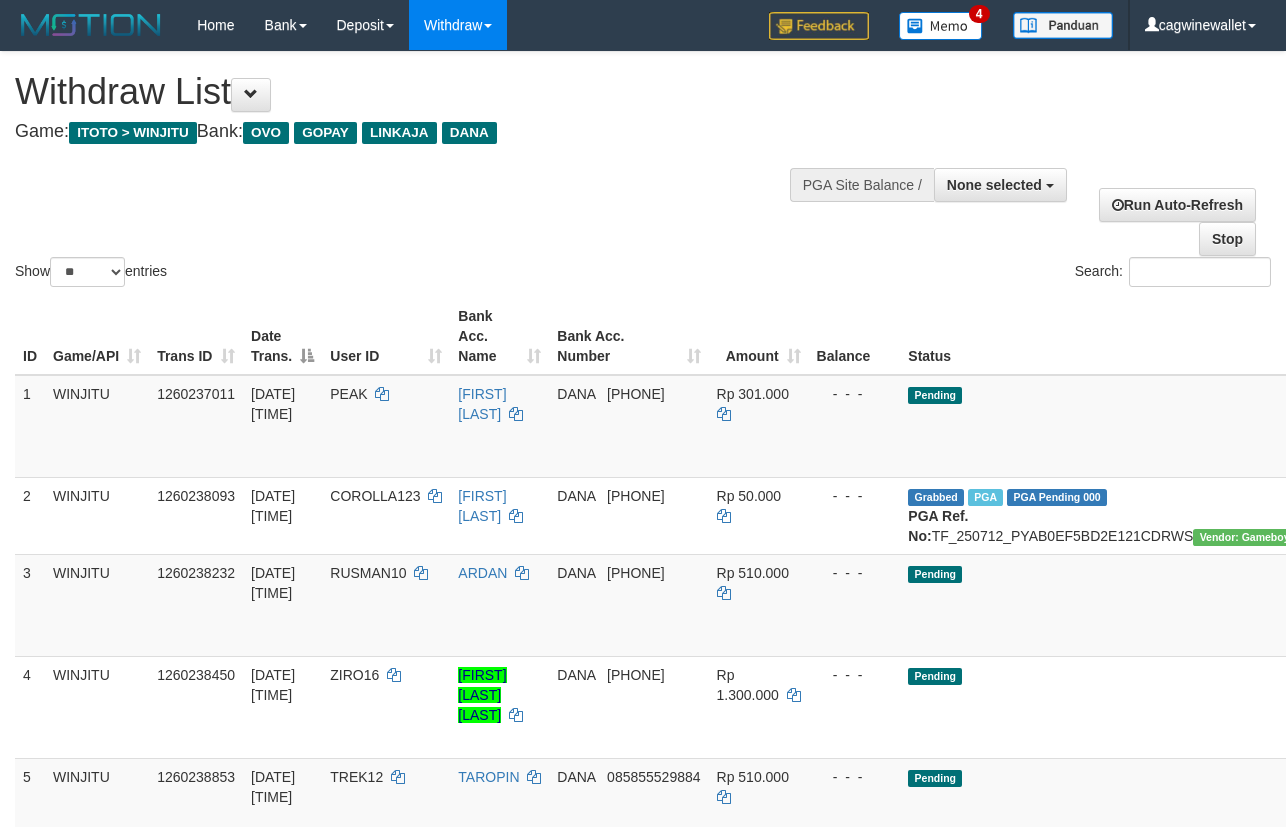 select 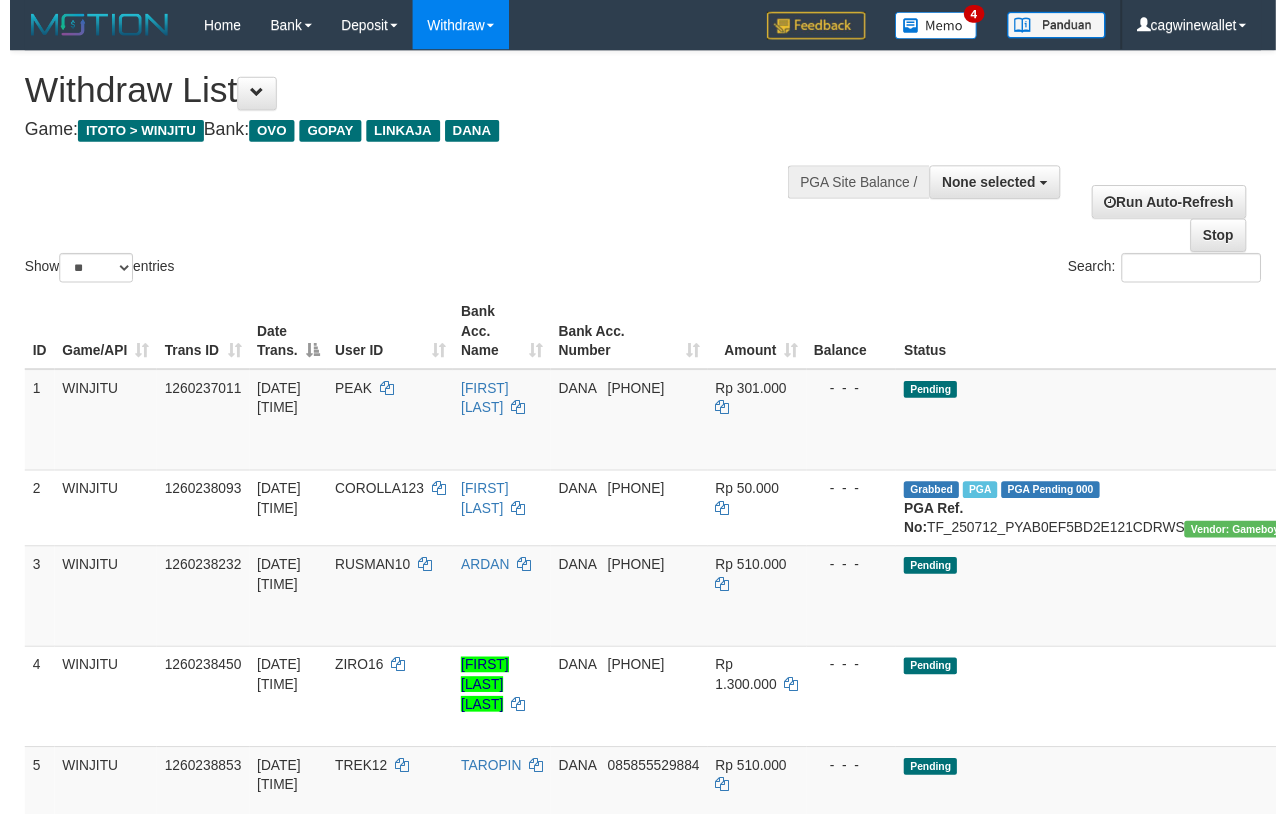 scroll, scrollTop: 0, scrollLeft: 0, axis: both 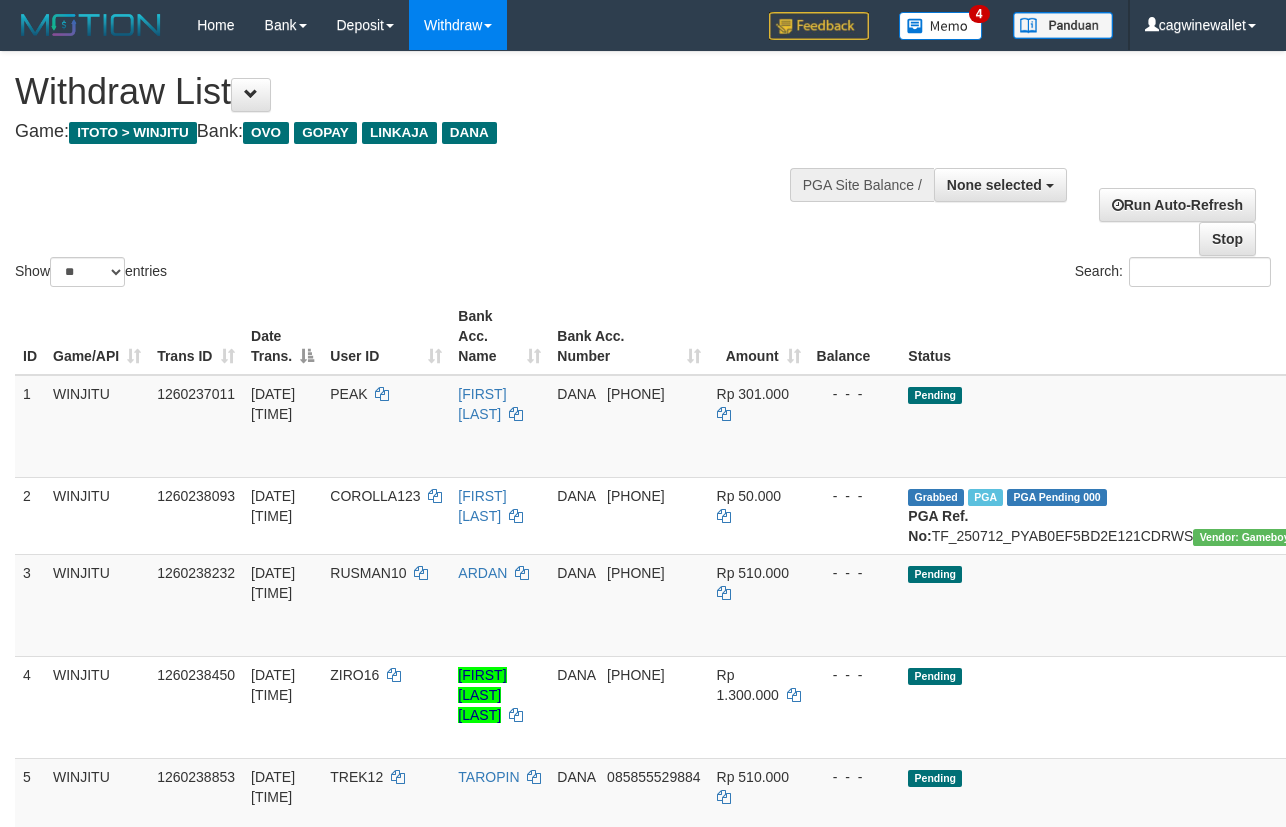 select 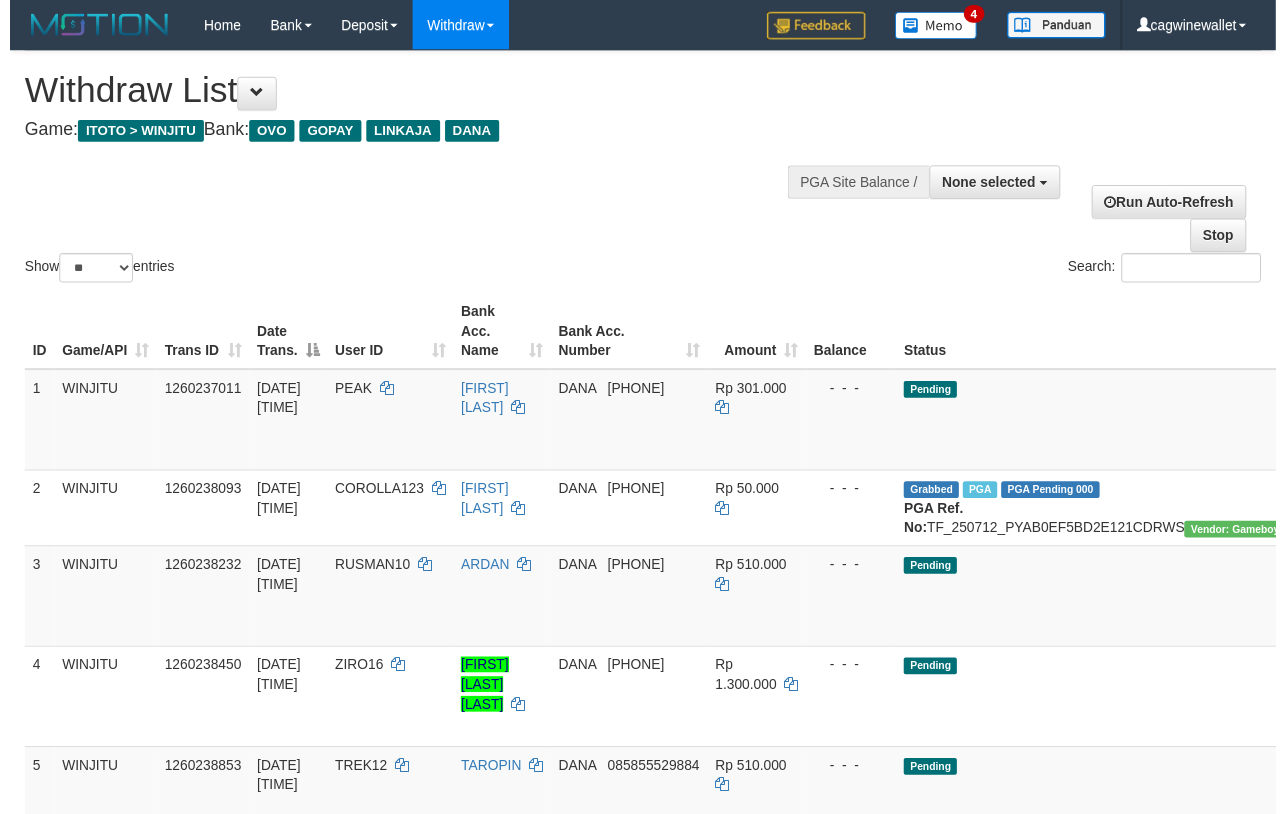 scroll, scrollTop: 0, scrollLeft: 0, axis: both 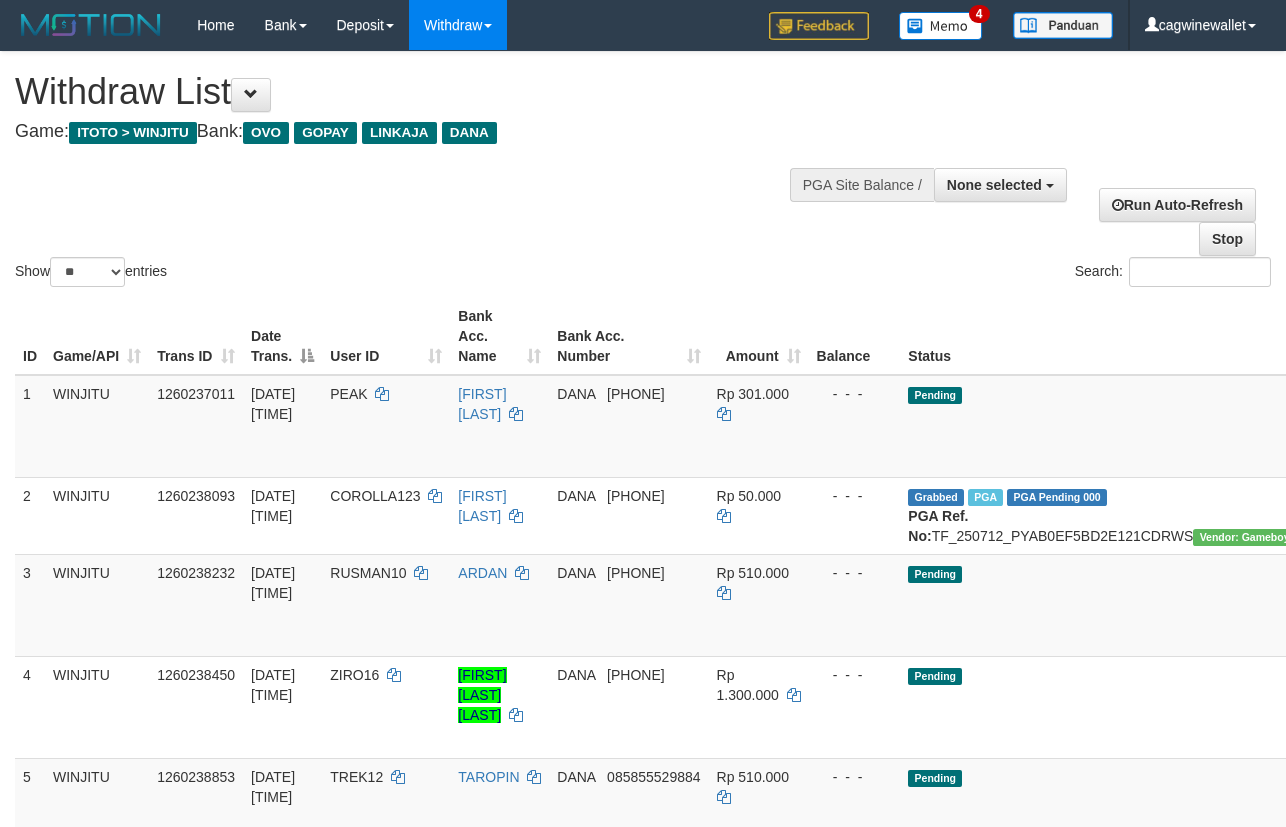 select 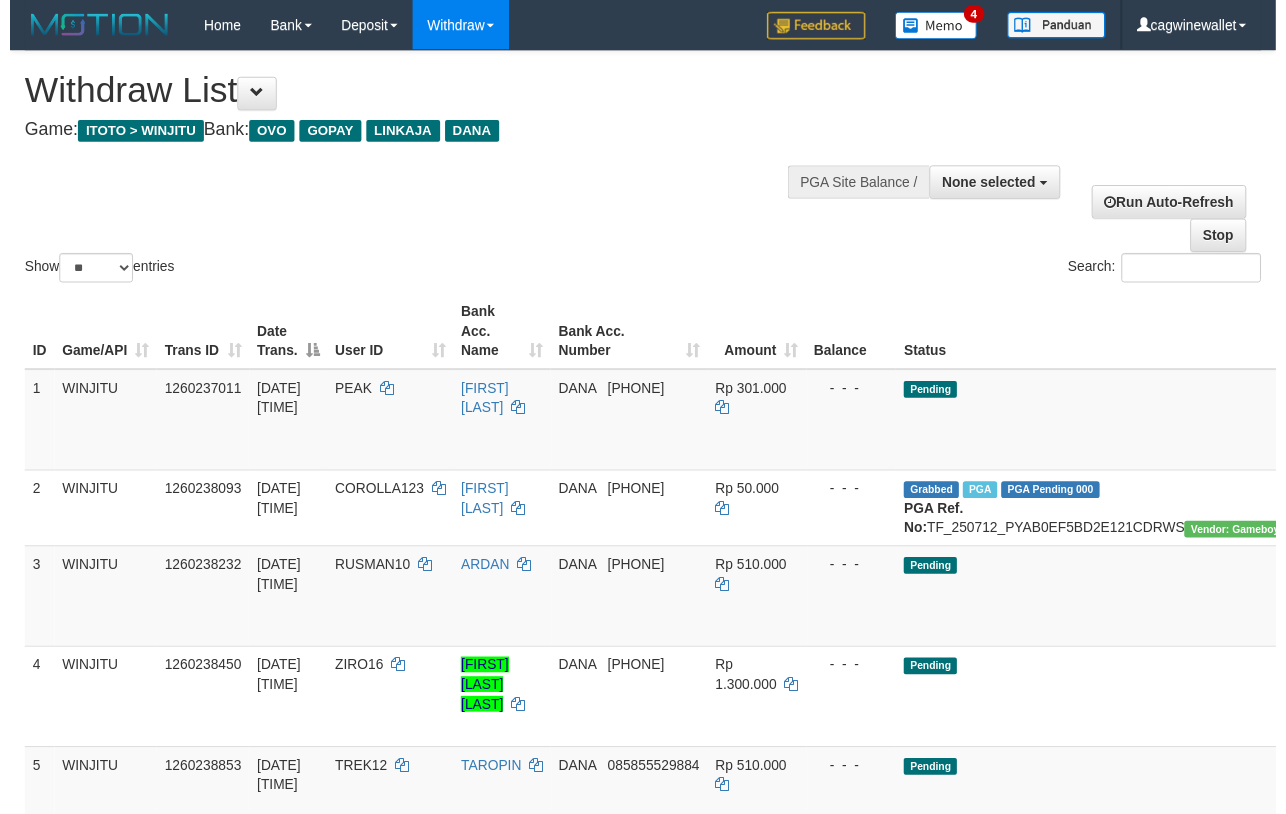 scroll, scrollTop: 0, scrollLeft: 0, axis: both 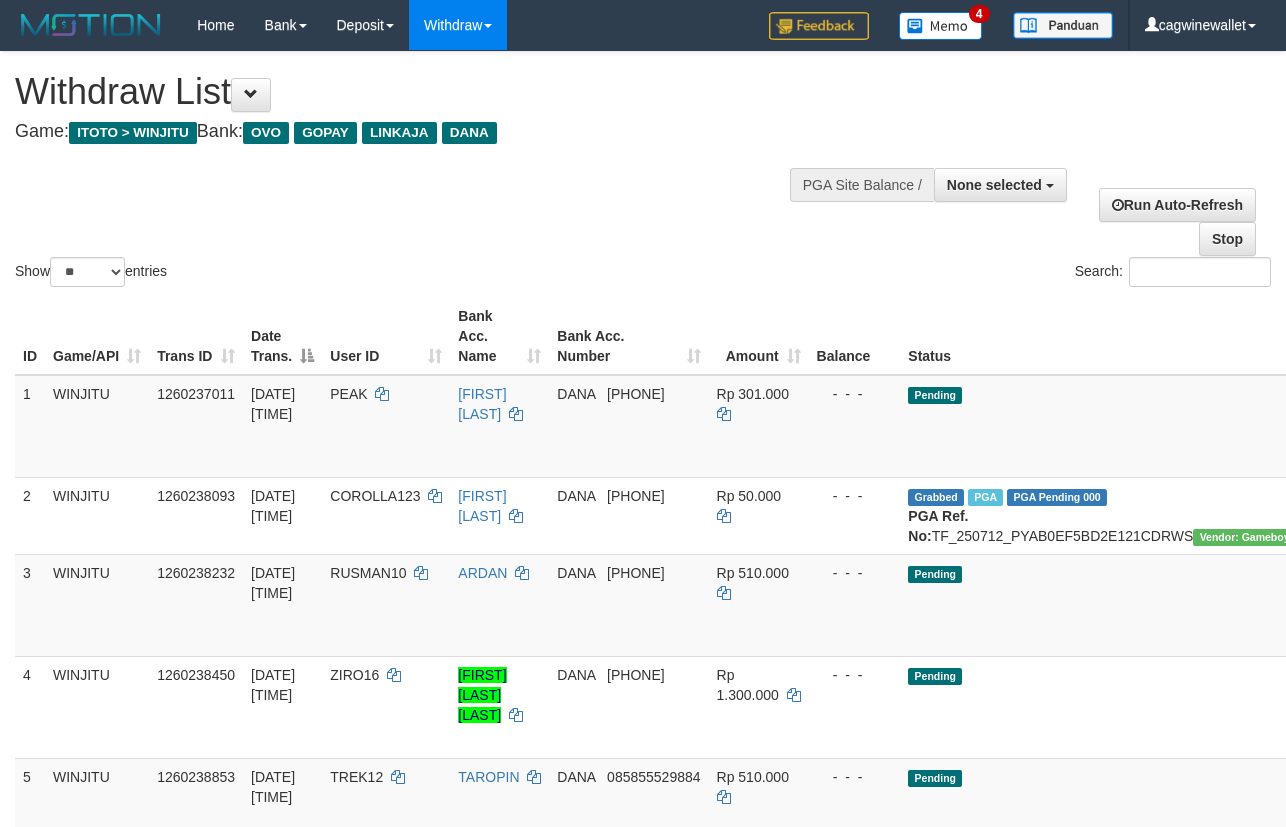 select 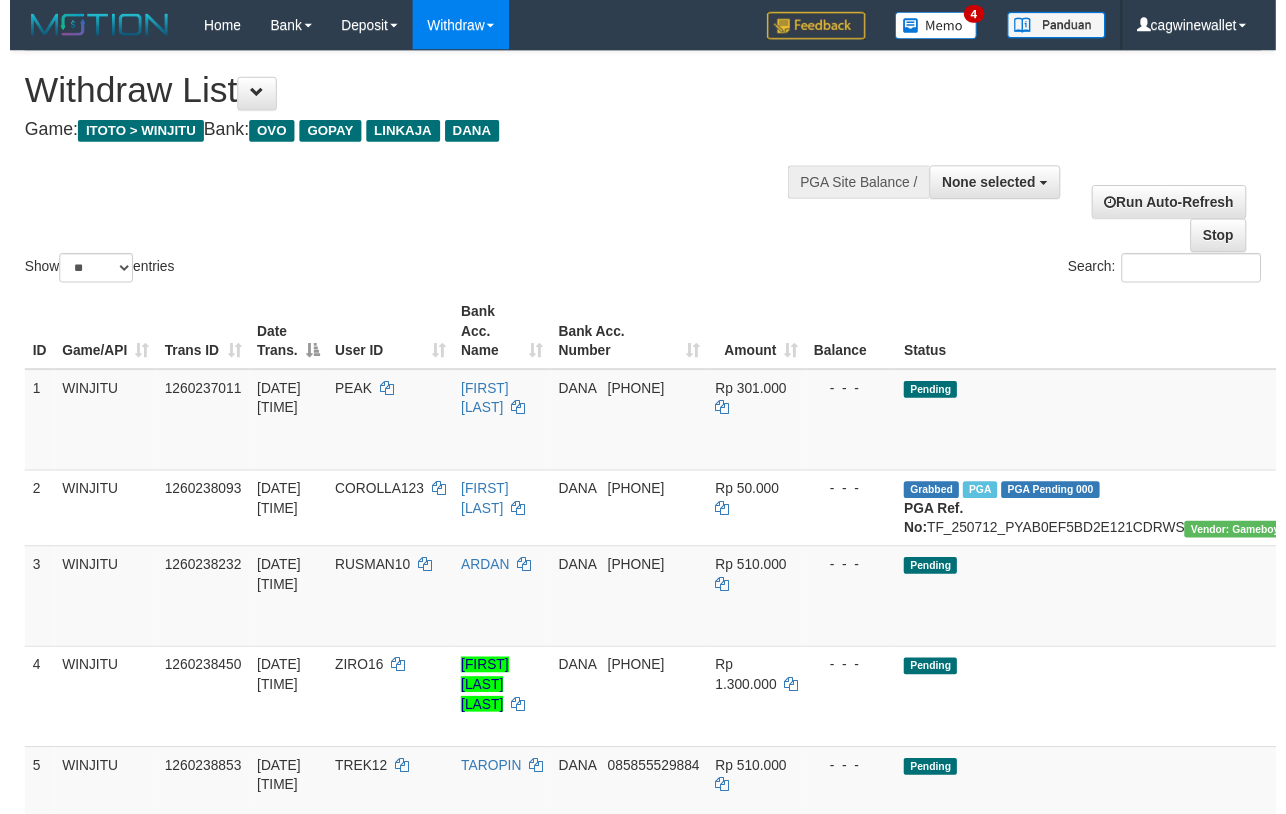 scroll, scrollTop: 0, scrollLeft: 0, axis: both 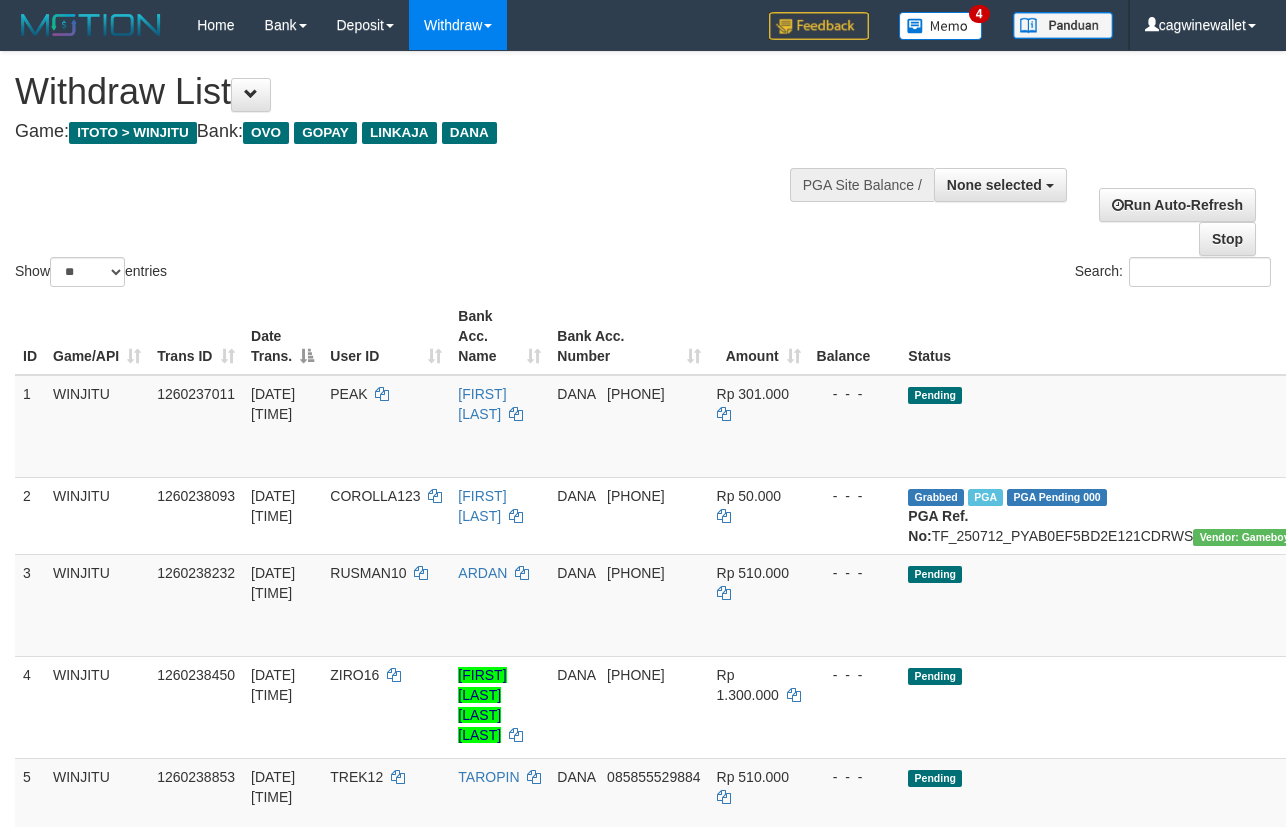 select 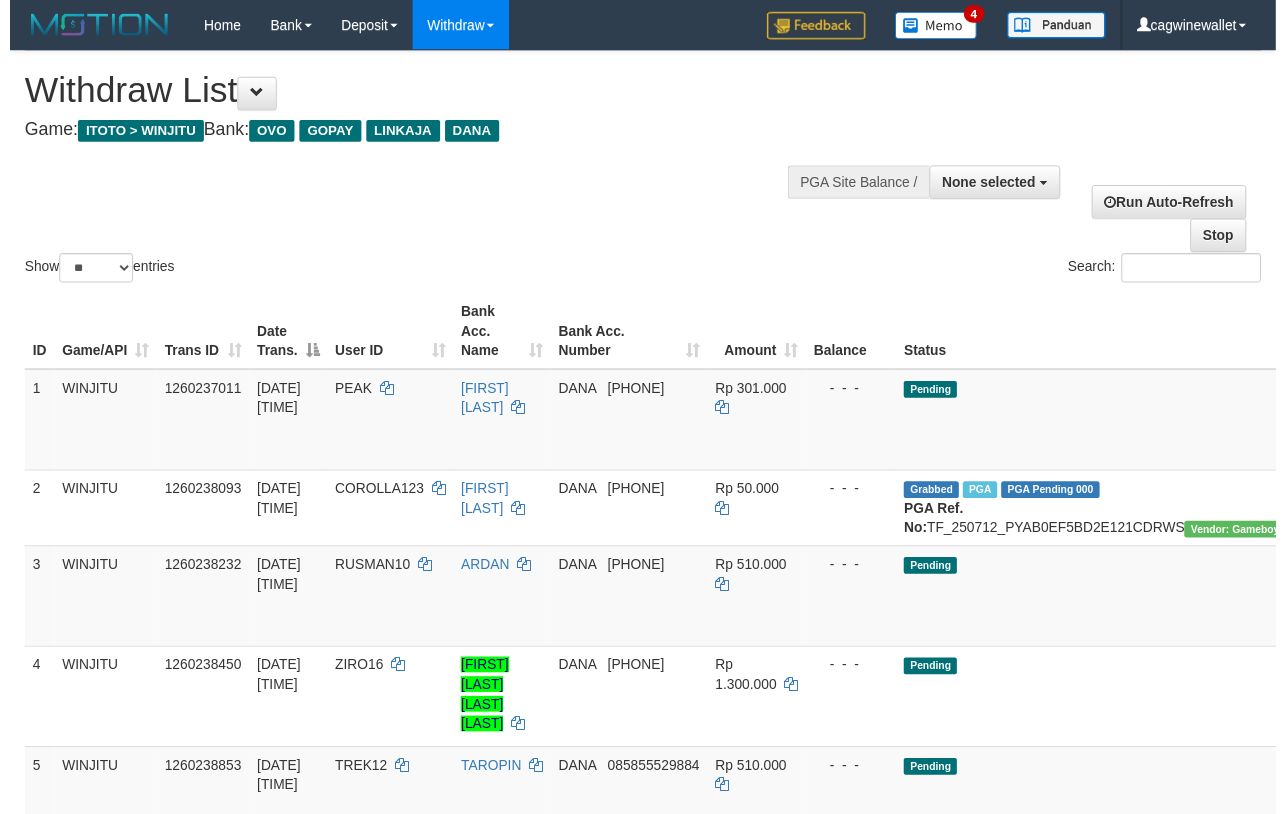 scroll, scrollTop: 0, scrollLeft: 0, axis: both 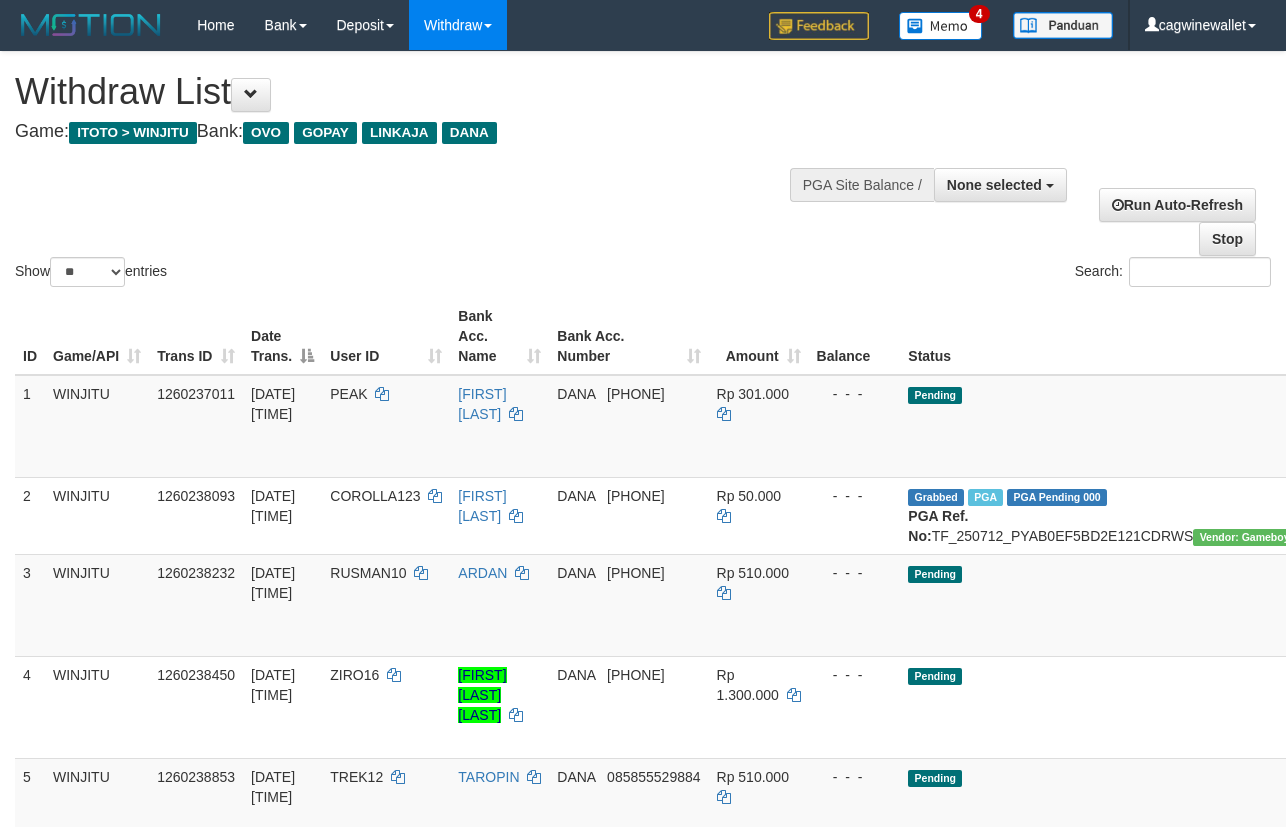 select 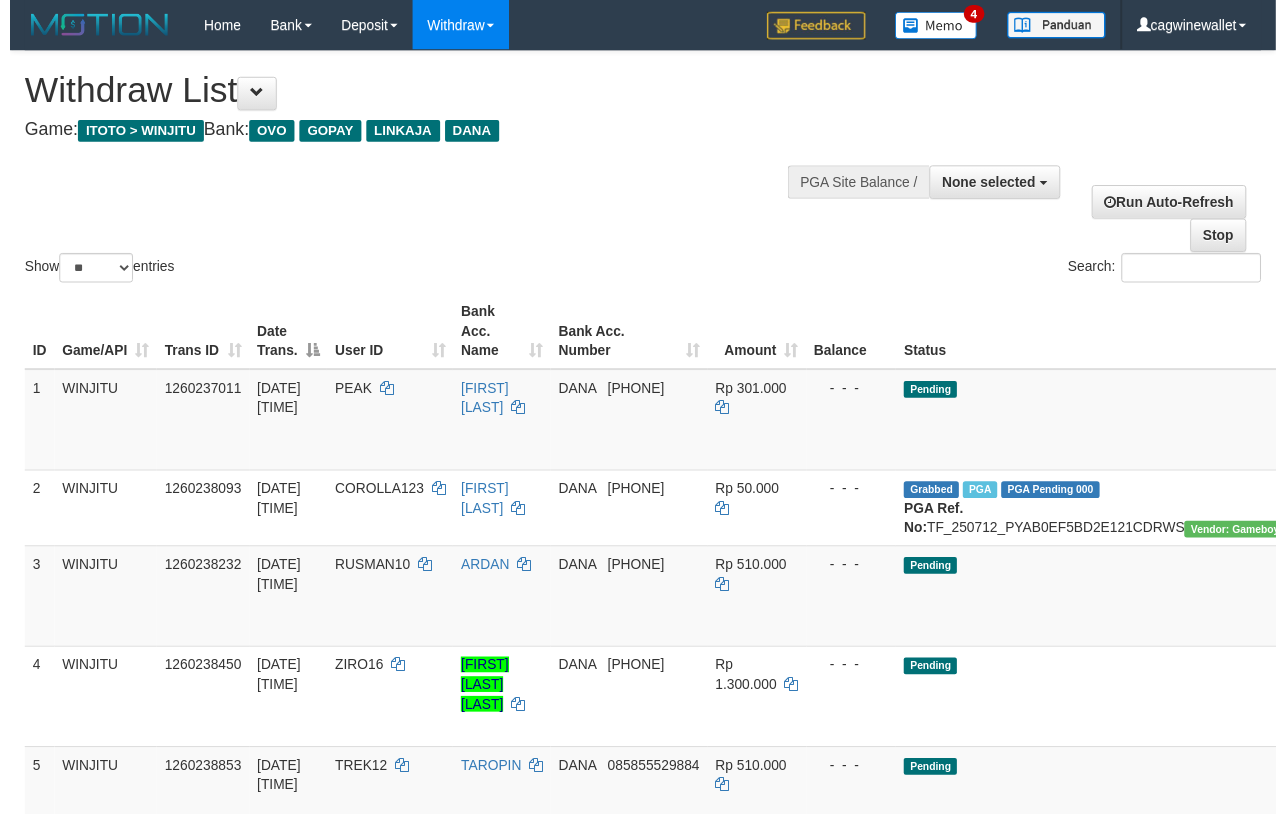 scroll, scrollTop: 0, scrollLeft: 0, axis: both 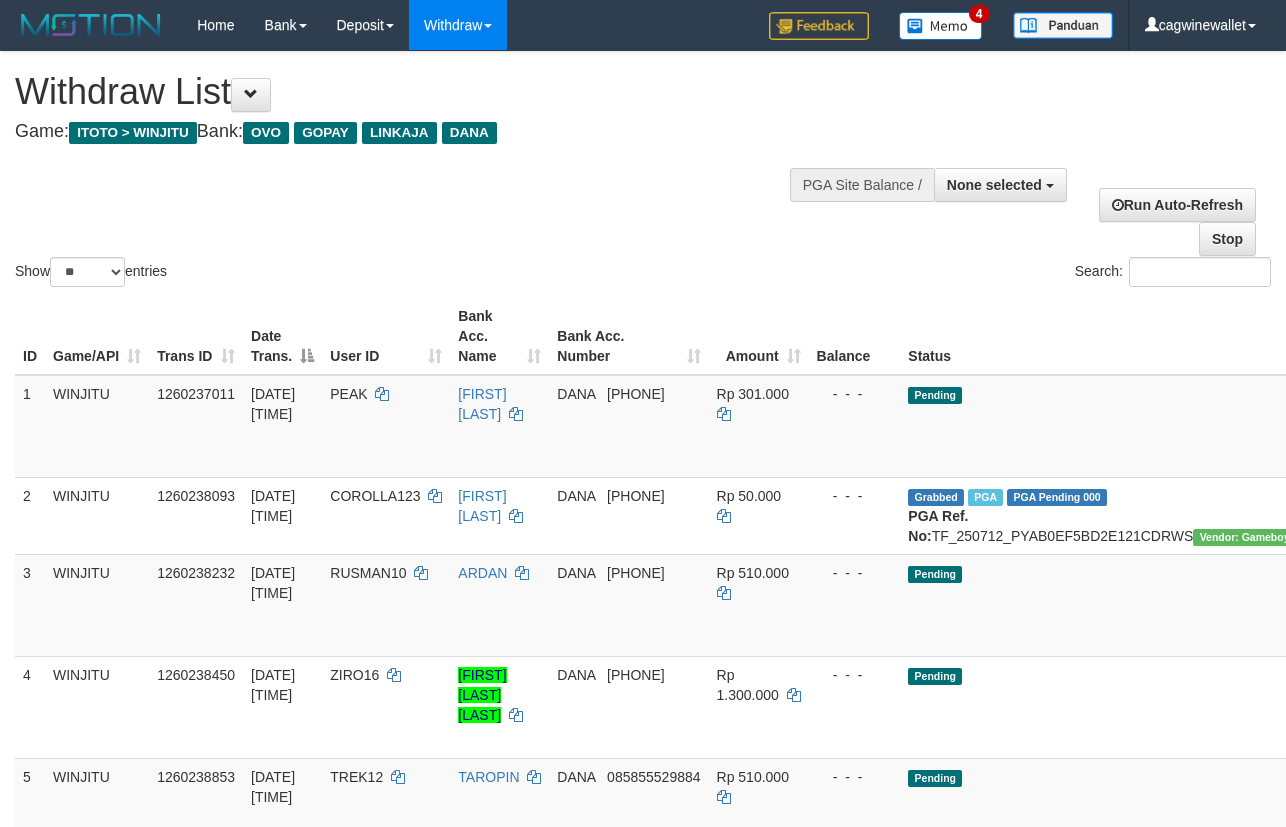 select 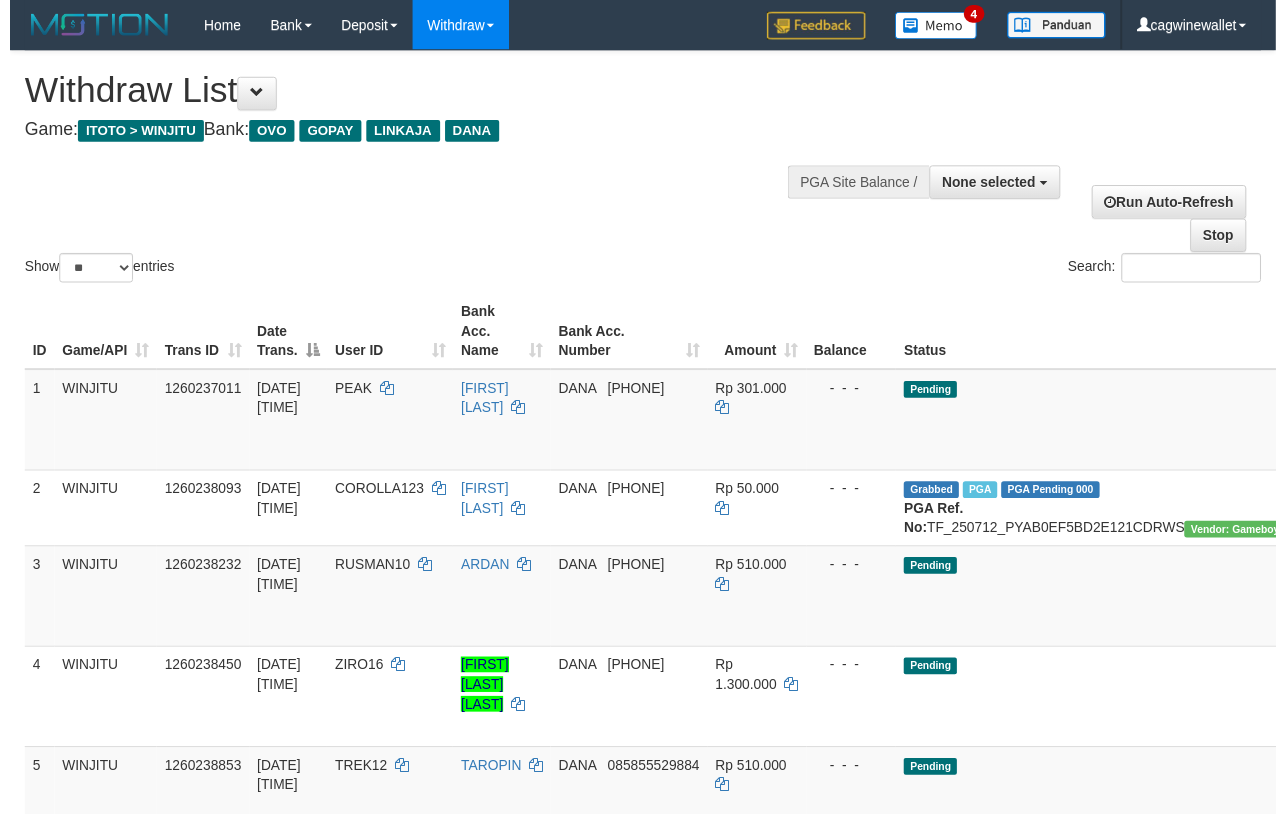 scroll, scrollTop: 0, scrollLeft: 0, axis: both 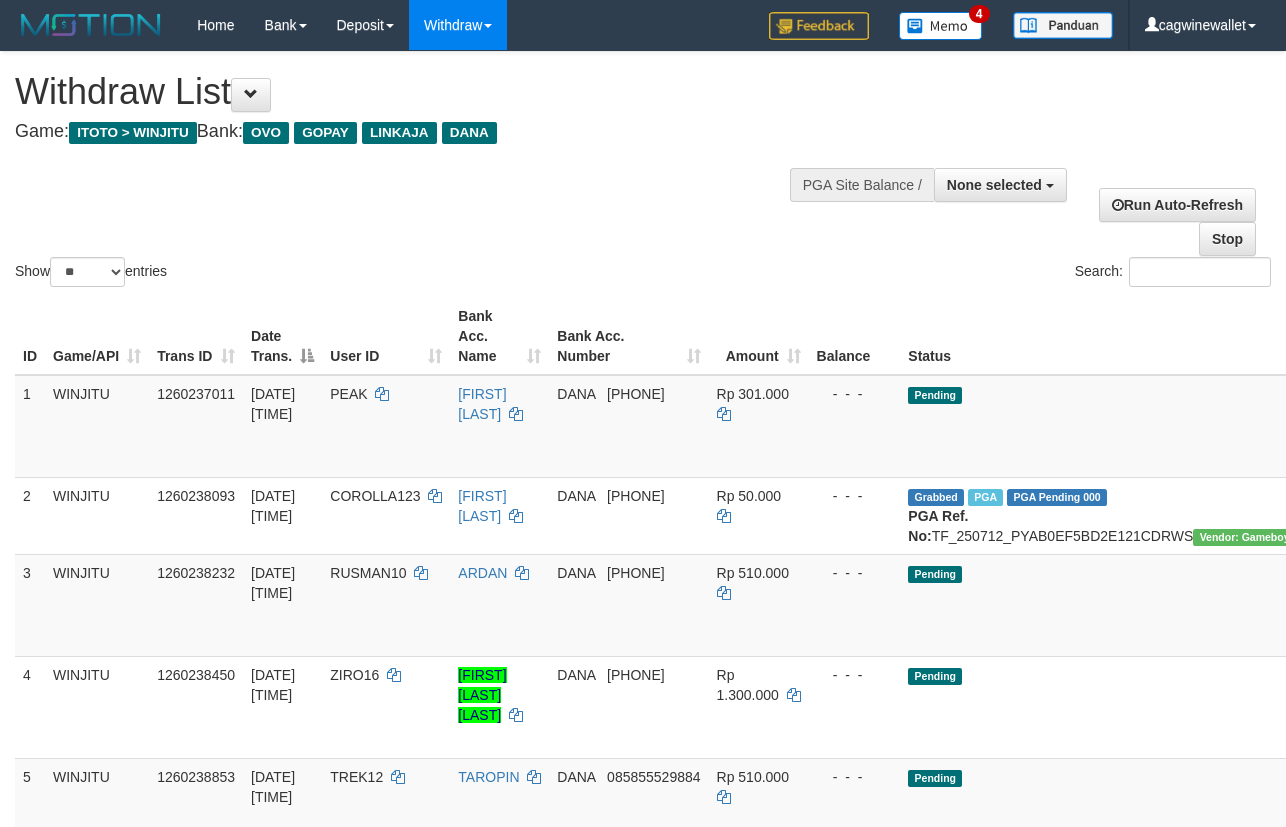 select 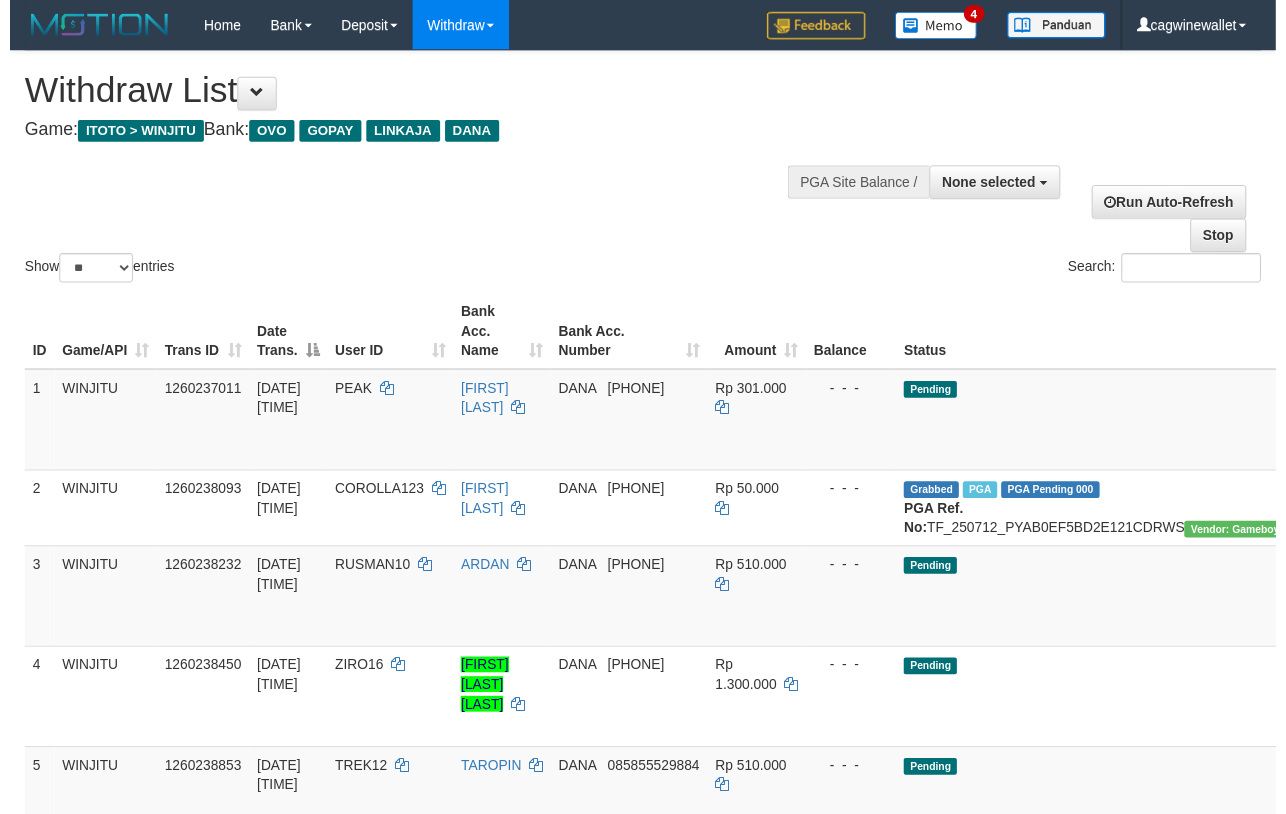 scroll, scrollTop: 0, scrollLeft: 0, axis: both 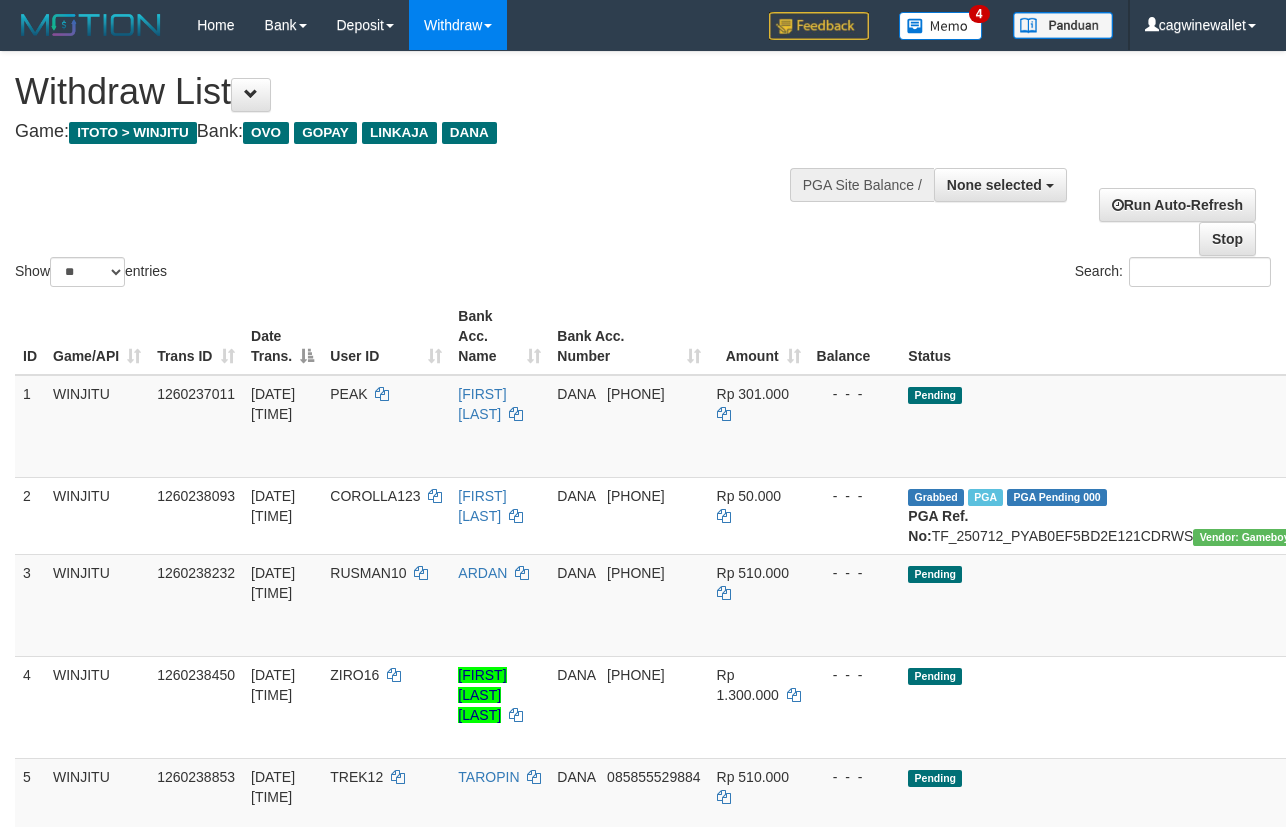 select 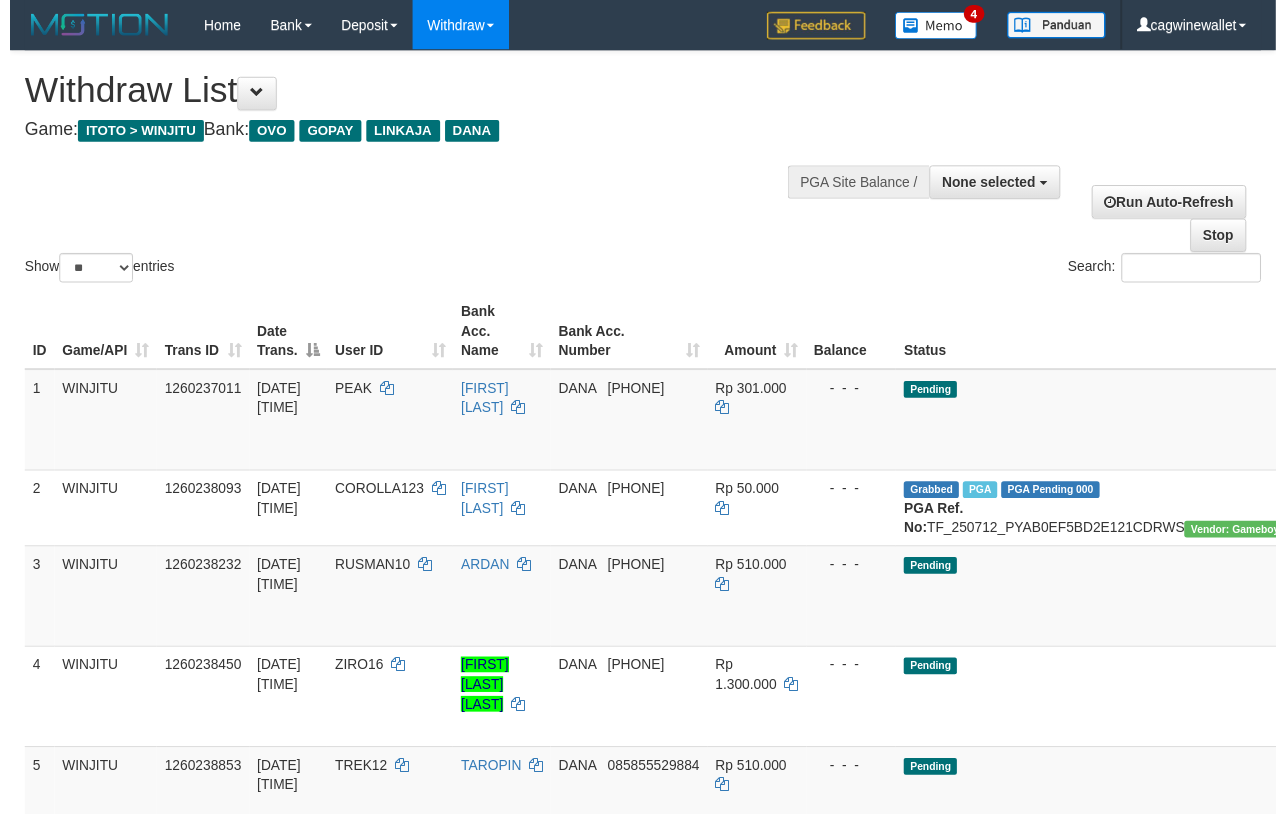 scroll, scrollTop: 0, scrollLeft: 0, axis: both 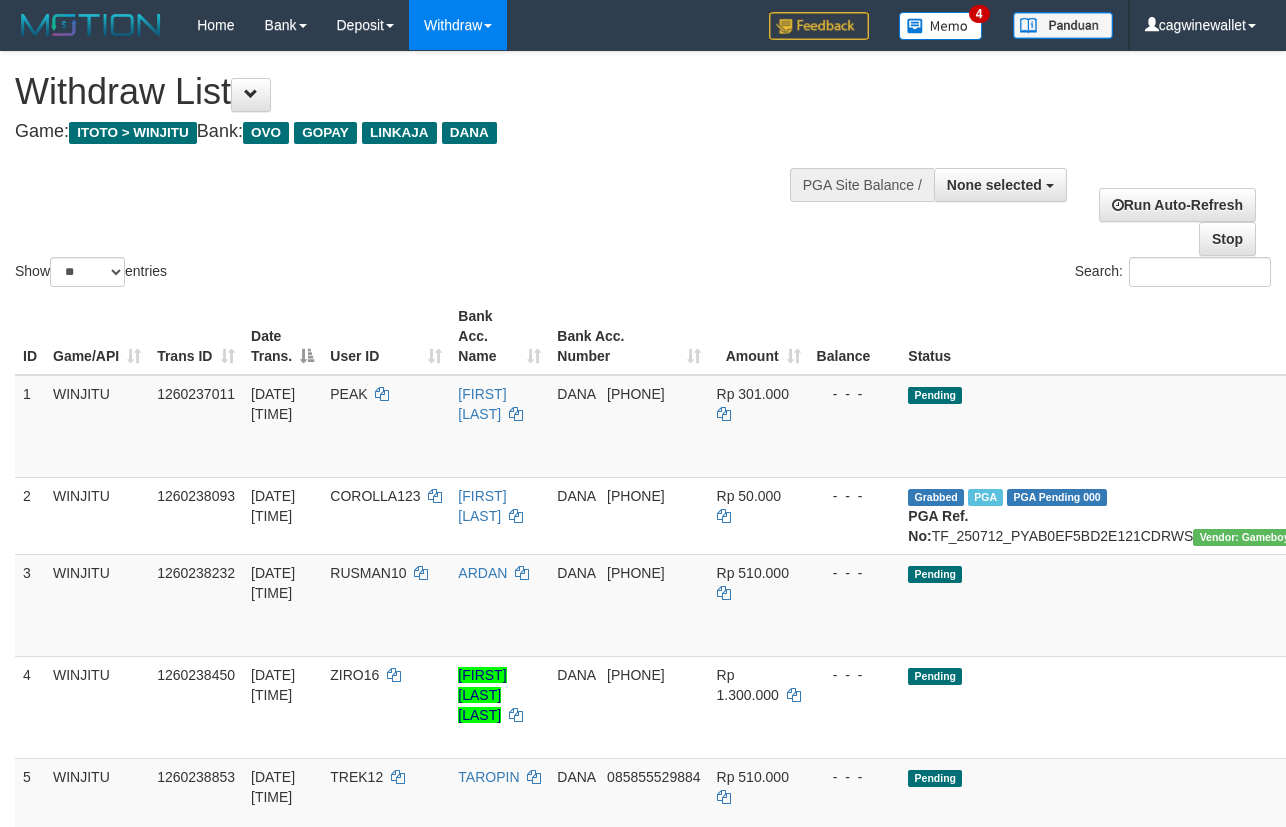 select 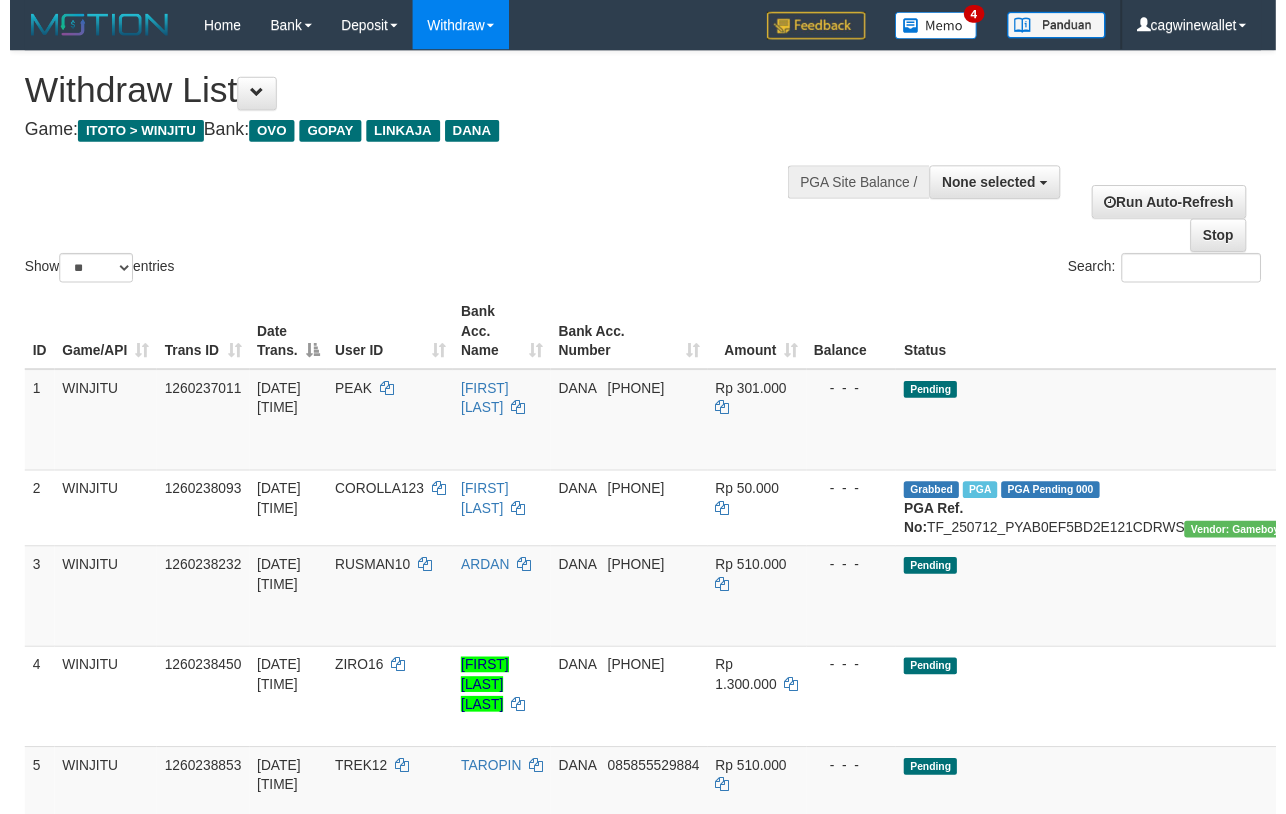 scroll, scrollTop: 0, scrollLeft: 0, axis: both 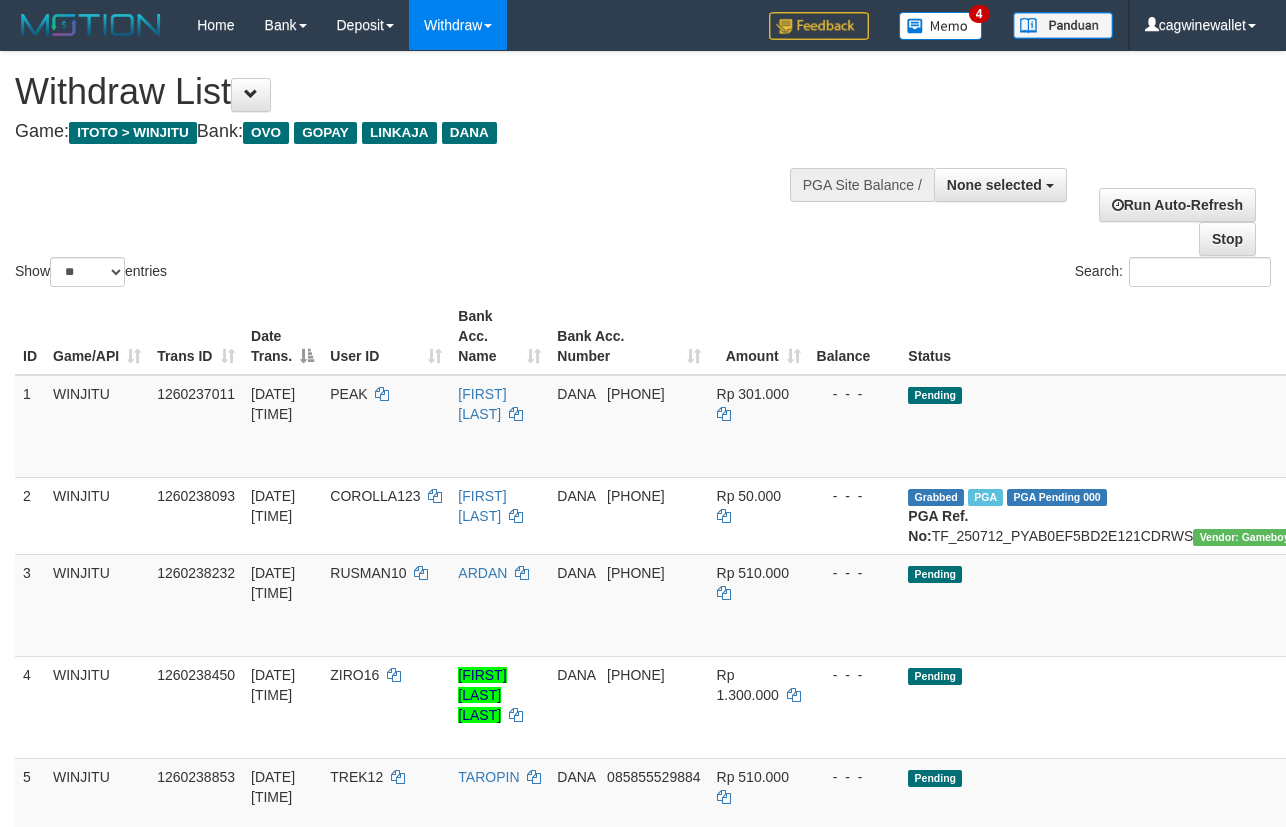 select 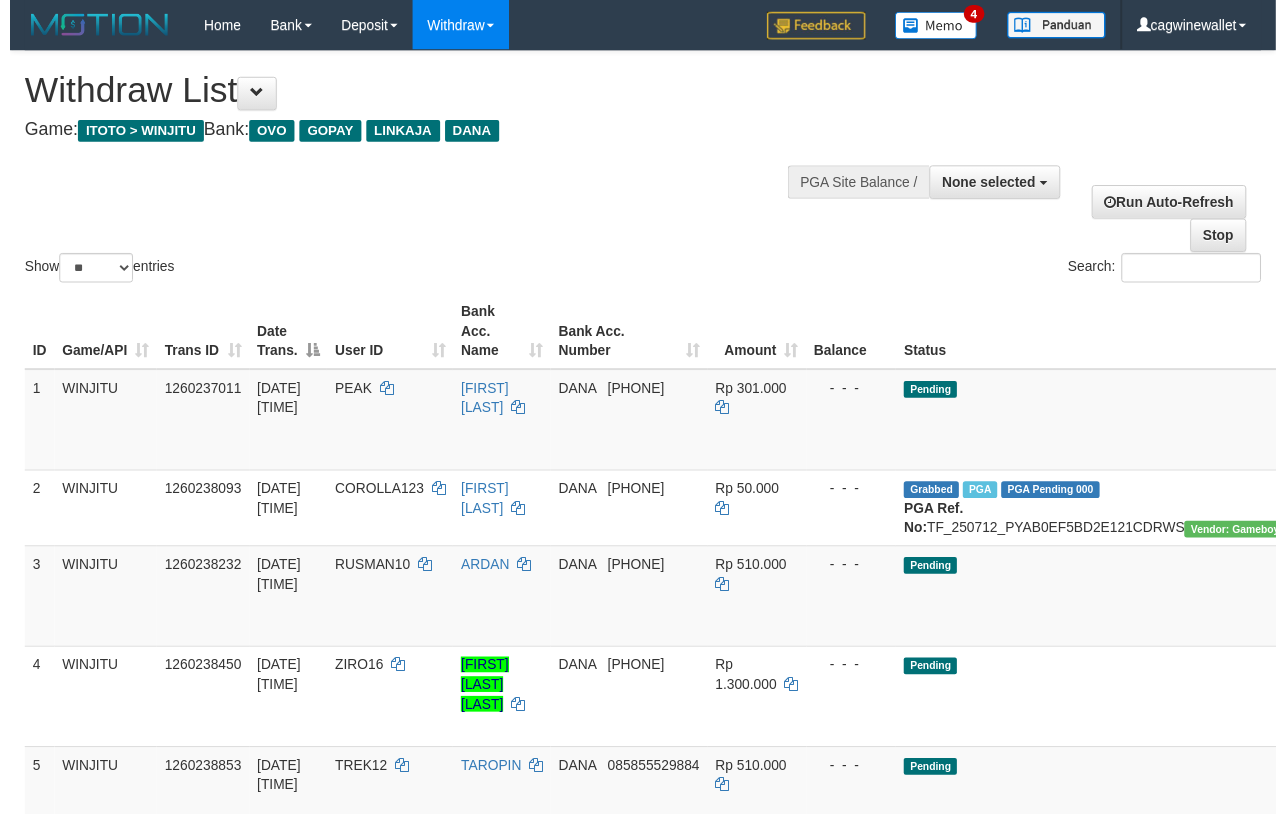 scroll, scrollTop: 0, scrollLeft: 0, axis: both 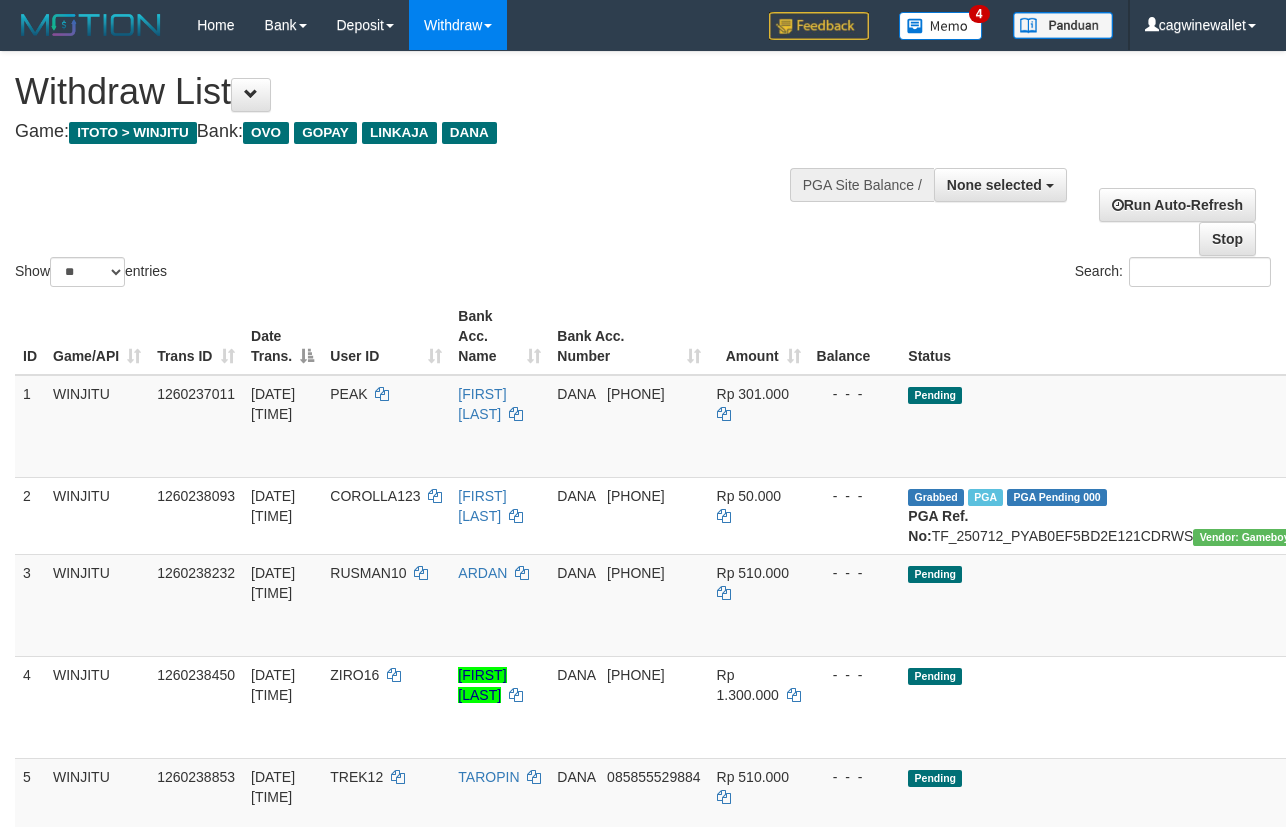 select 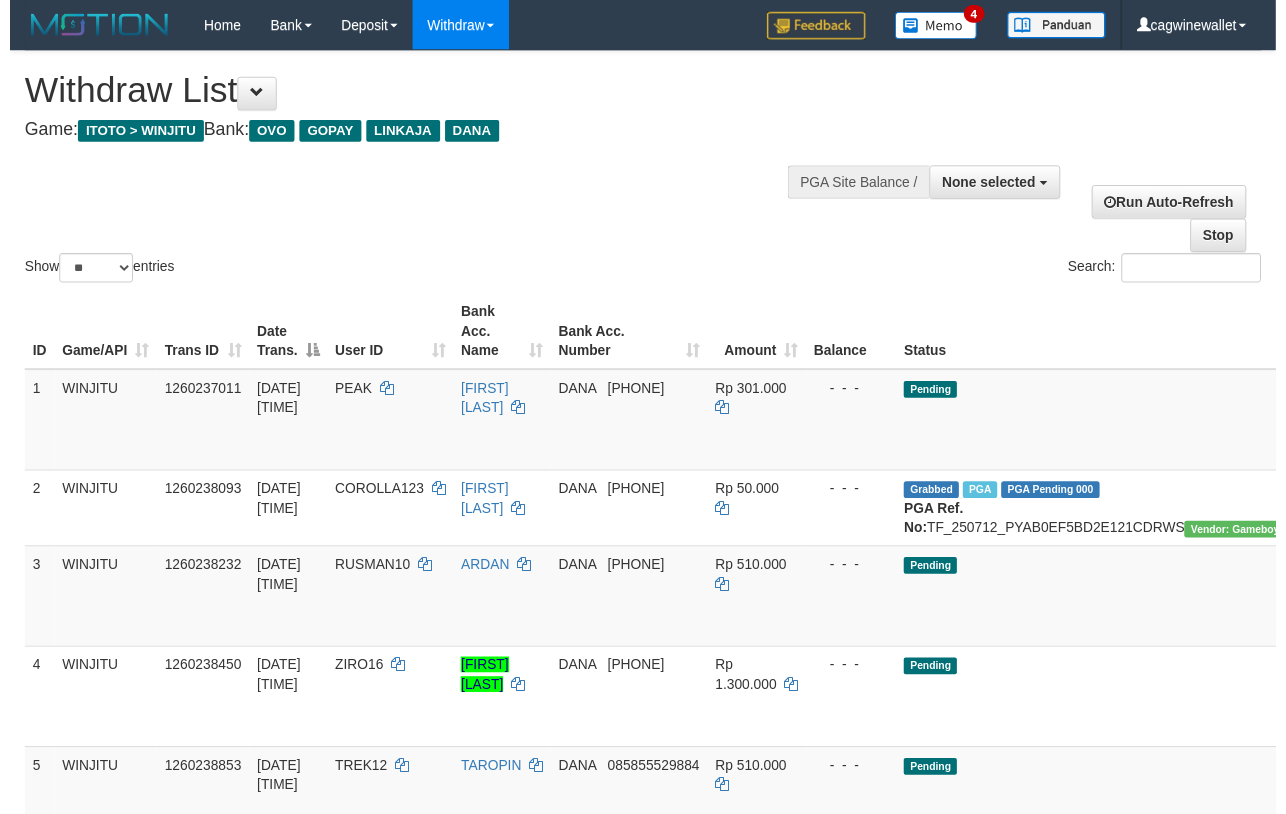 scroll, scrollTop: 0, scrollLeft: 0, axis: both 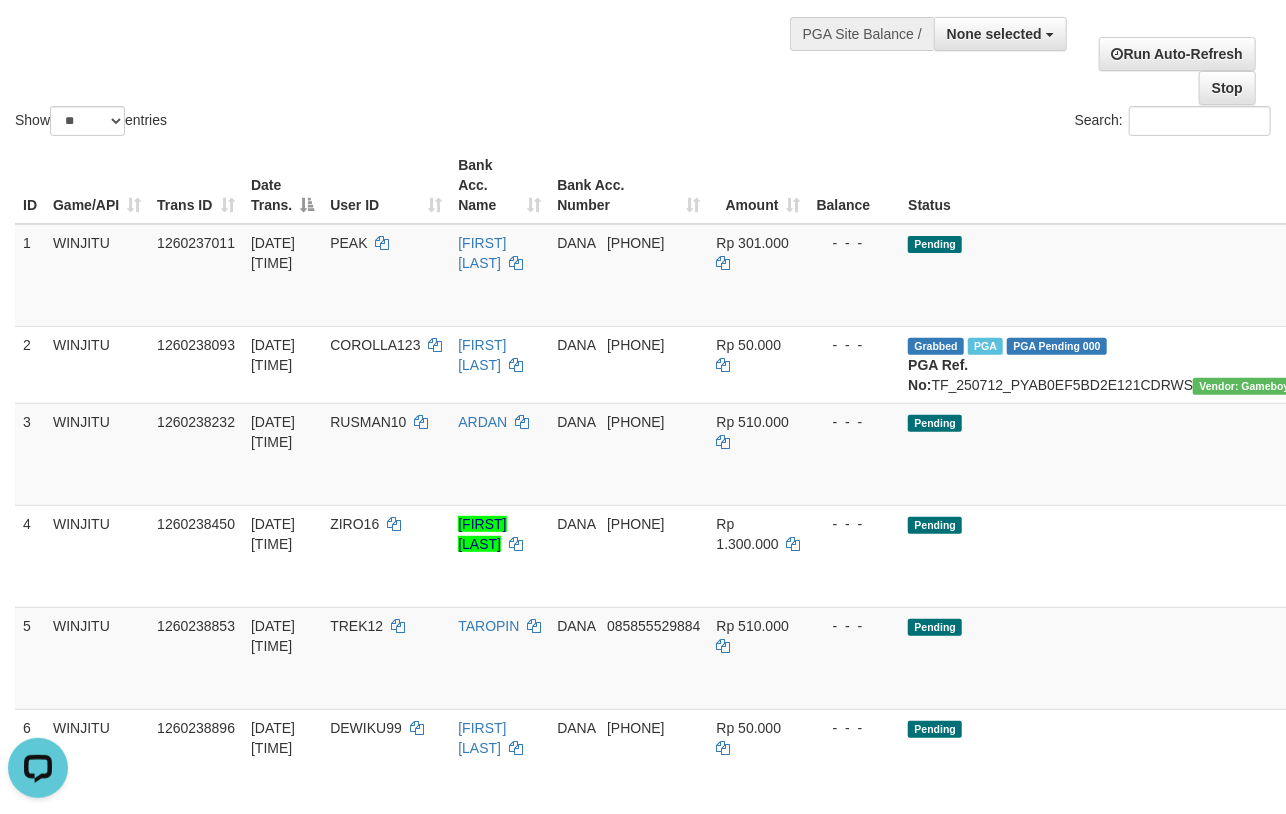 click on "Show  ** ** ** ***  entries Search:" at bounding box center [643, 20] 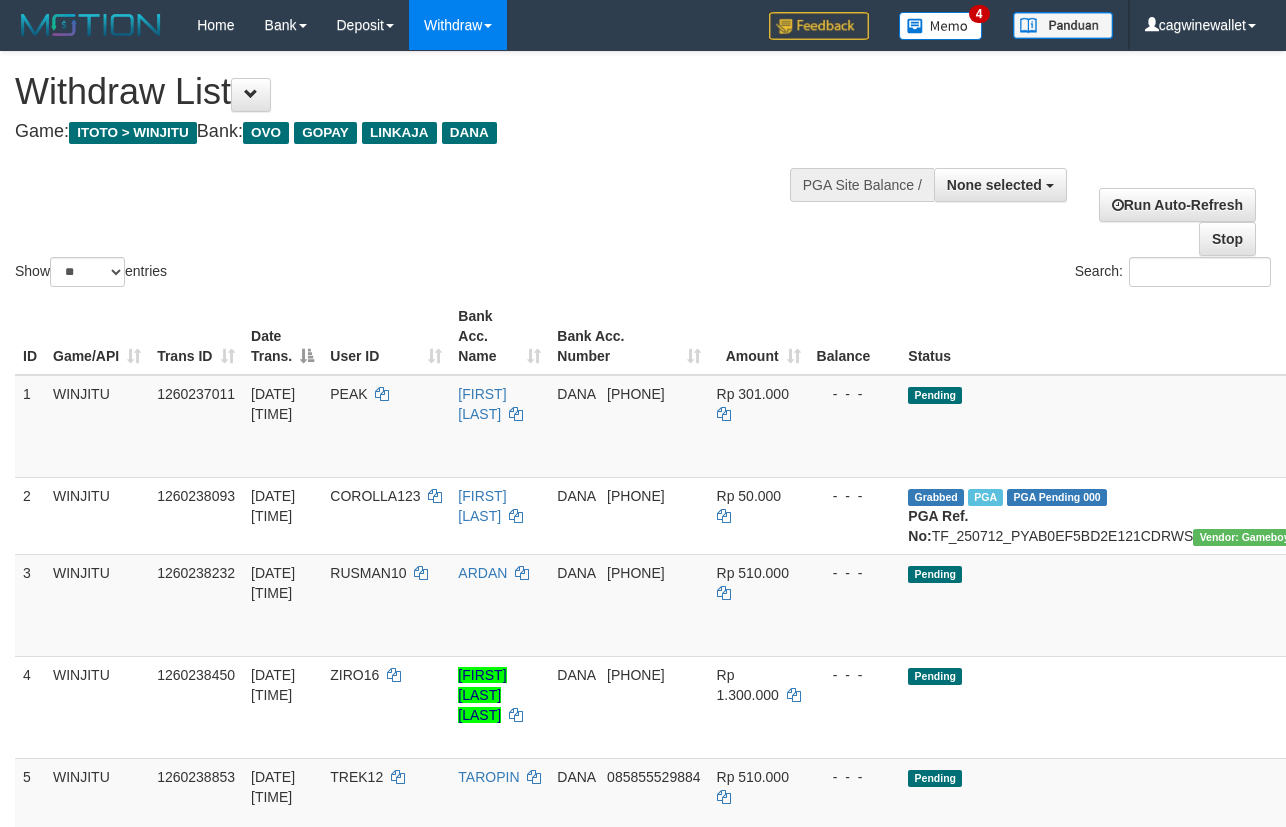 select 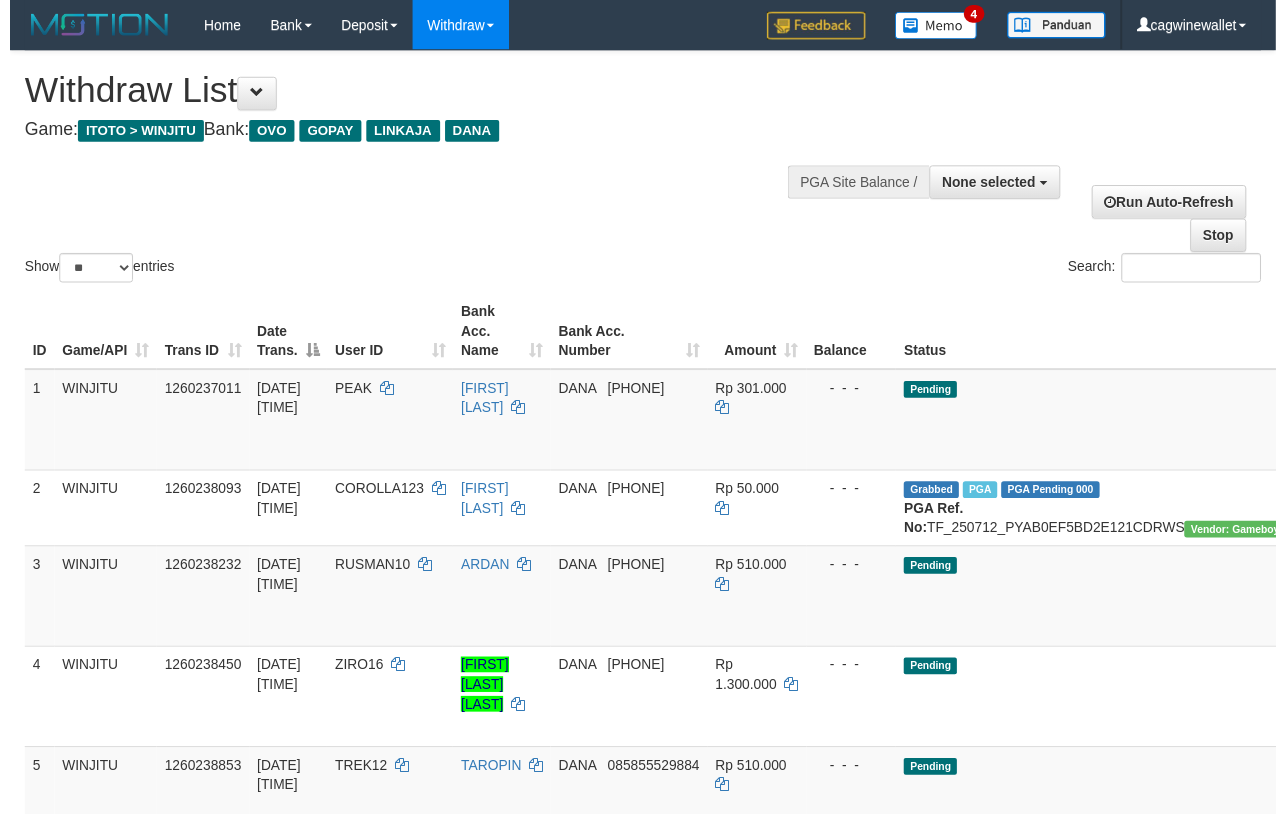 scroll, scrollTop: 151, scrollLeft: 0, axis: vertical 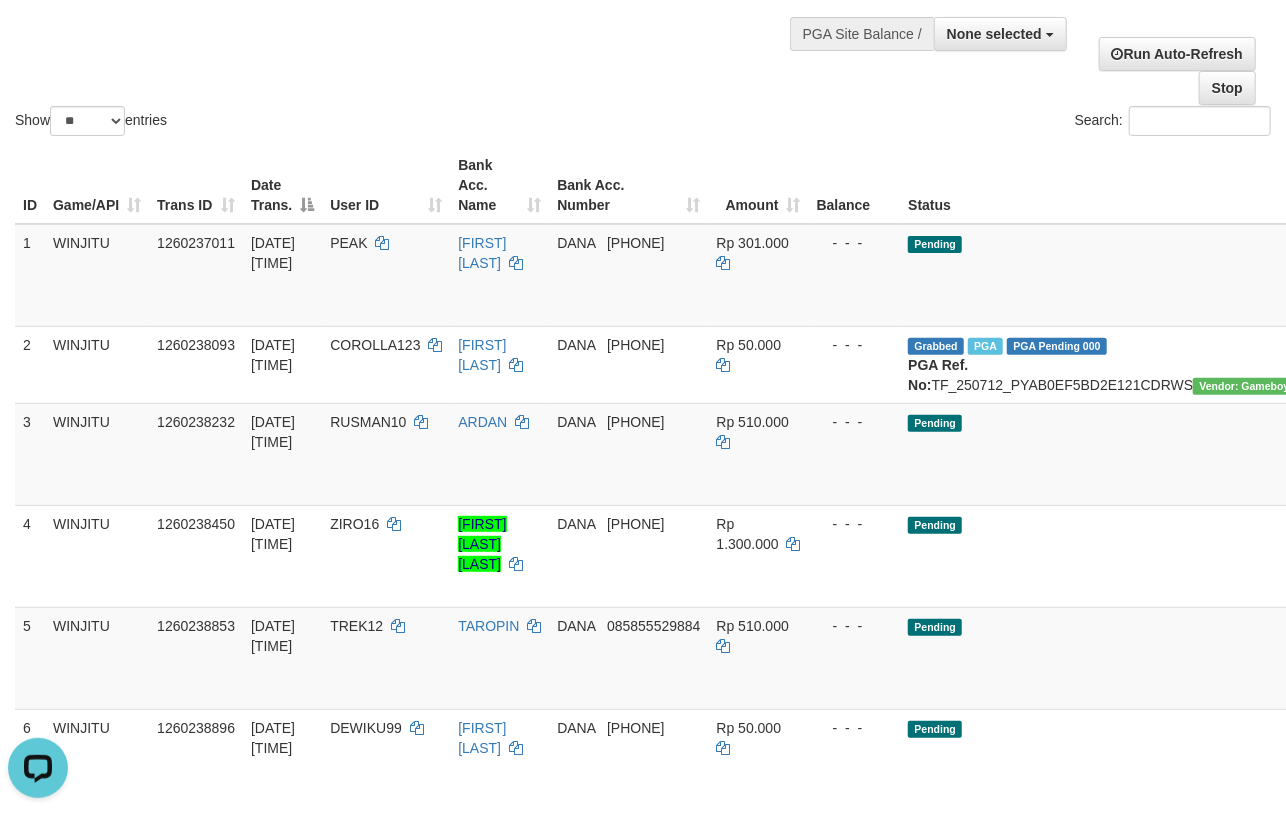 click on "Show  ** ** ** ***  entries Search:" at bounding box center [643, 20] 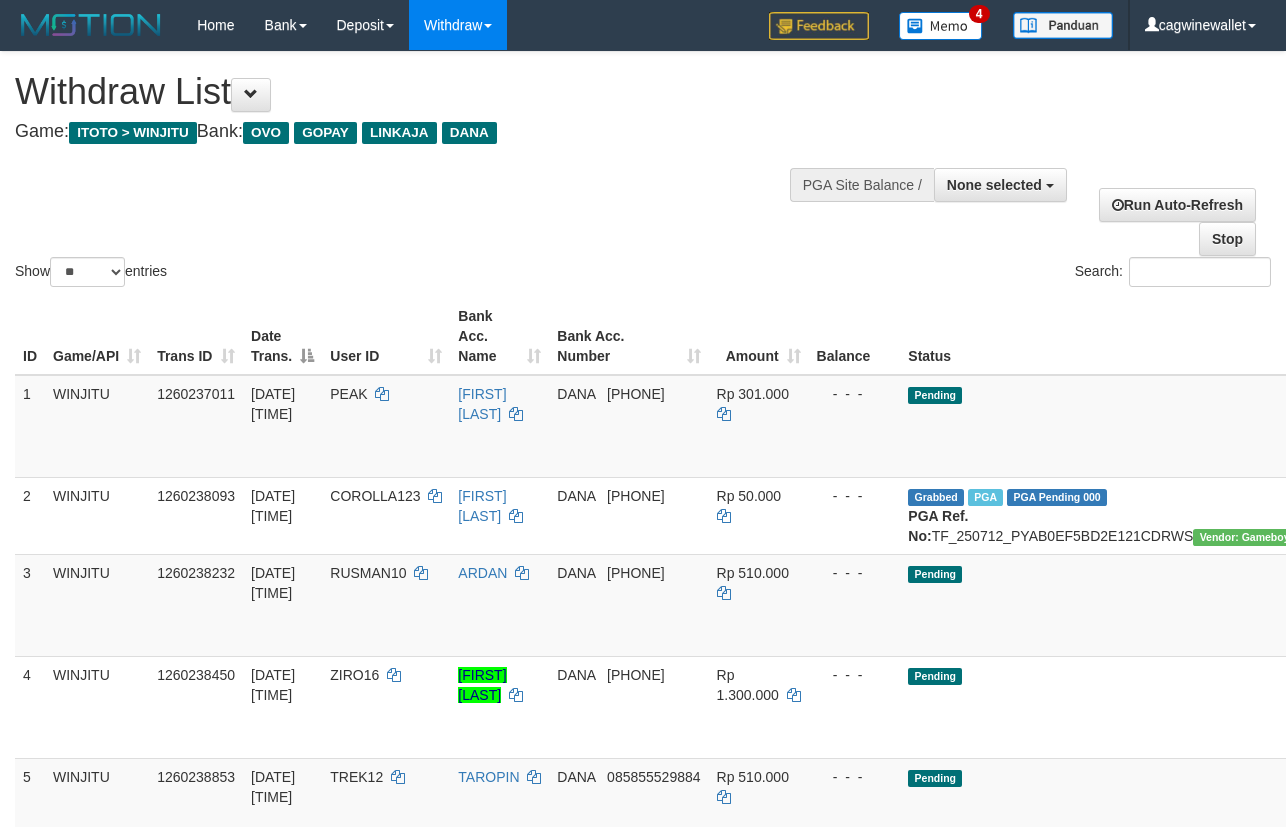 select 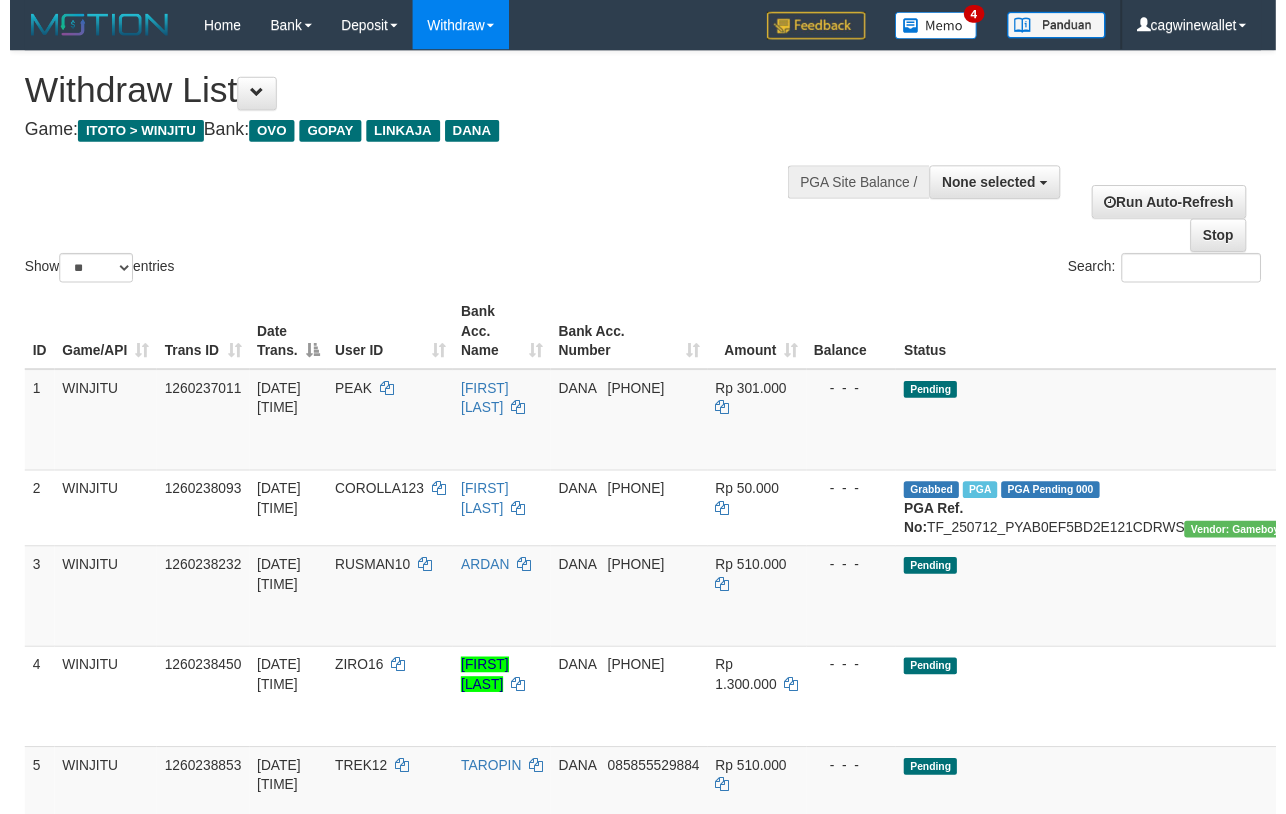 scroll, scrollTop: 151, scrollLeft: 0, axis: vertical 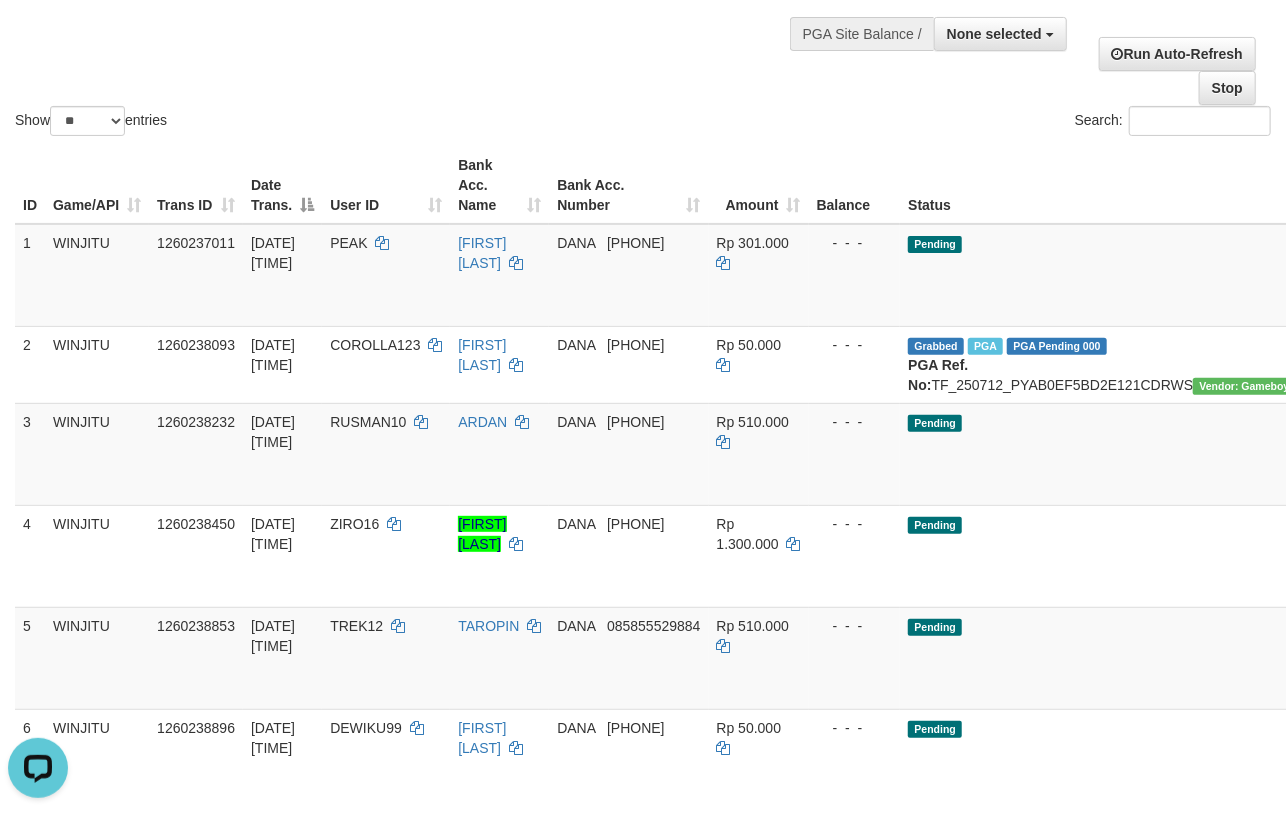 click on "Show  ** ** ** ***  entries Search:" at bounding box center (643, 20) 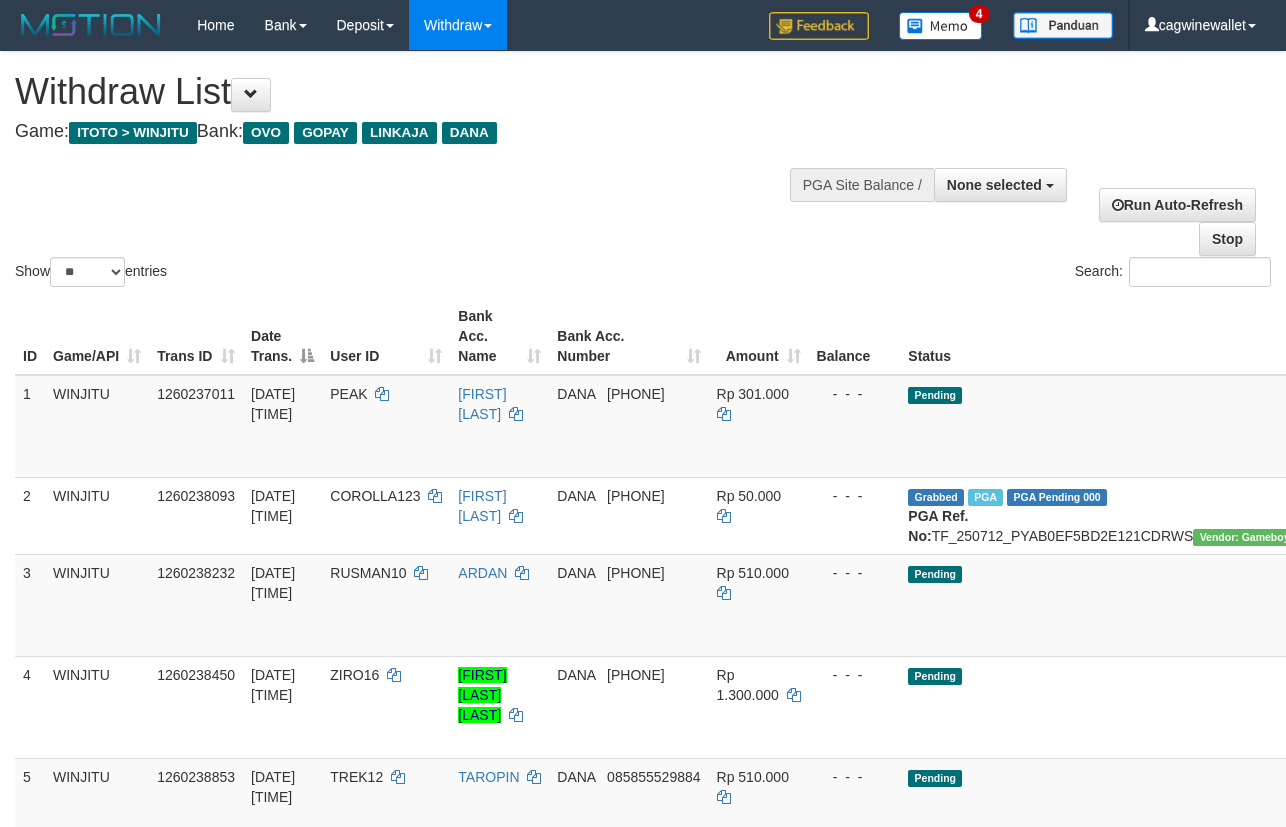 select 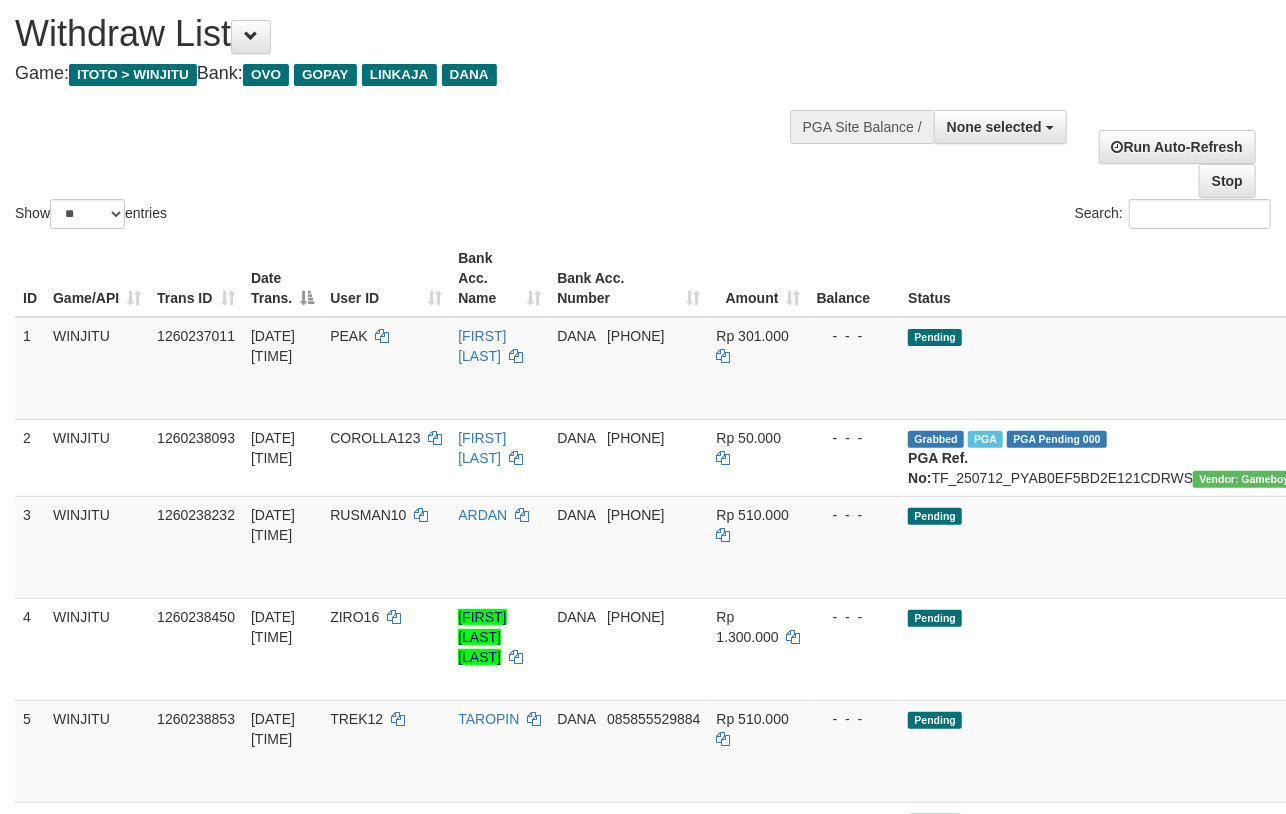 scroll, scrollTop: 0, scrollLeft: 0, axis: both 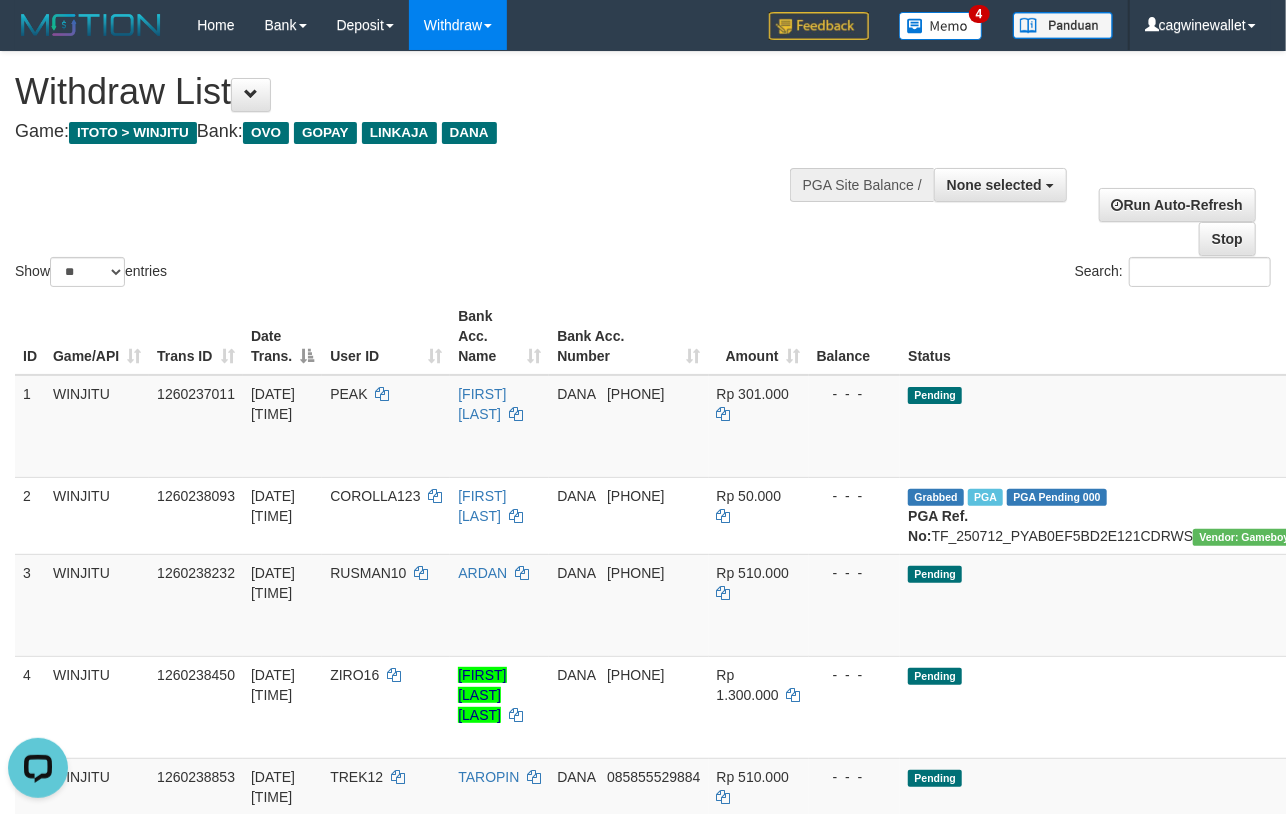click on "Show  ** ** ** ***  entries Search:" at bounding box center [643, 171] 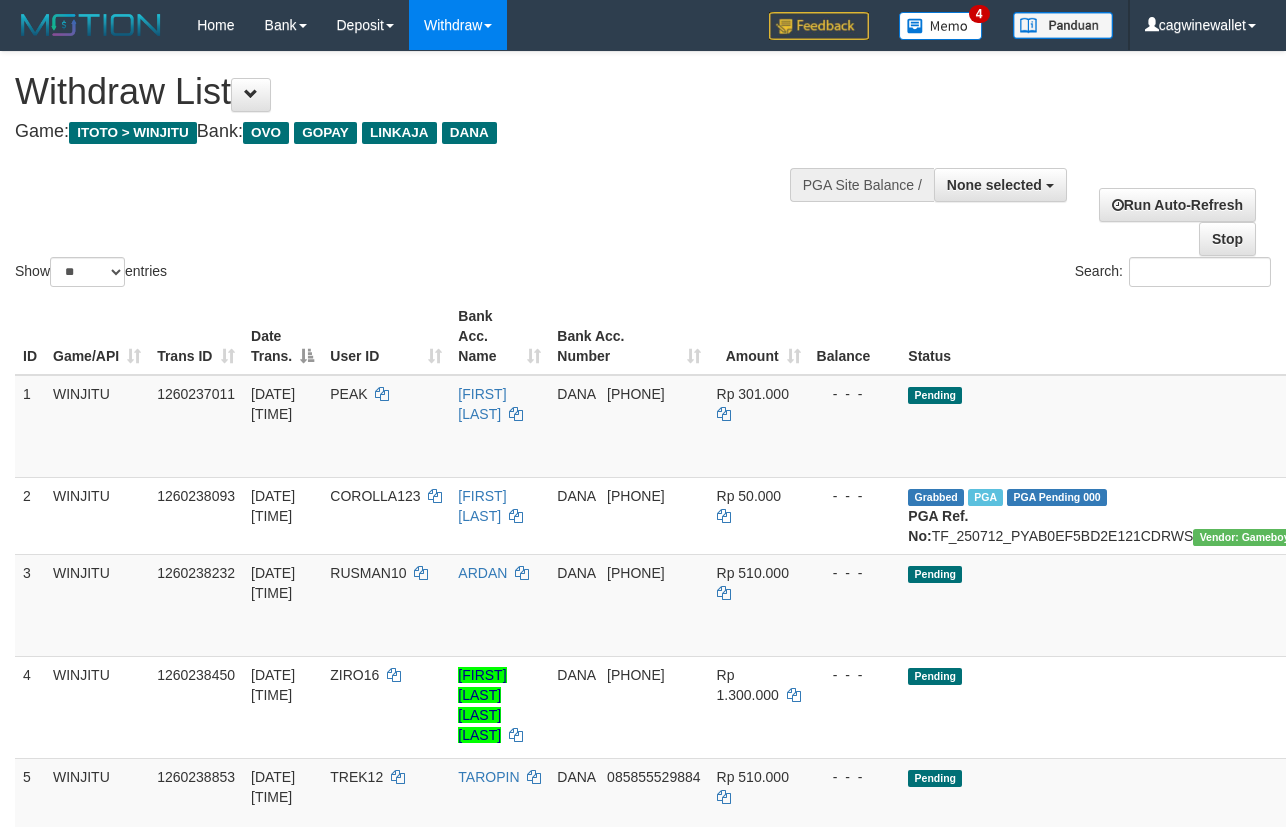 select 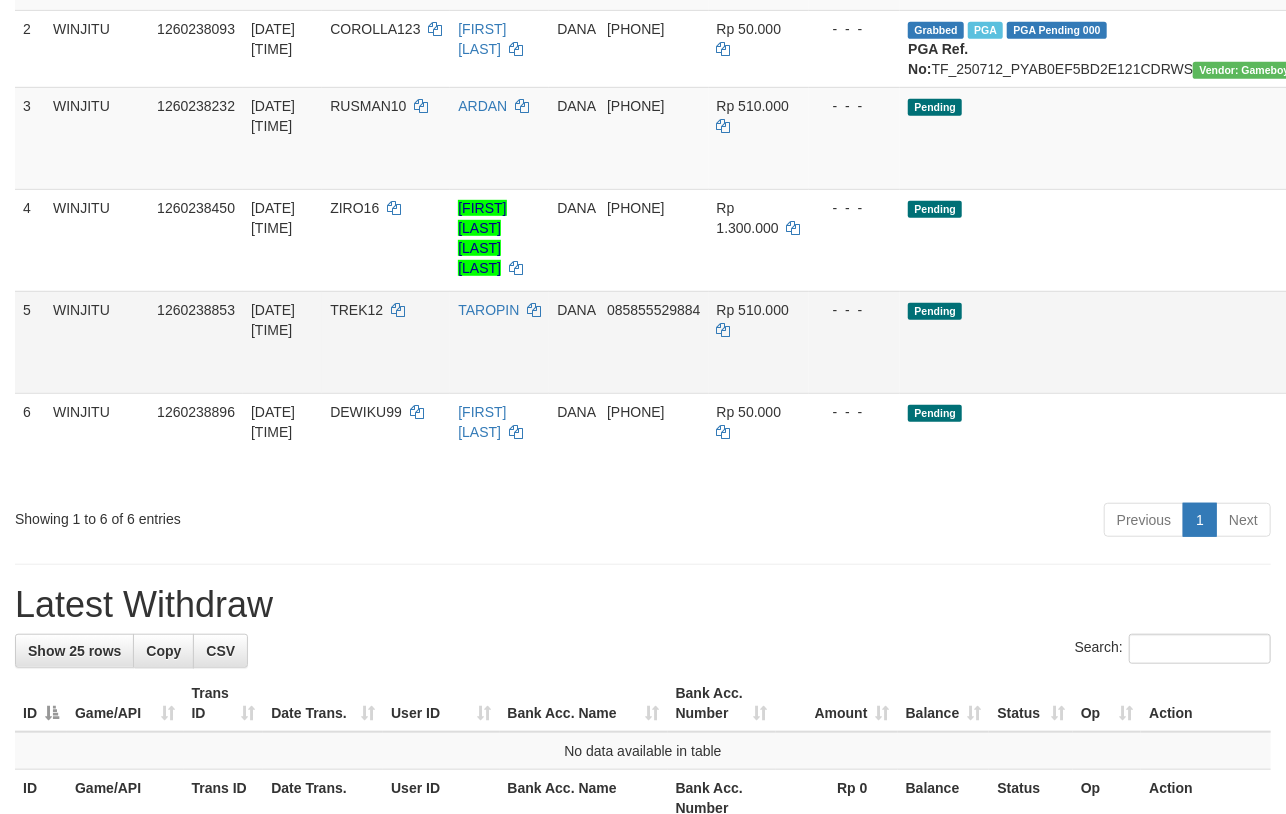 scroll, scrollTop: 606, scrollLeft: 0, axis: vertical 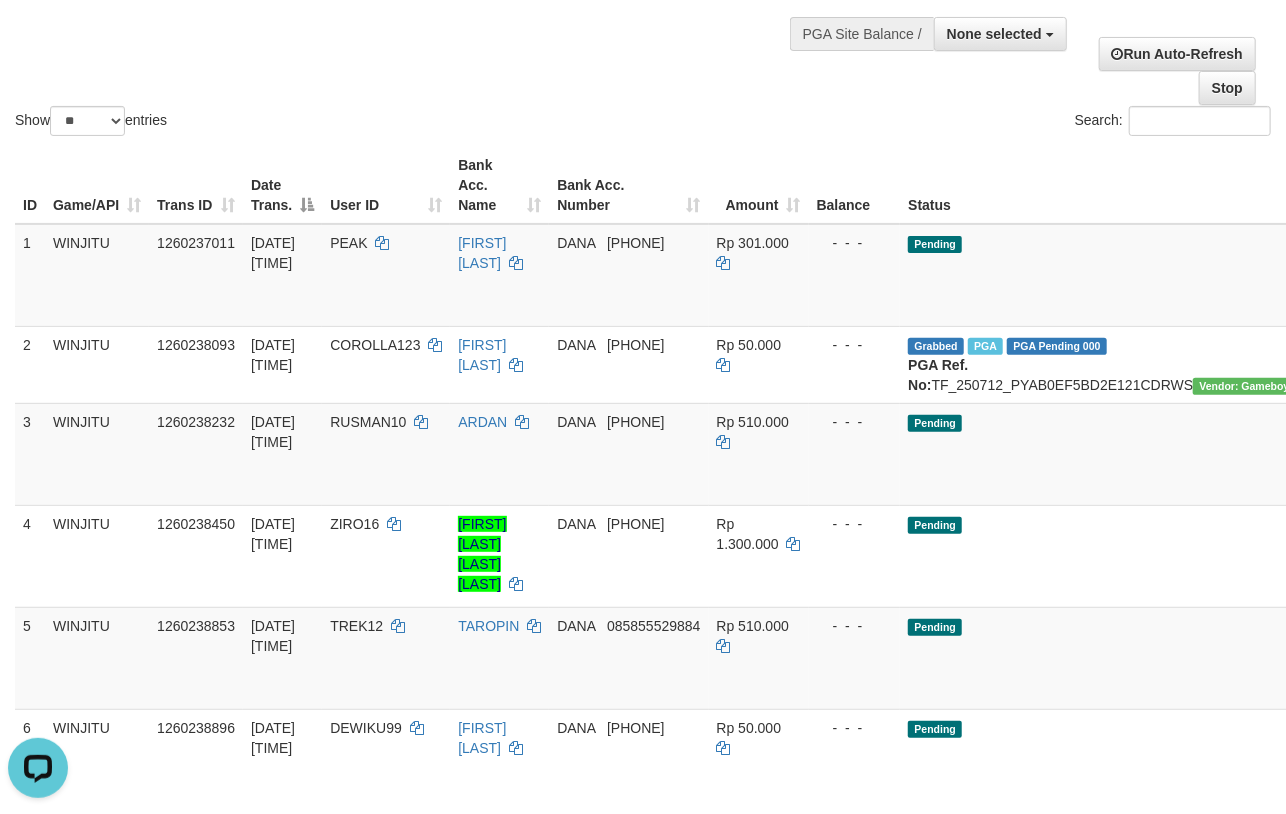 click on "Show  ** ** ** ***  entries Search:" at bounding box center (643, 20) 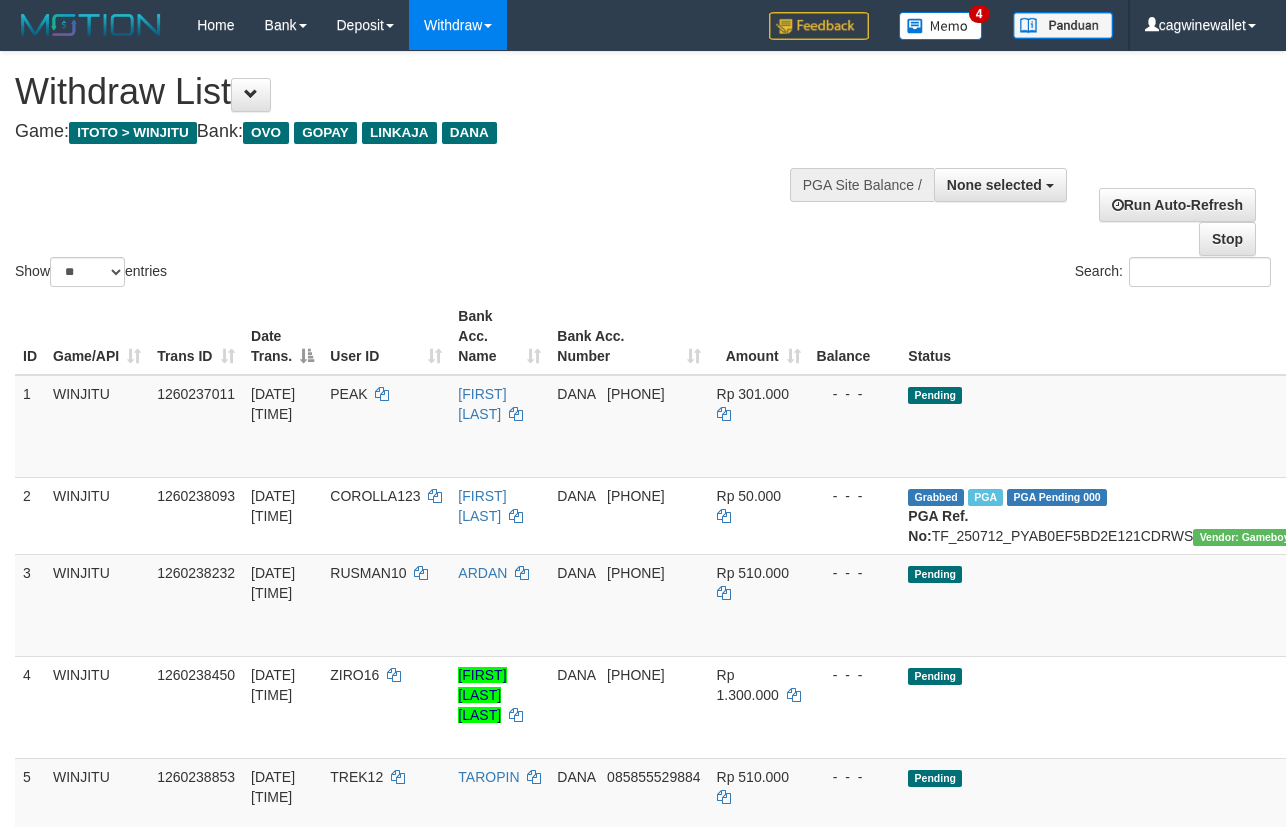 select 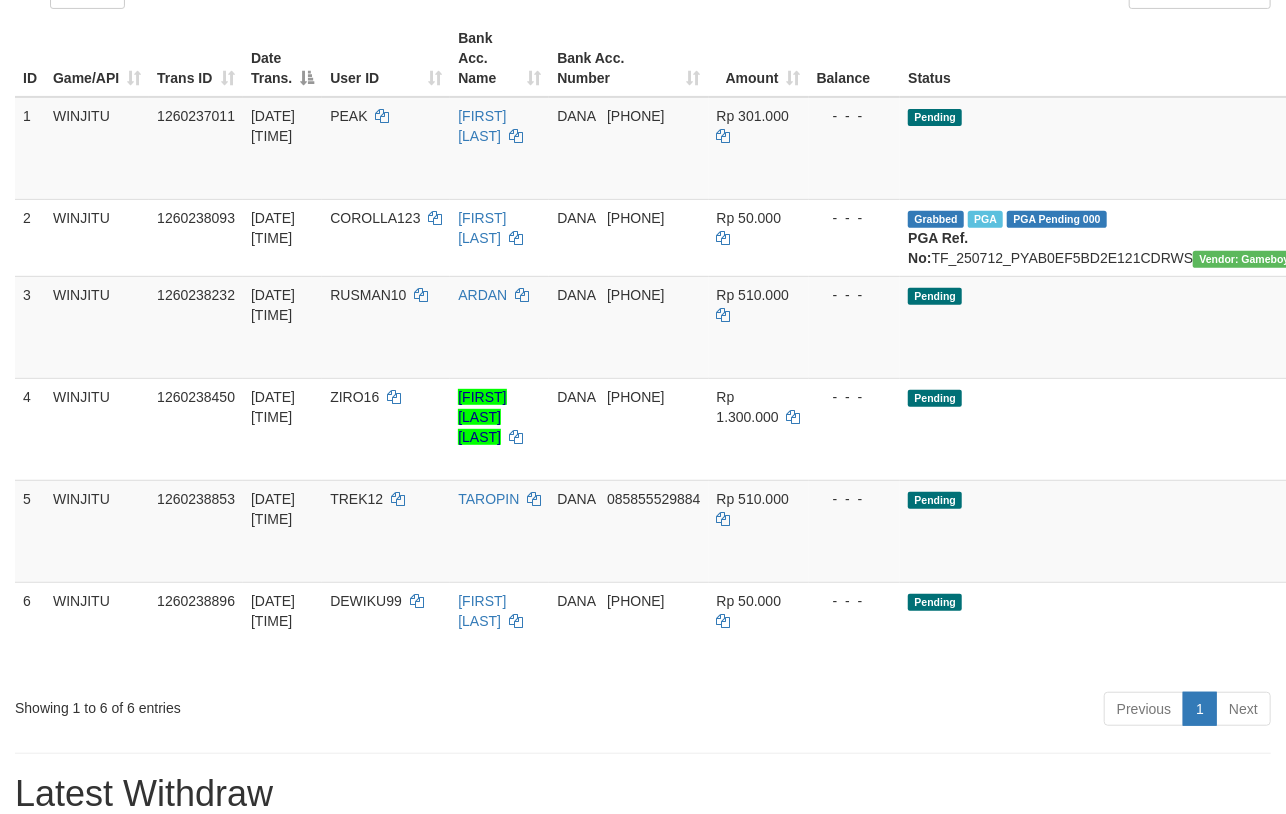 scroll, scrollTop: 303, scrollLeft: 0, axis: vertical 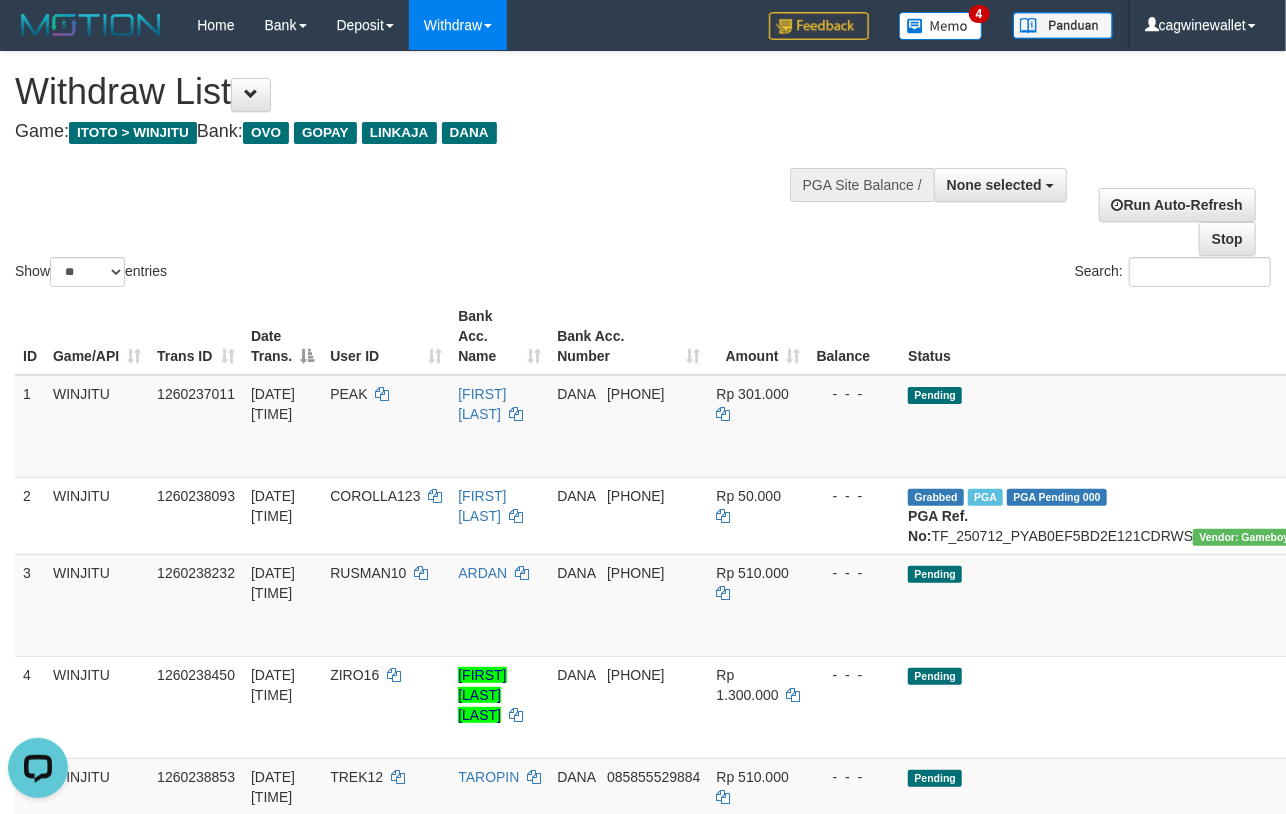 click on "Show  ** ** ** ***  entries Search:" at bounding box center (643, 171) 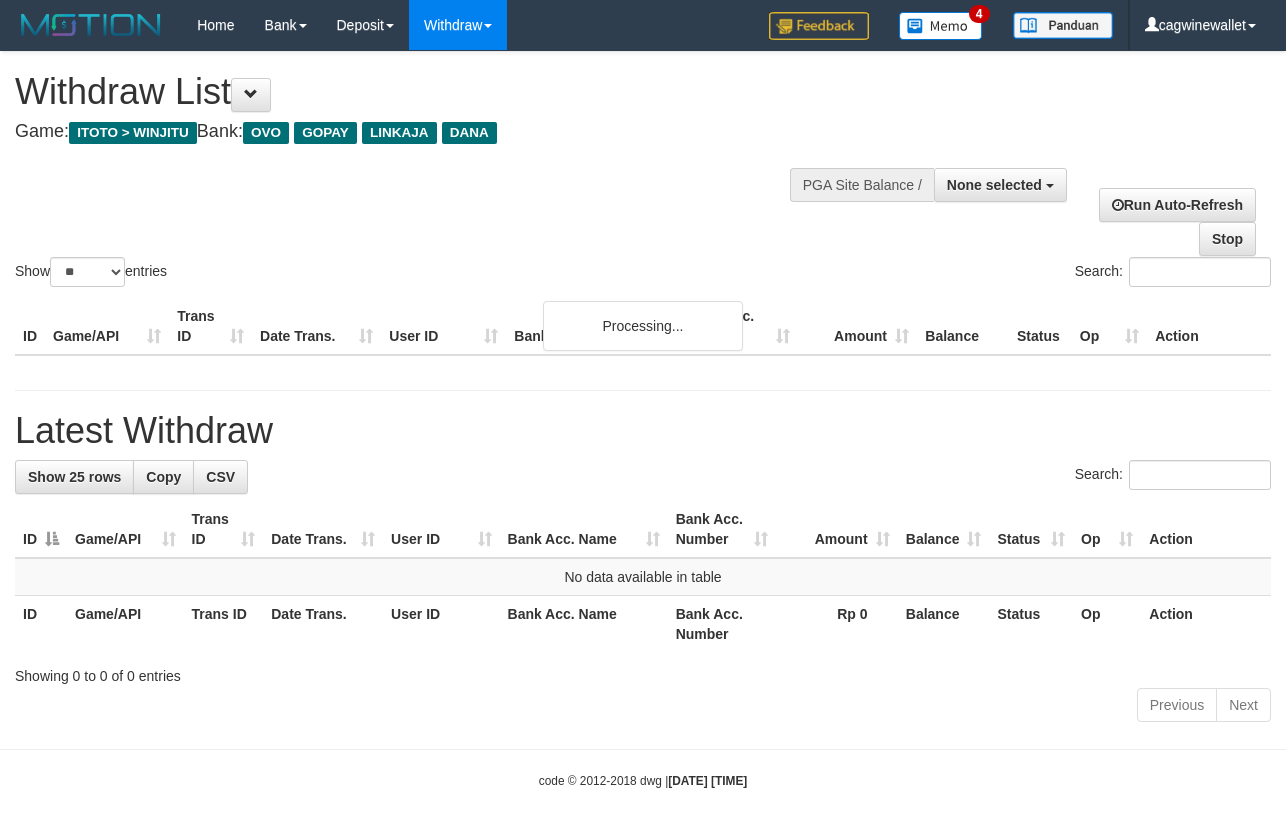 select 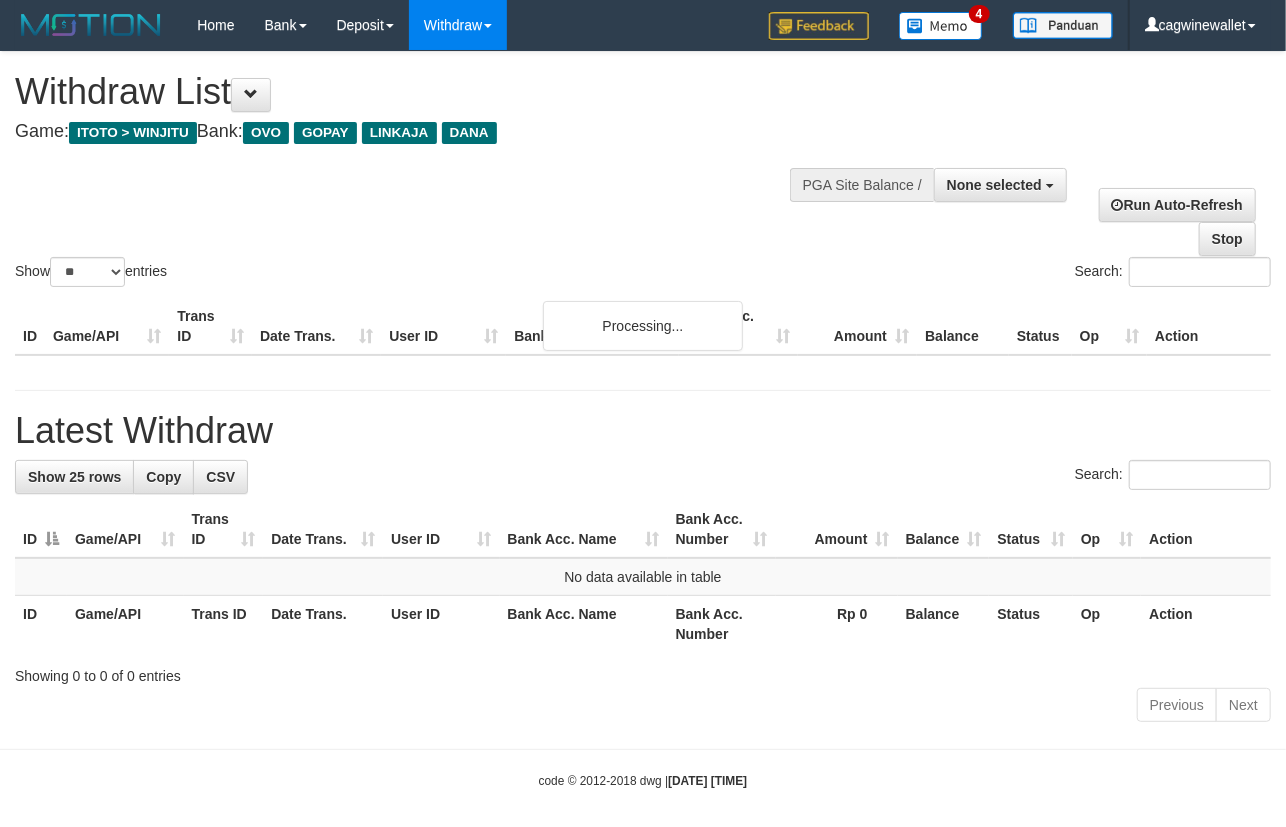scroll, scrollTop: 11, scrollLeft: 0, axis: vertical 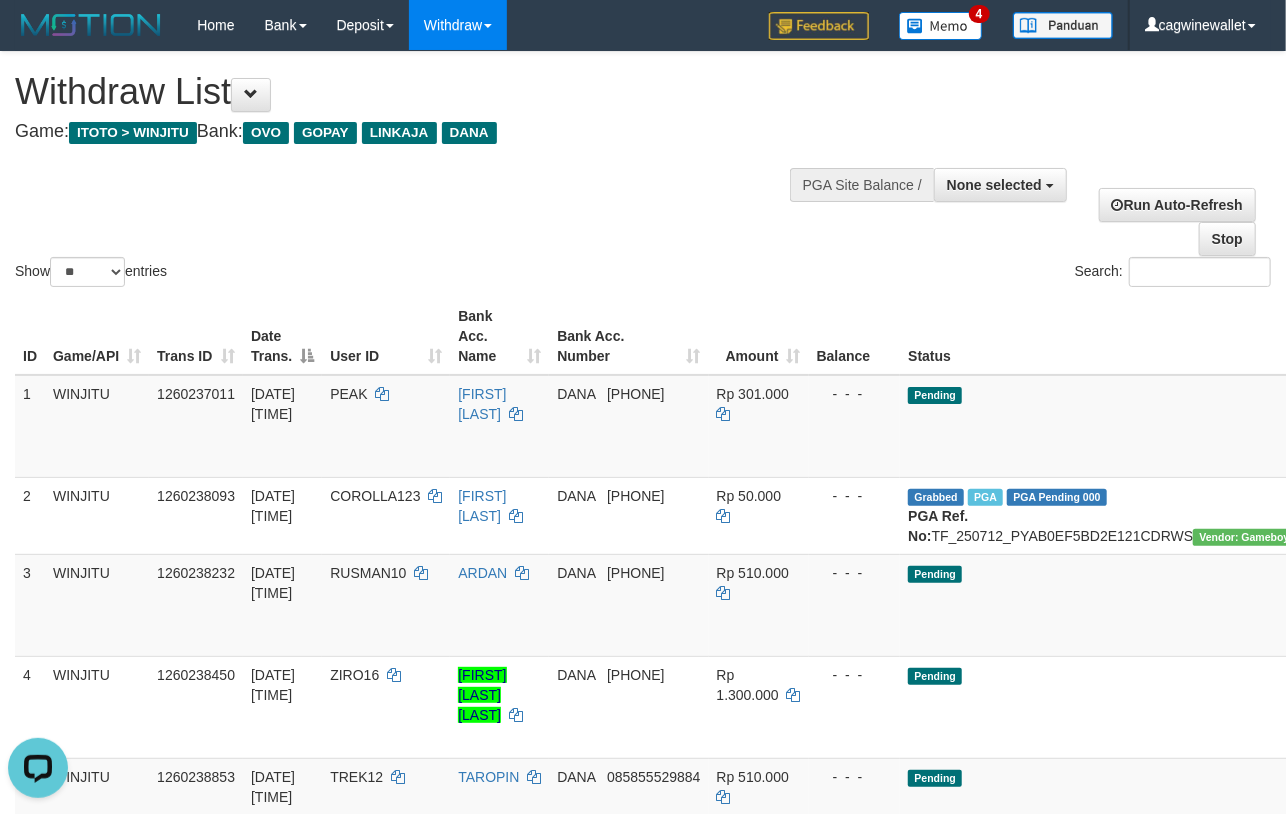 click on "Show  ** ** ** ***  entries Search:" at bounding box center [643, 171] 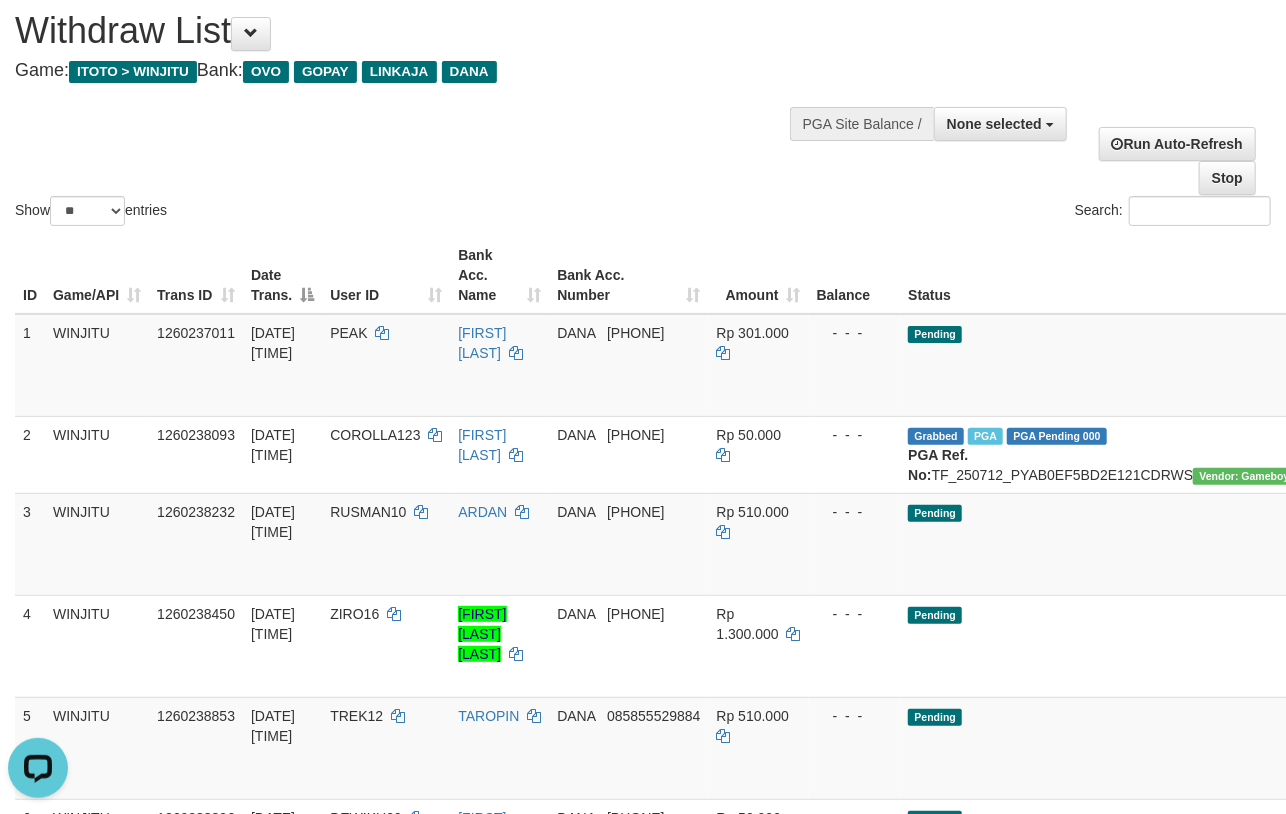 scroll, scrollTop: 151, scrollLeft: 0, axis: vertical 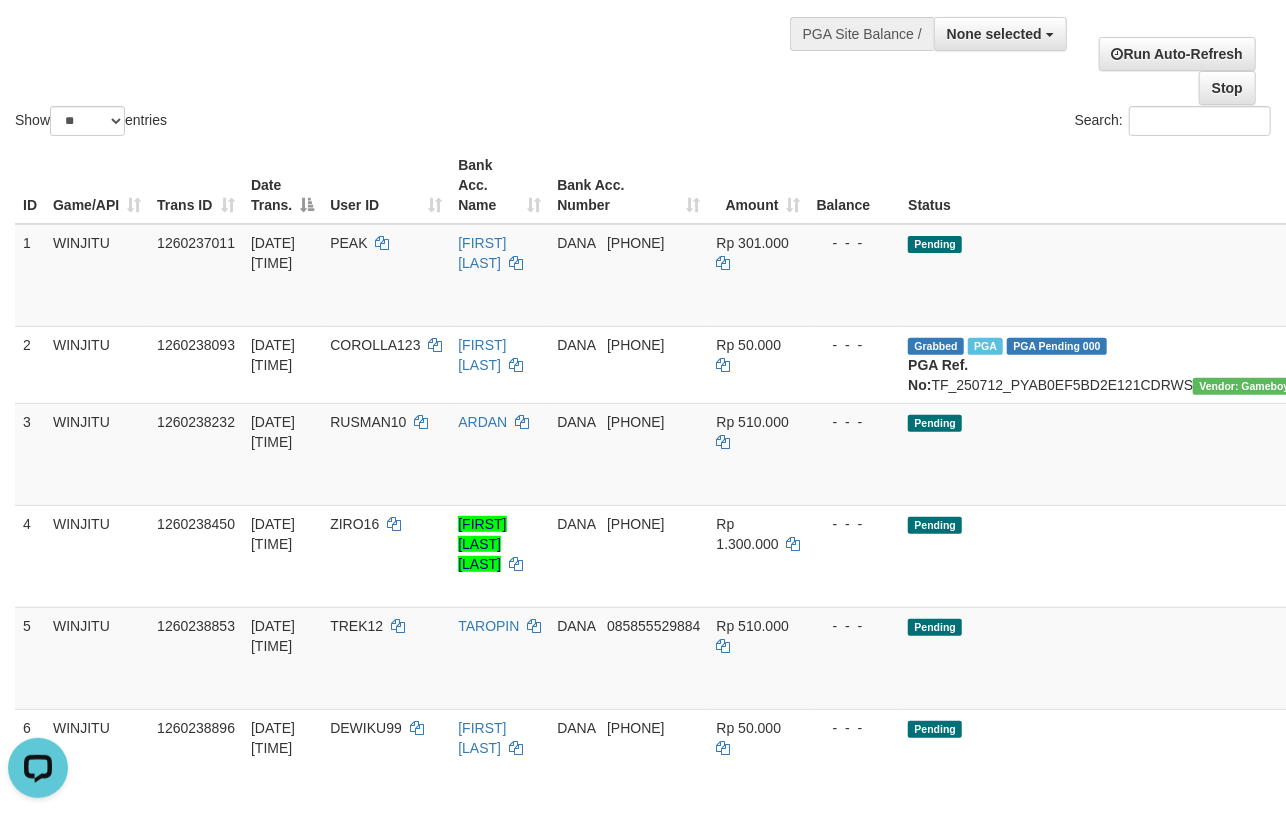 click on "Show  ** ** ** ***  entries Search:" at bounding box center (643, 20) 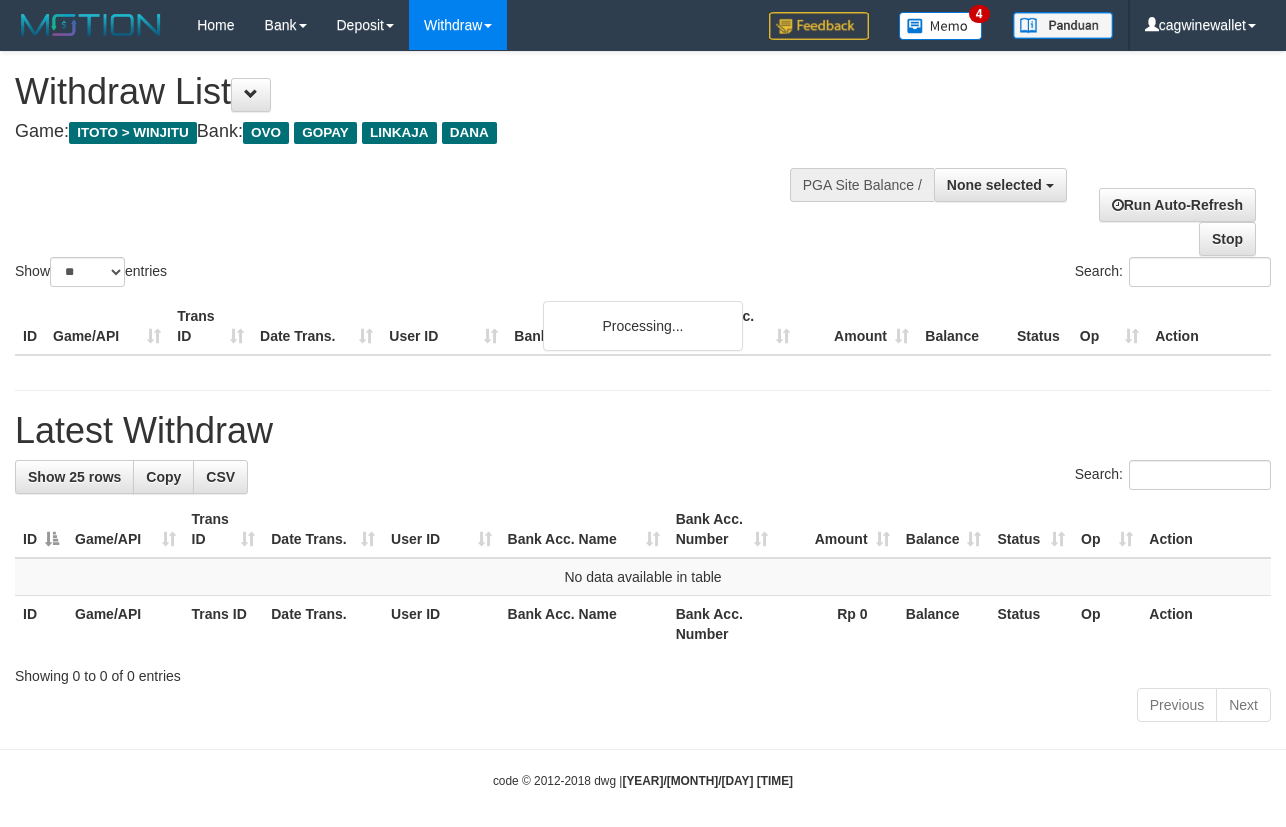 select 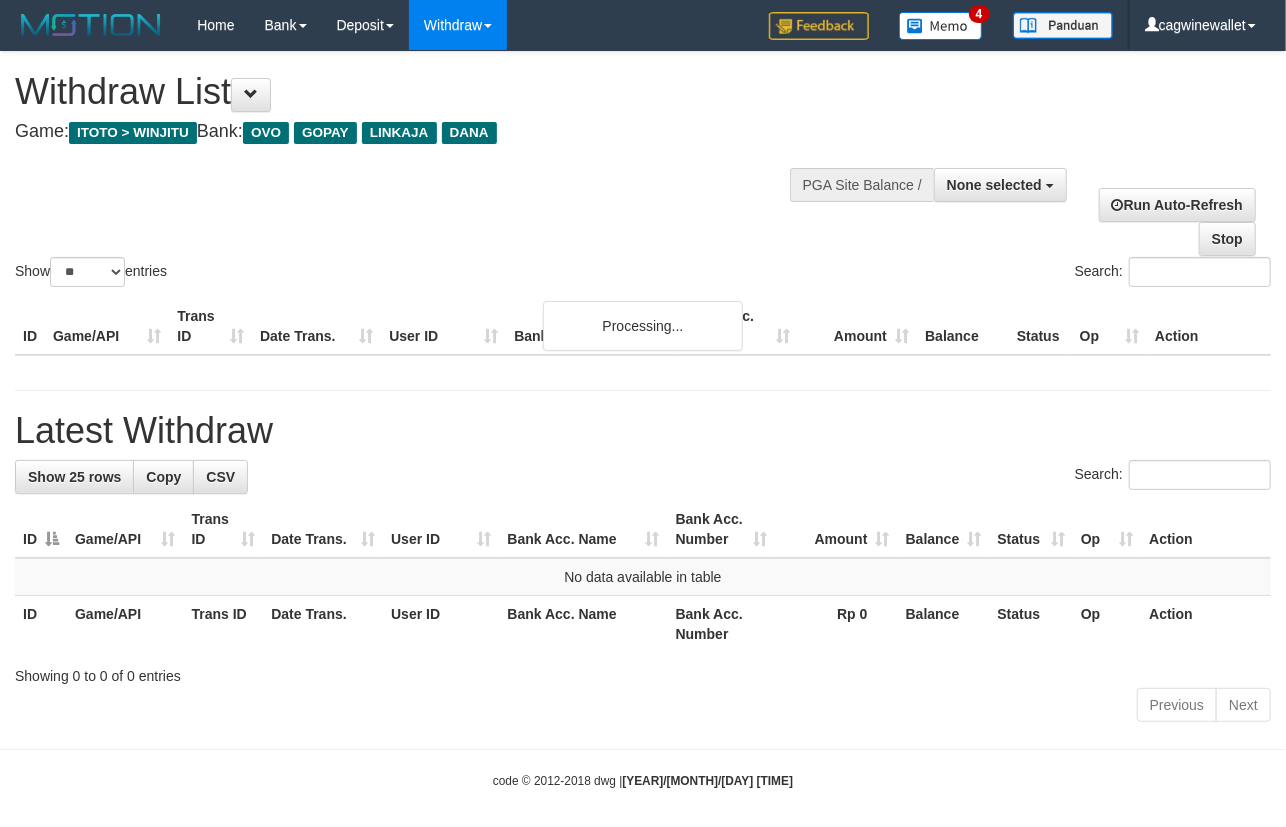 scroll, scrollTop: 11, scrollLeft: 0, axis: vertical 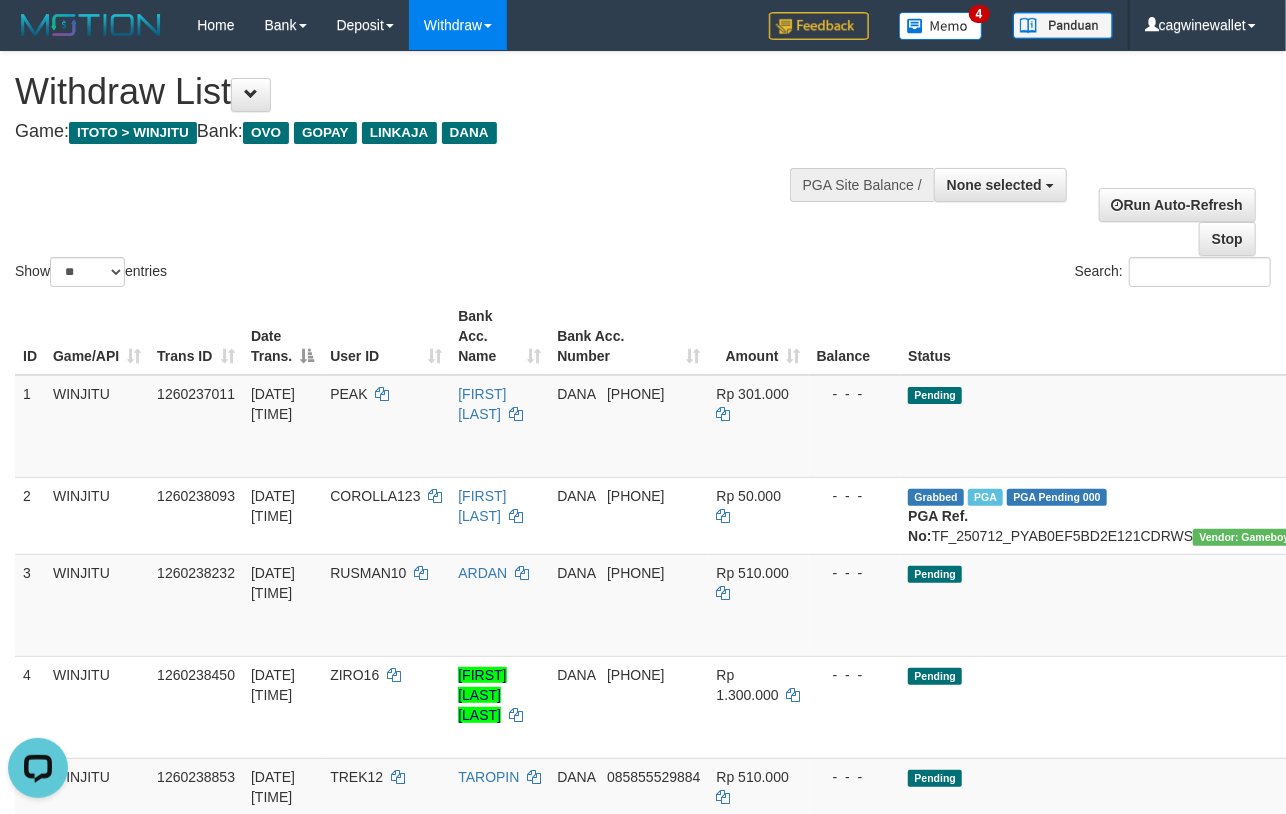 click on "Show  ** ** ** ***  entries Search:" at bounding box center [643, 171] 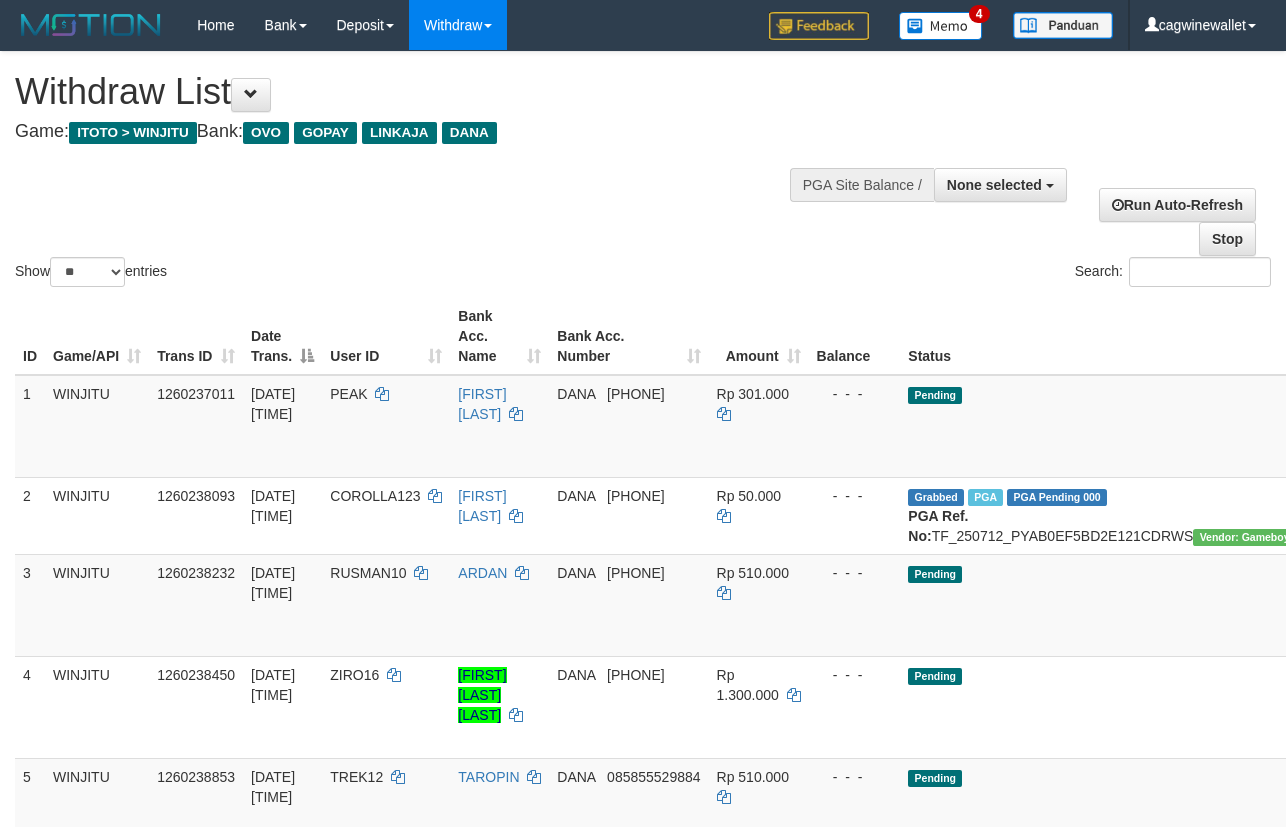 select 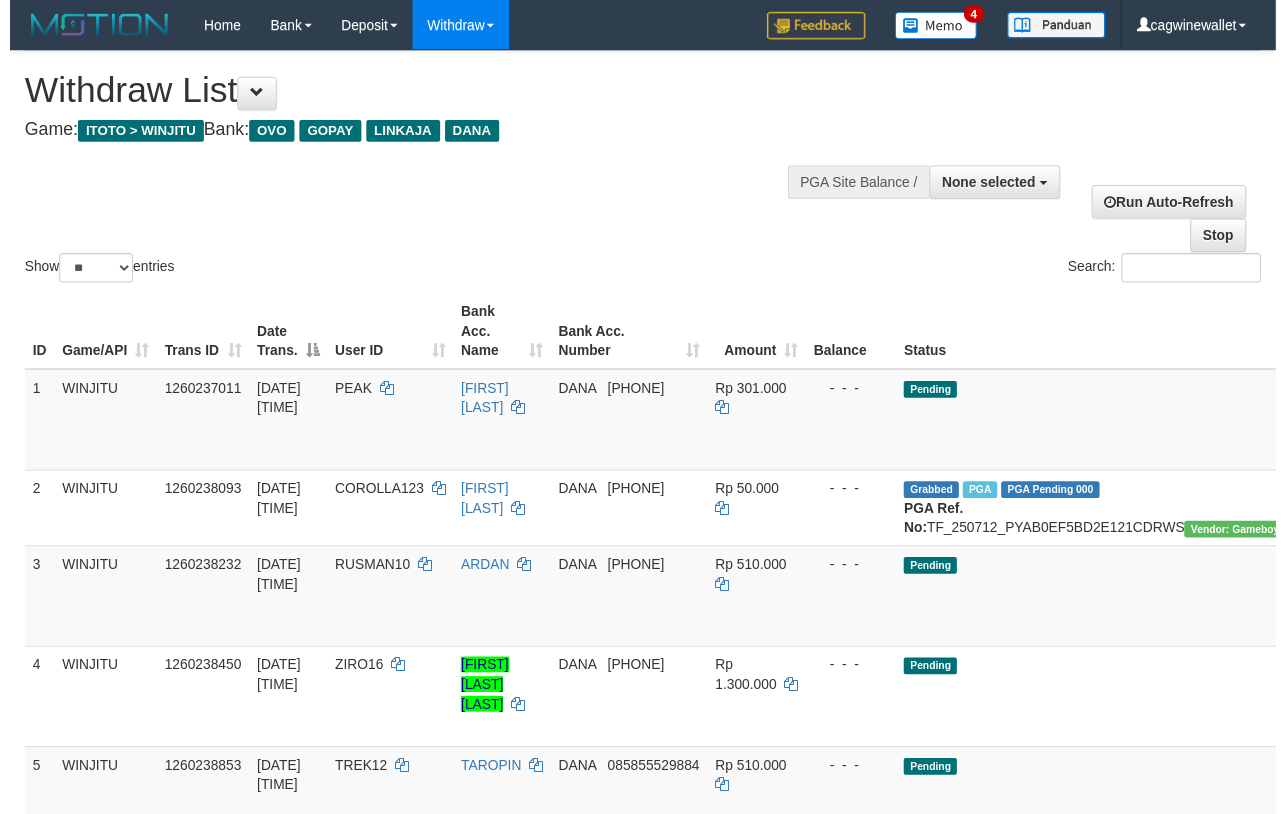 scroll, scrollTop: 0, scrollLeft: 0, axis: both 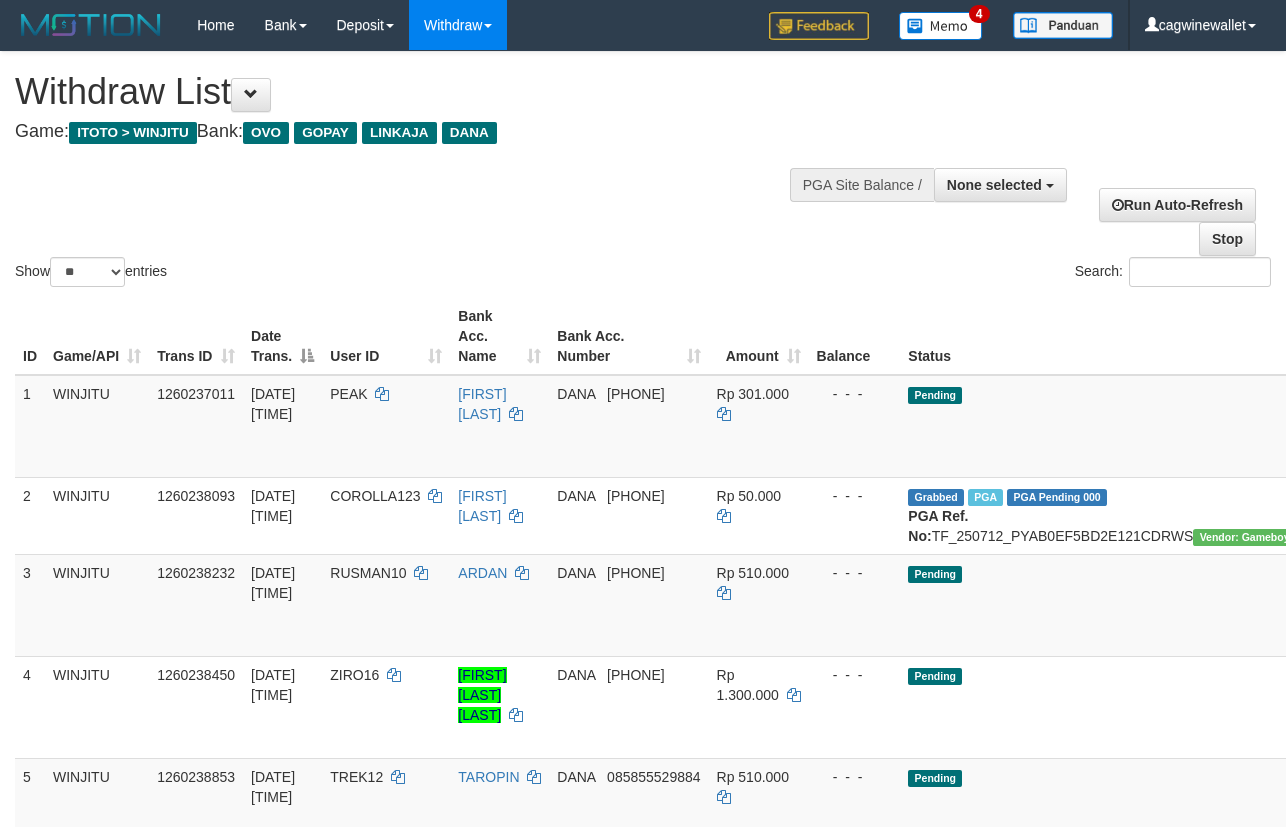 select 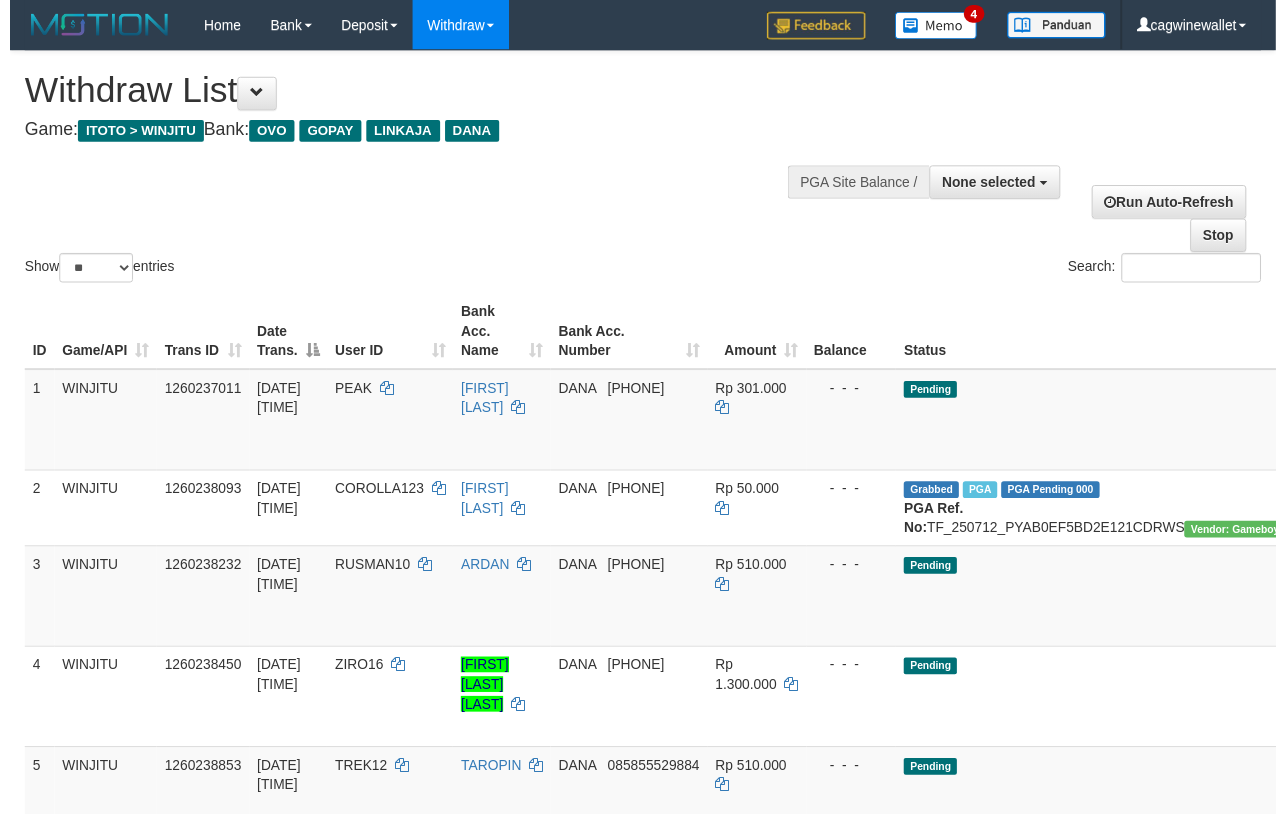 scroll, scrollTop: 0, scrollLeft: 0, axis: both 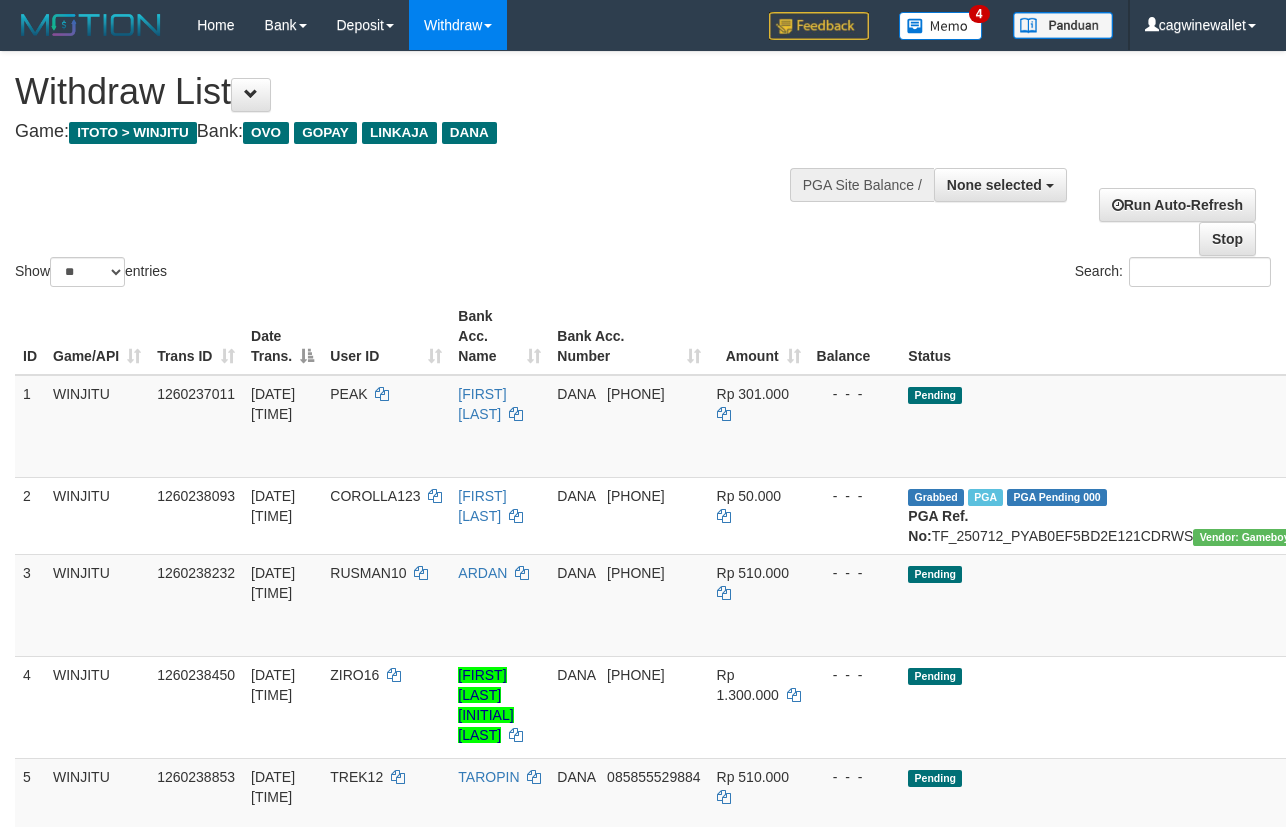 select 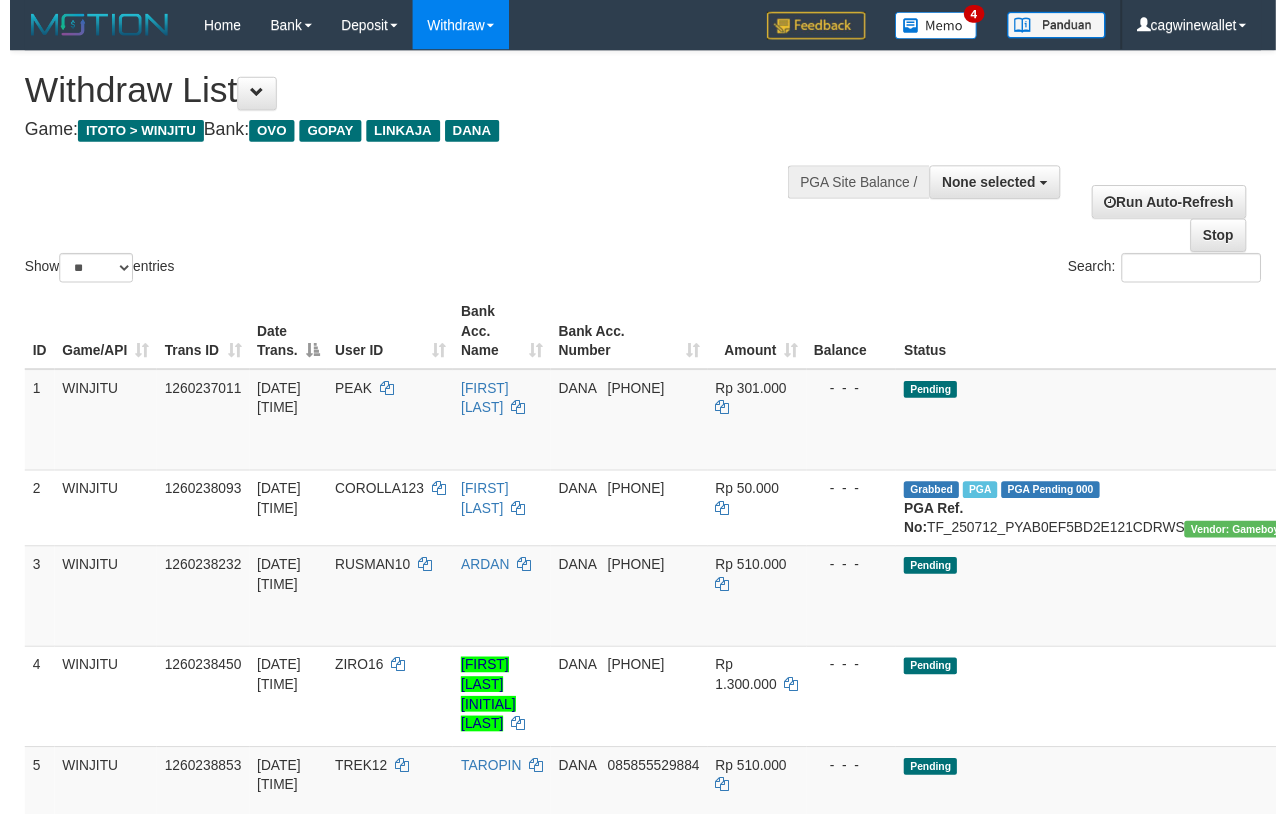 scroll, scrollTop: 0, scrollLeft: 0, axis: both 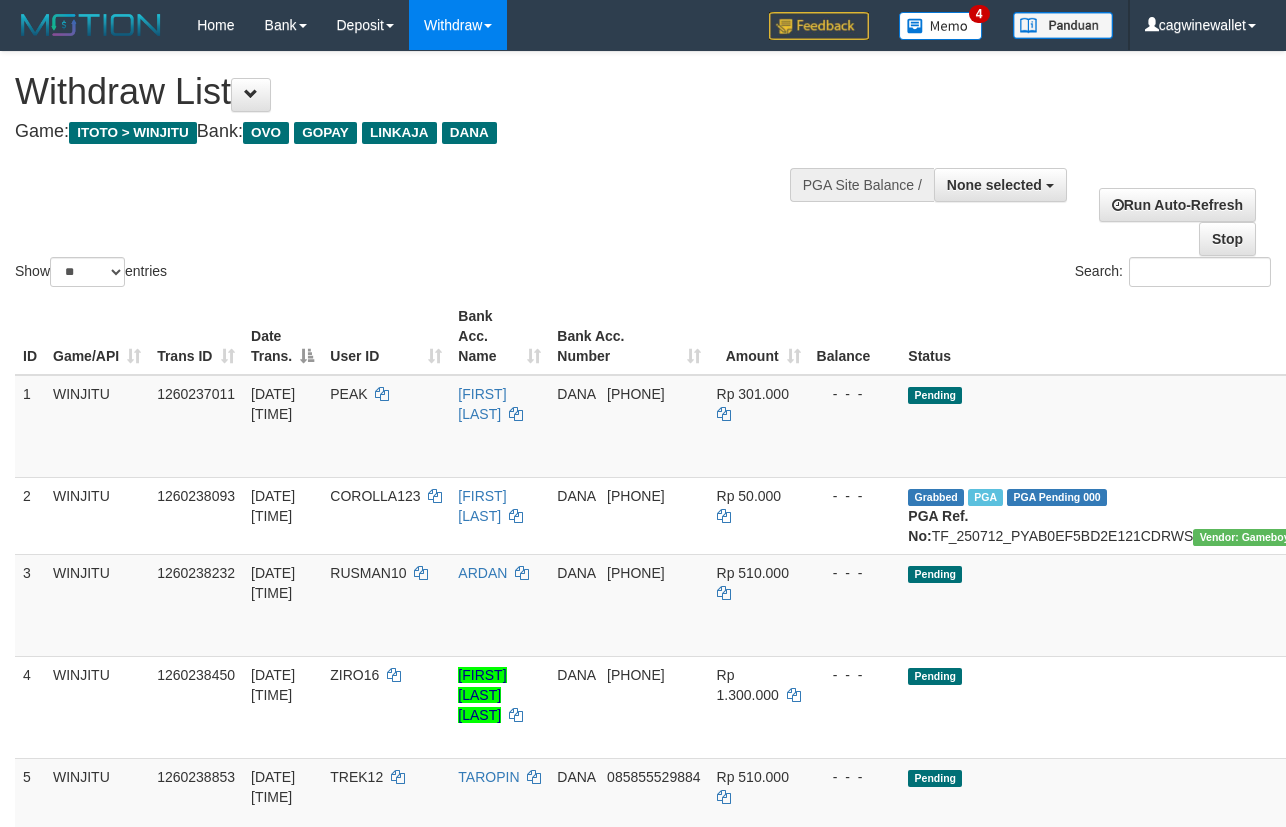 select 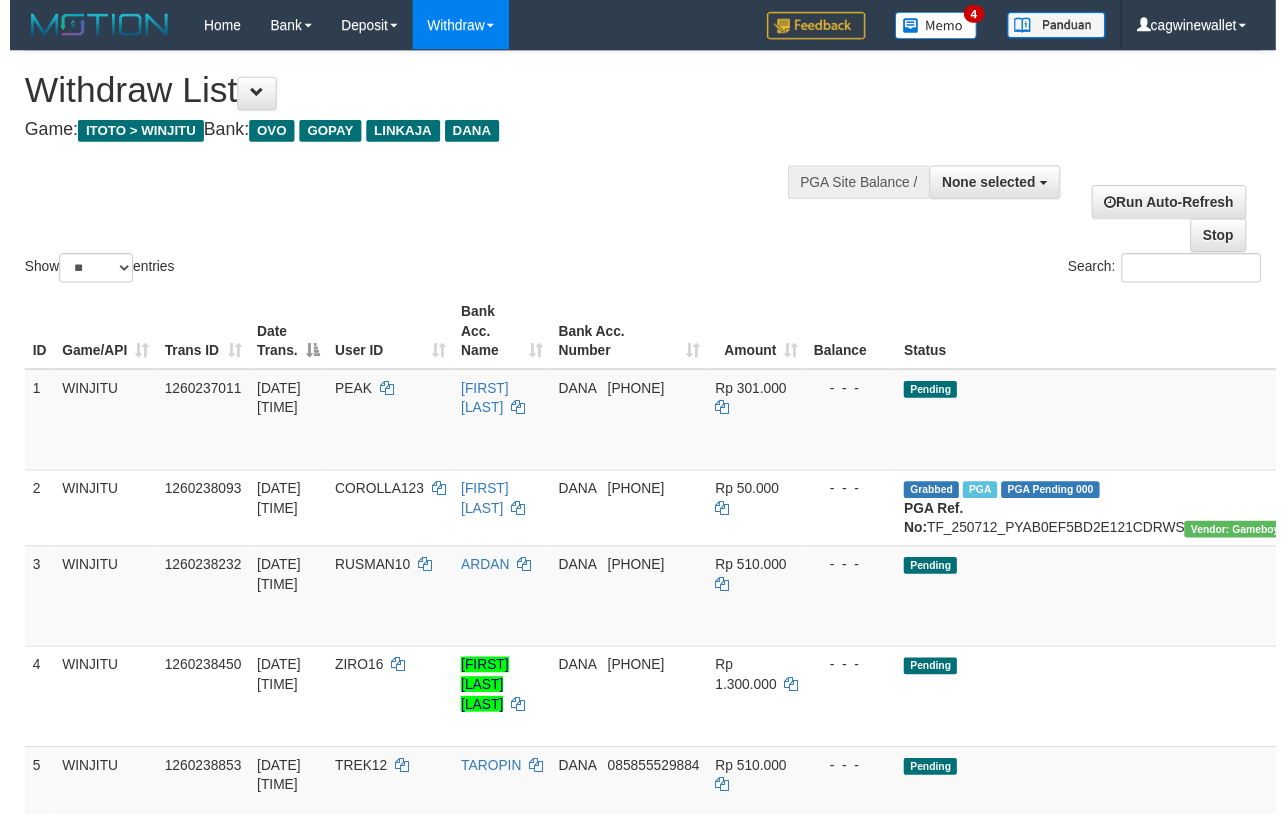 scroll, scrollTop: 0, scrollLeft: 0, axis: both 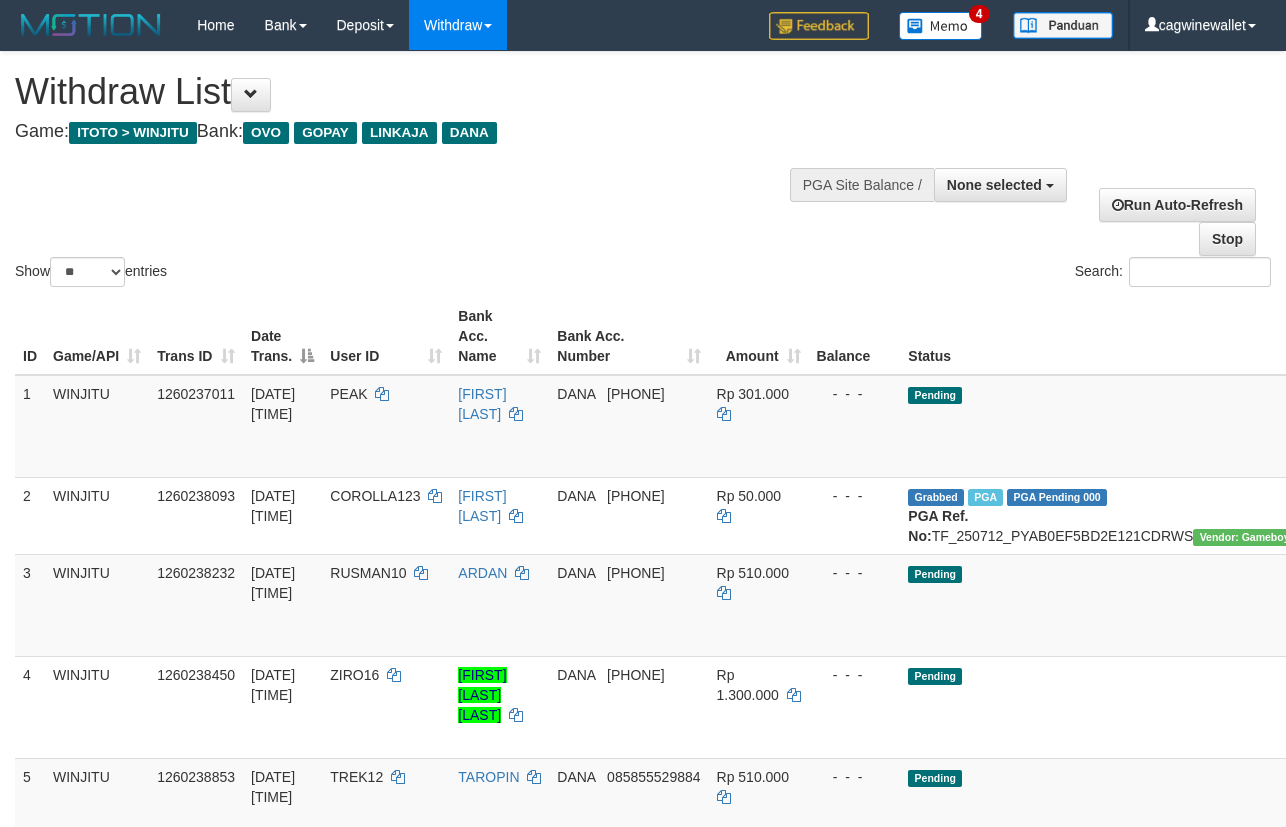select 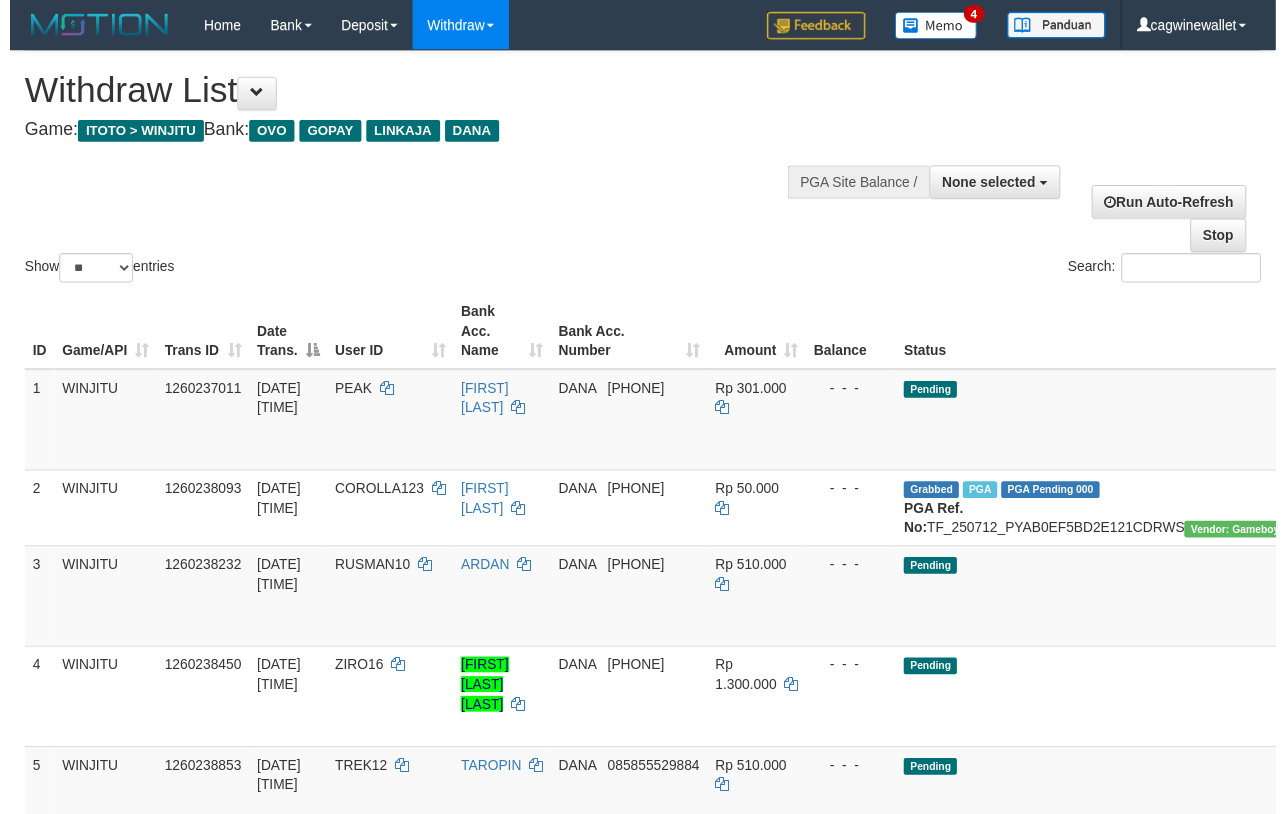 scroll, scrollTop: 0, scrollLeft: 0, axis: both 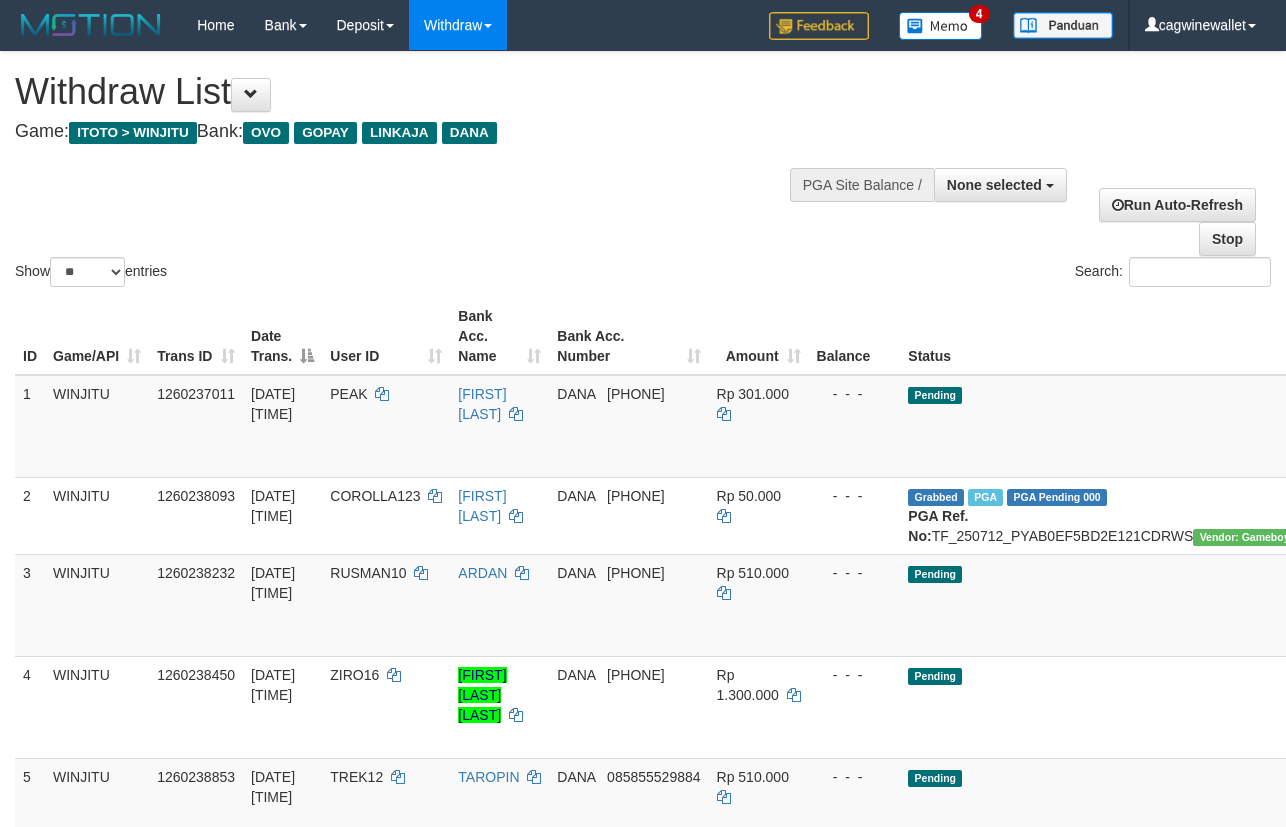 select 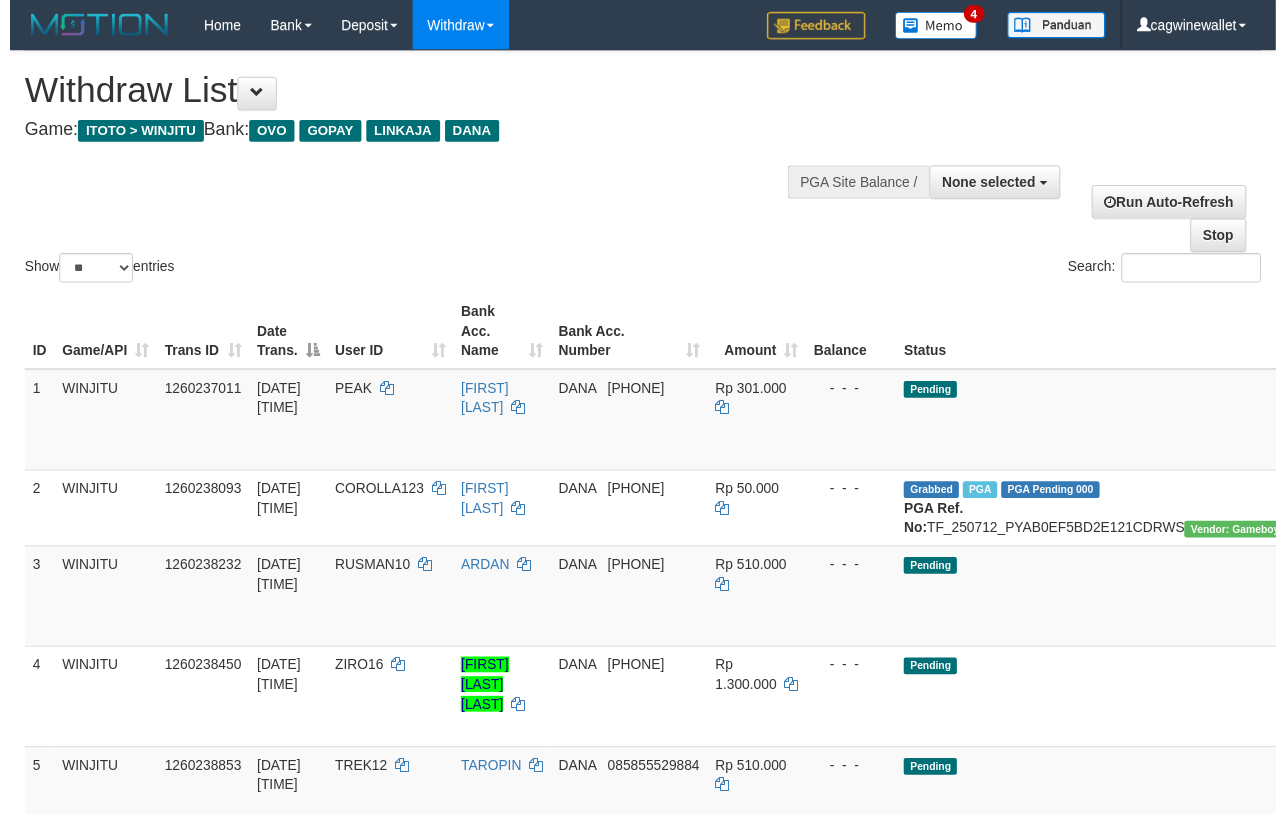 scroll, scrollTop: 0, scrollLeft: 0, axis: both 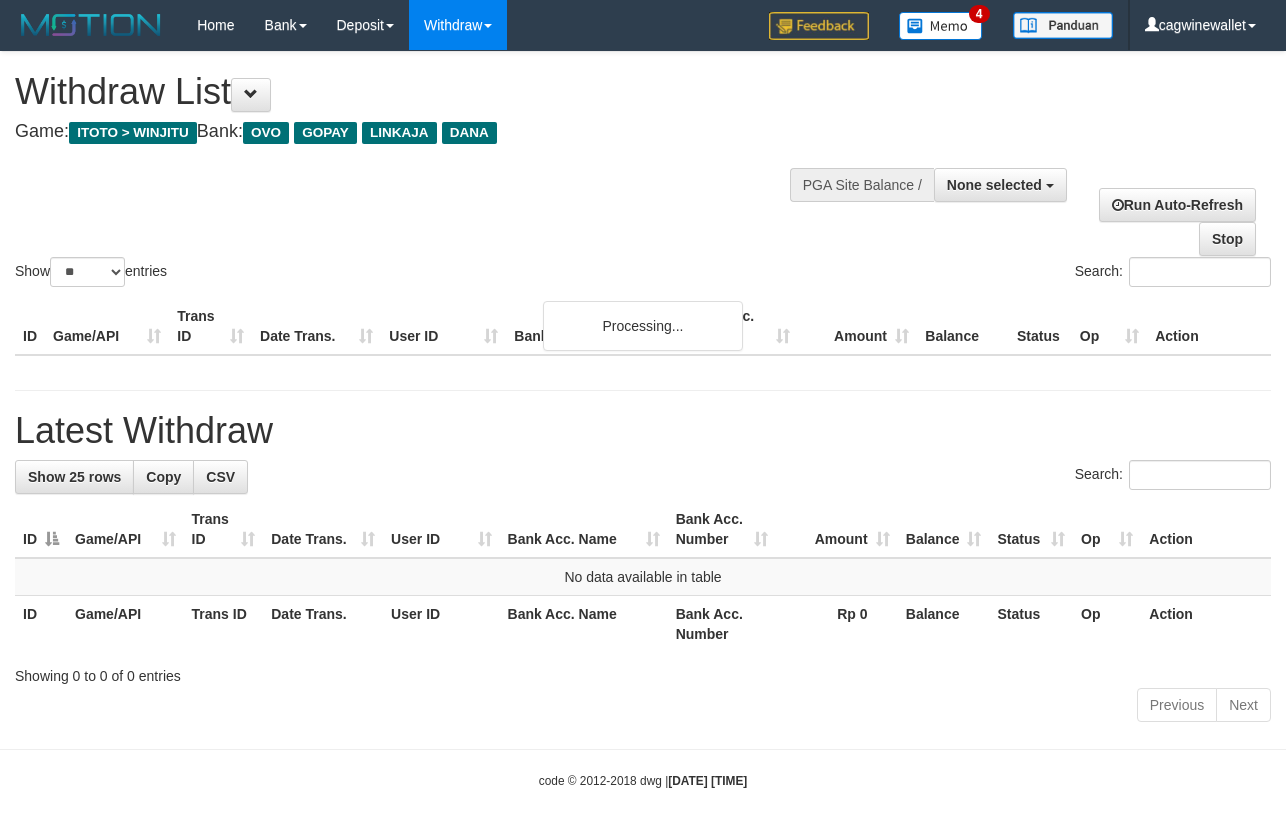 select 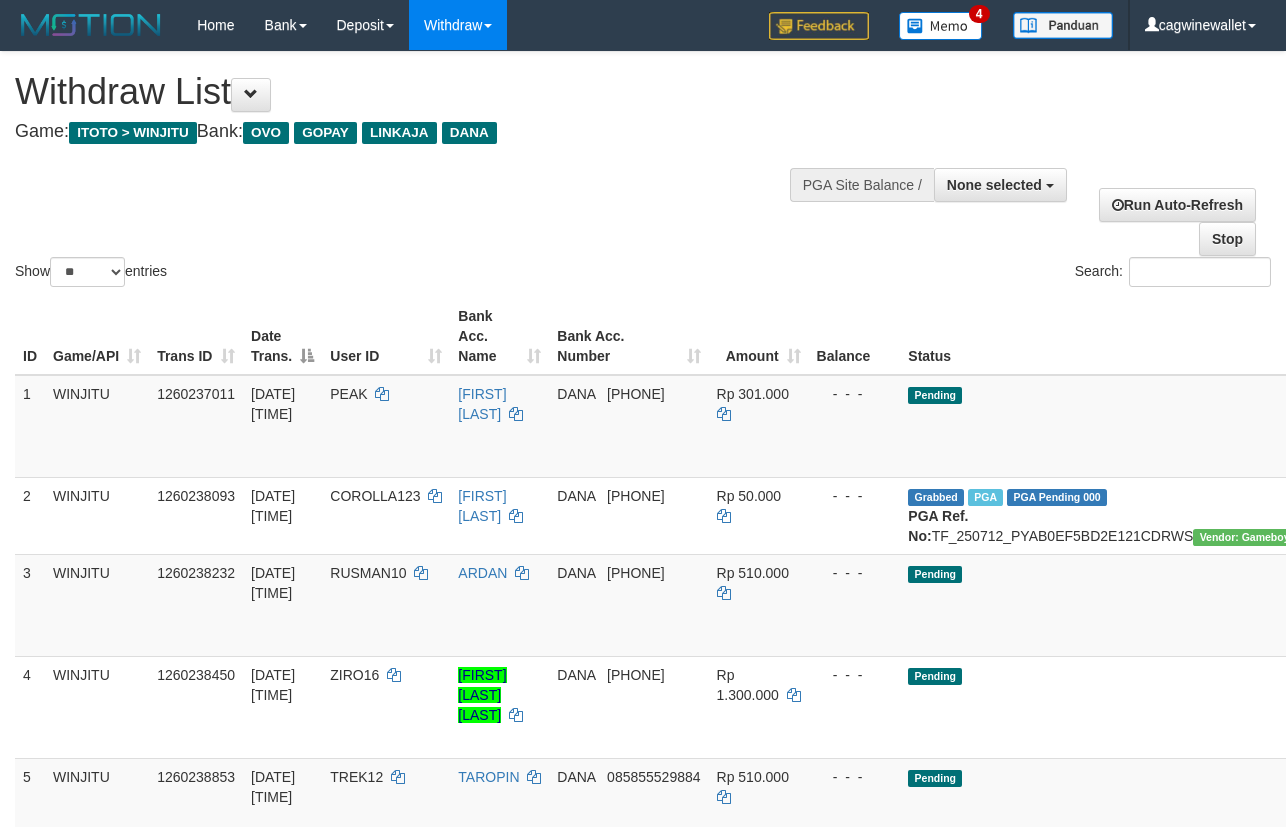 select 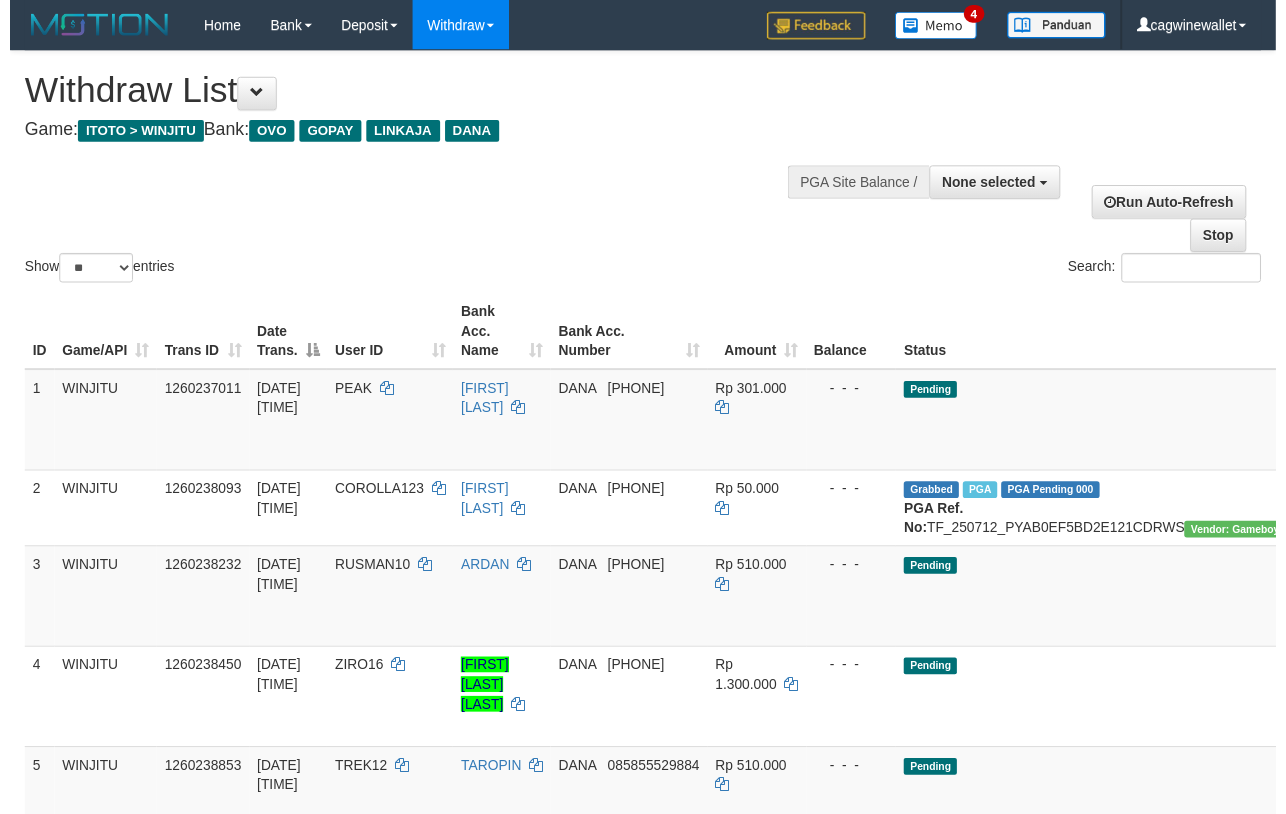 scroll, scrollTop: 0, scrollLeft: 0, axis: both 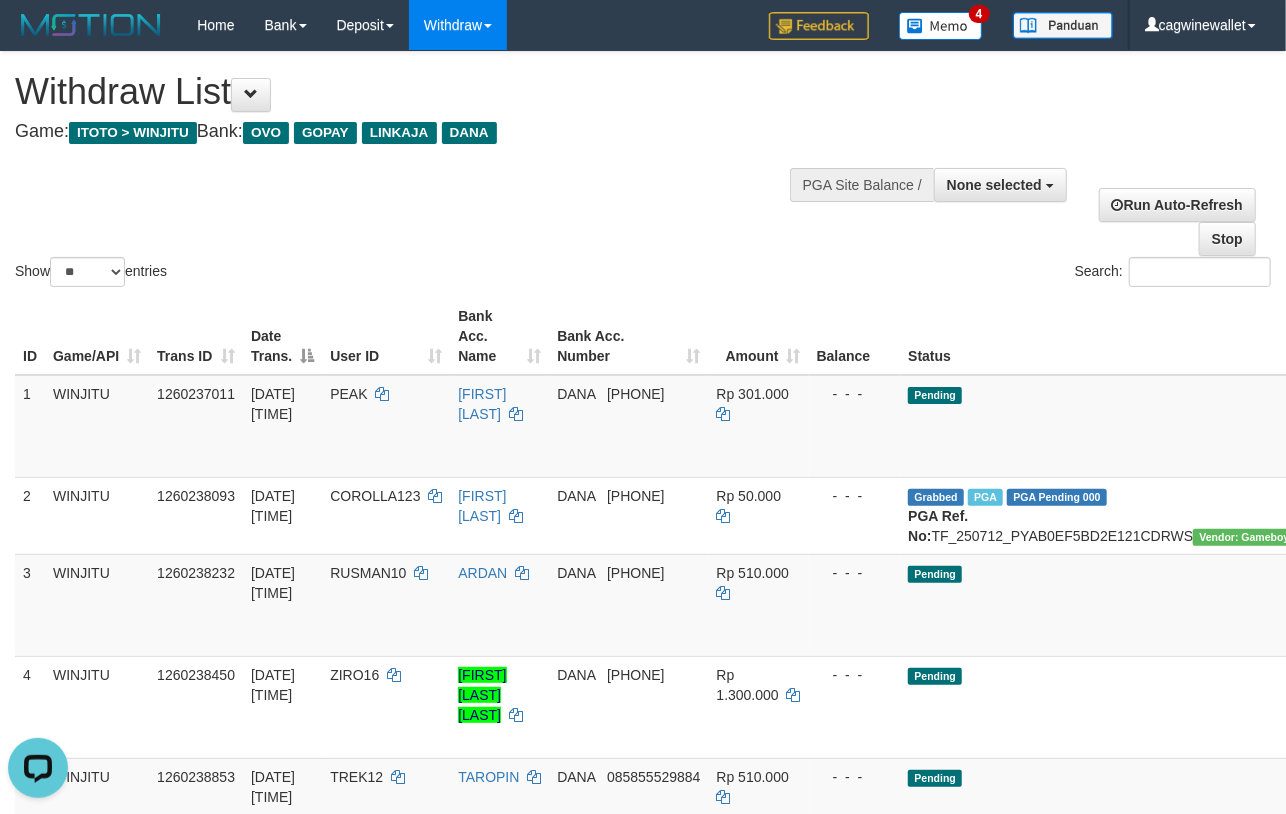 click on "Show  ** ** ** ***  entries Search:" at bounding box center [643, 171] 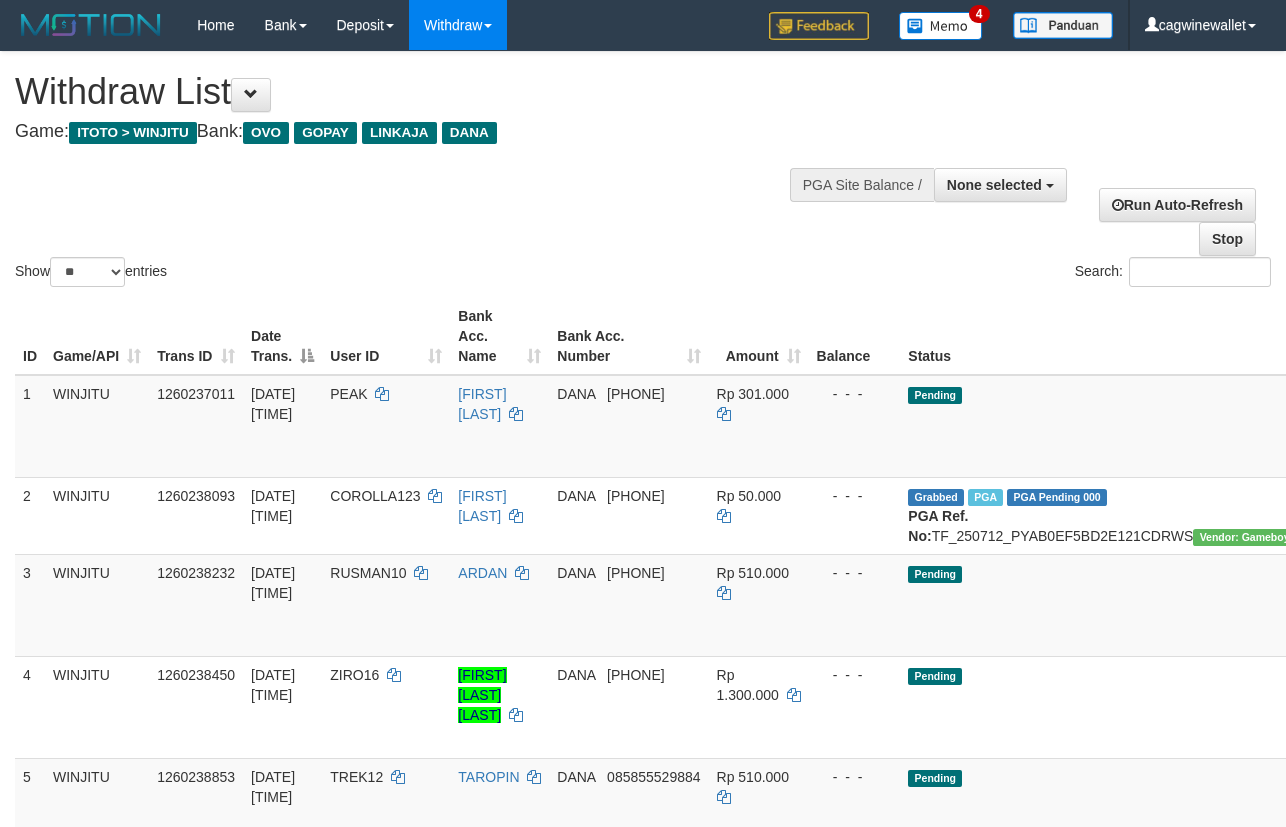 select 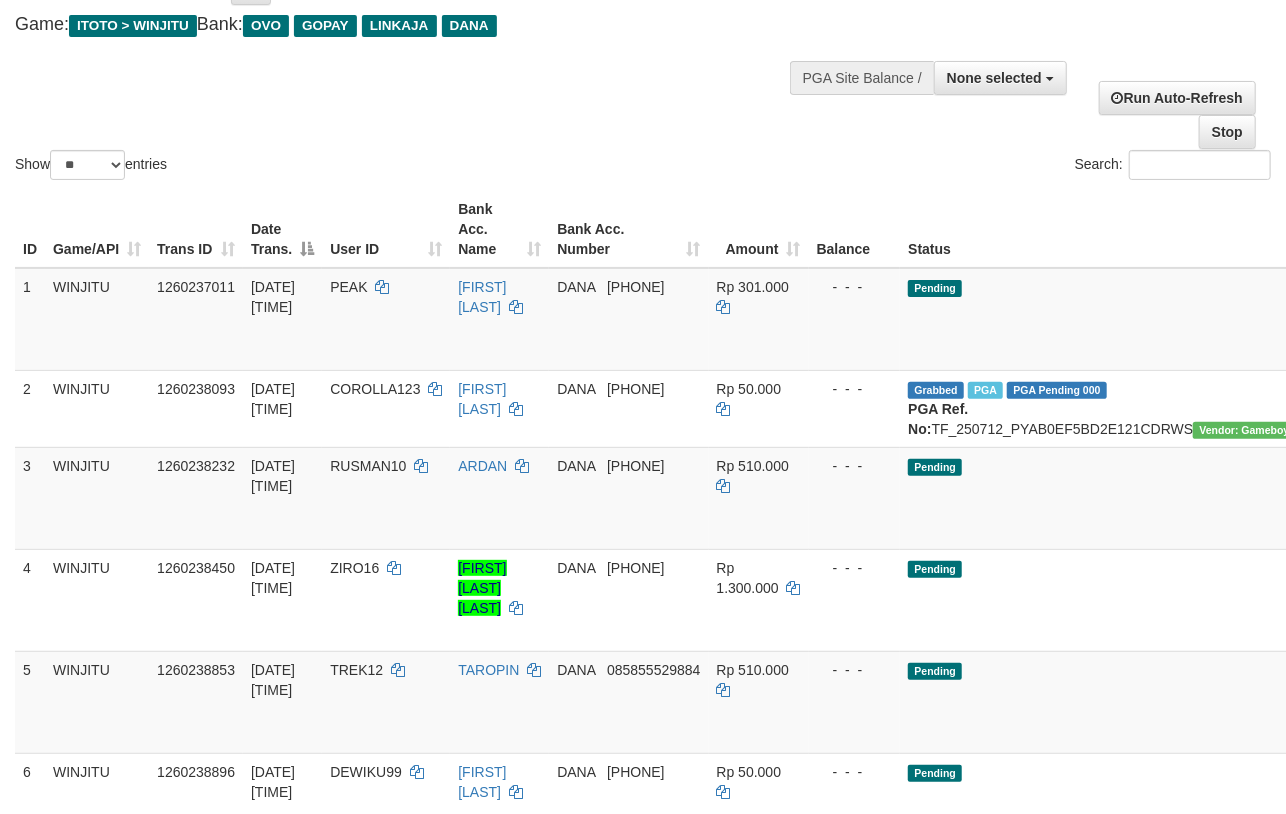 scroll, scrollTop: 151, scrollLeft: 0, axis: vertical 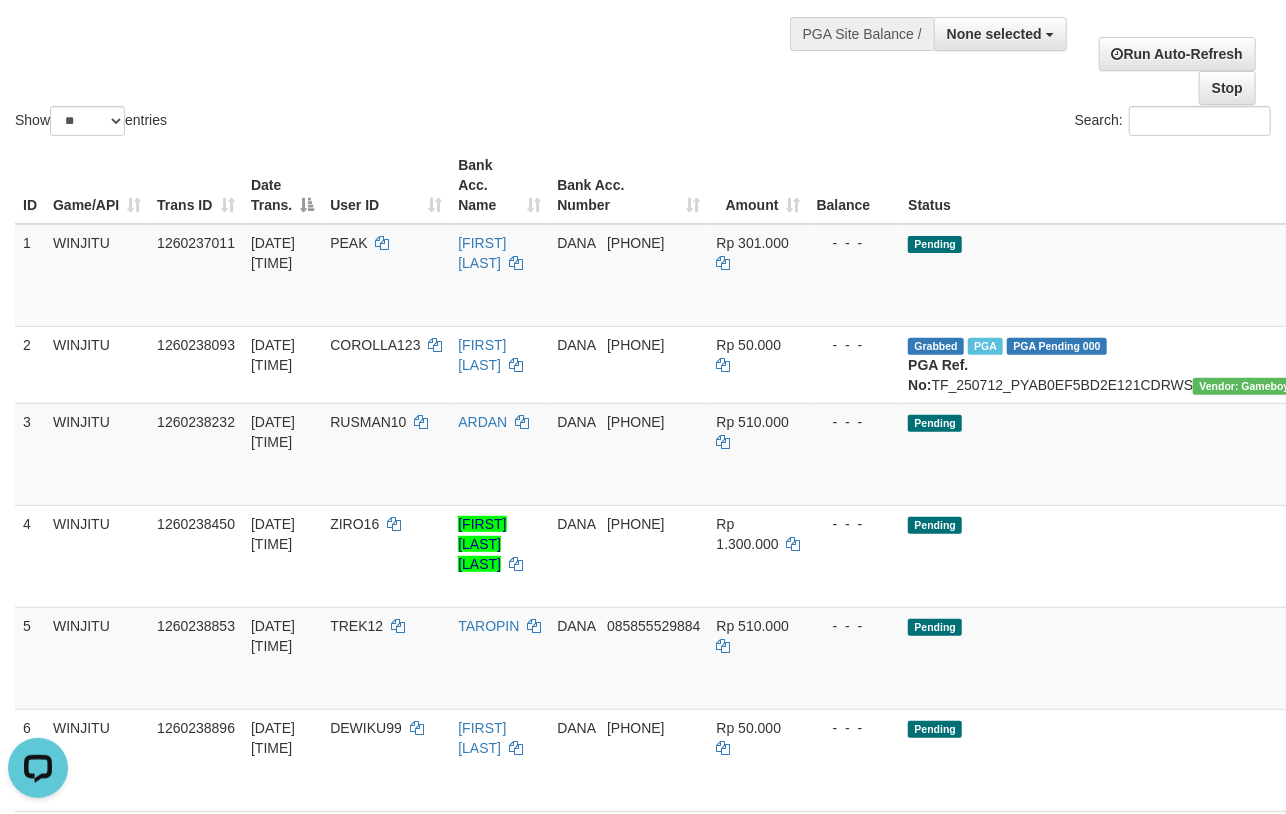 click on "Show  ** ** ** ***  entries Search:" at bounding box center (643, 20) 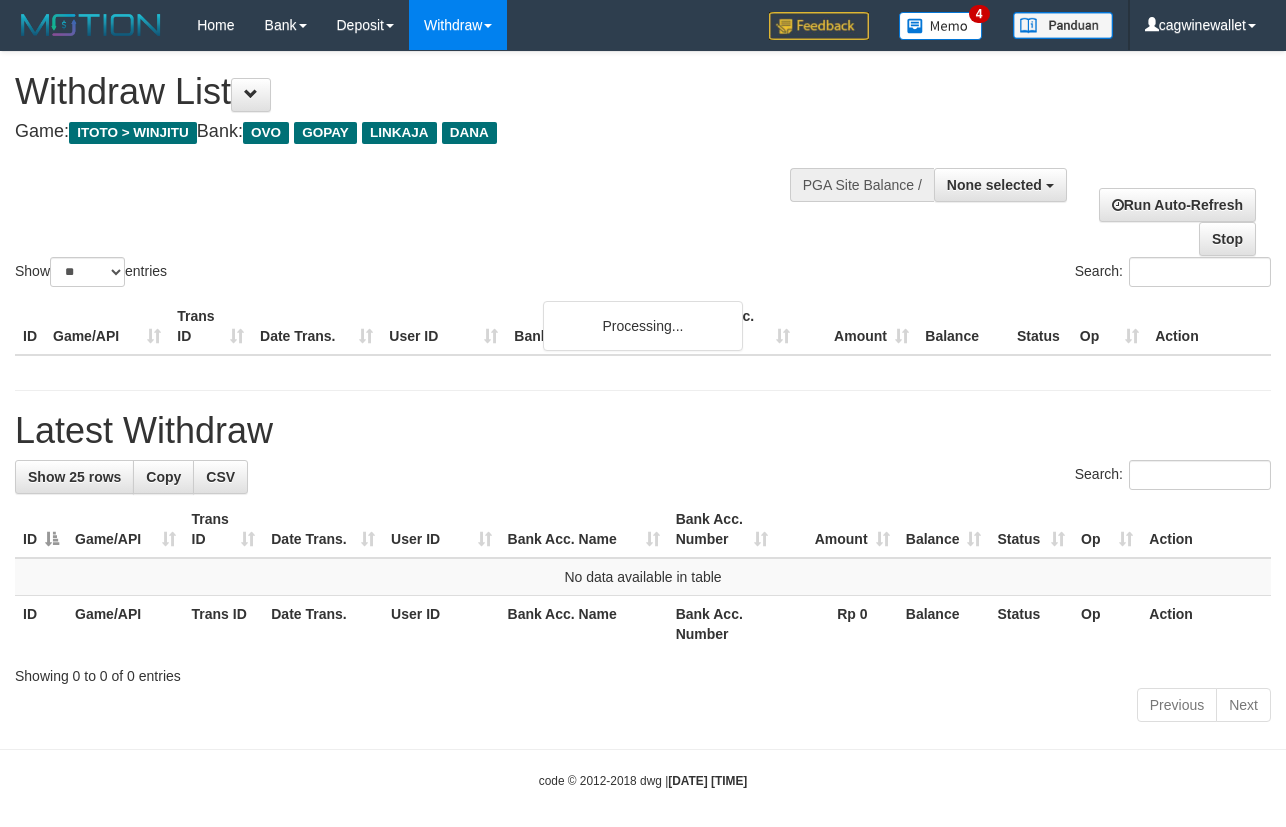 select 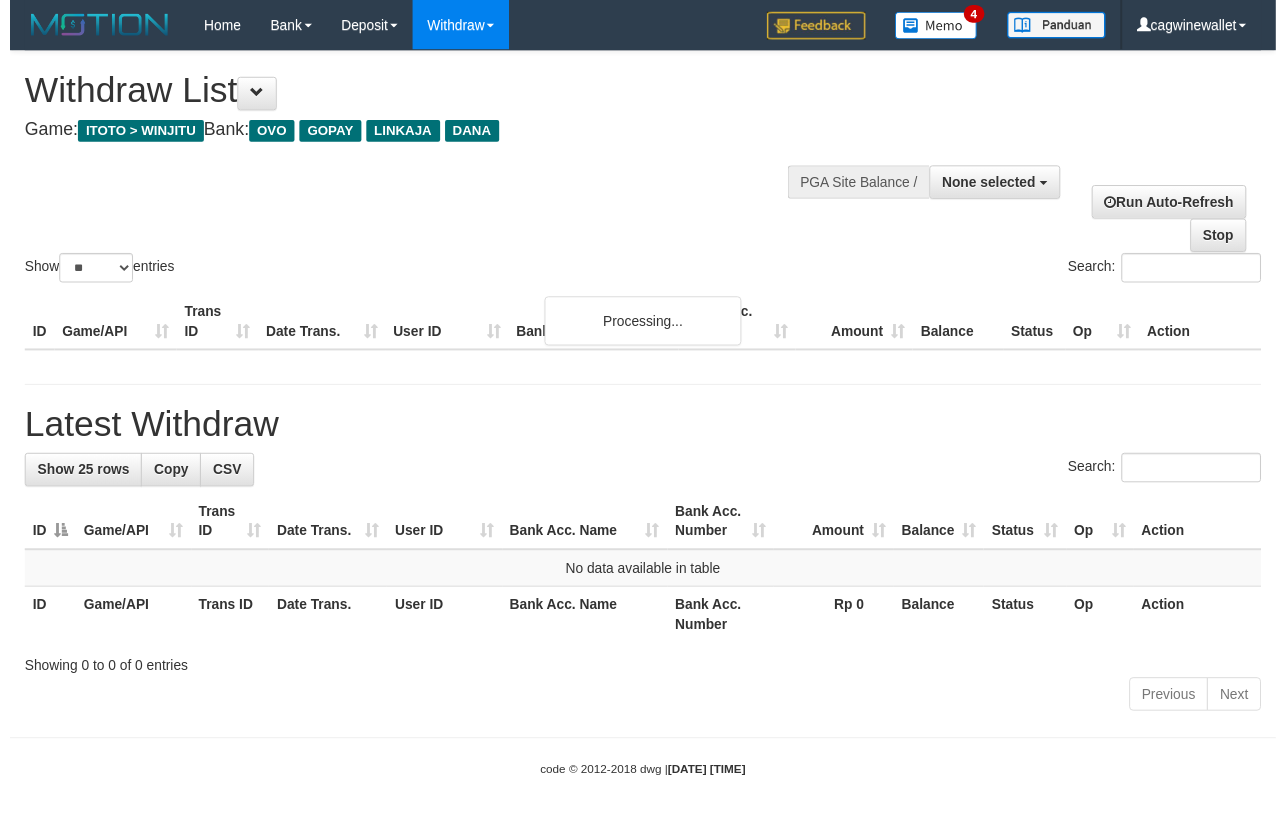 scroll, scrollTop: 151, scrollLeft: 0, axis: vertical 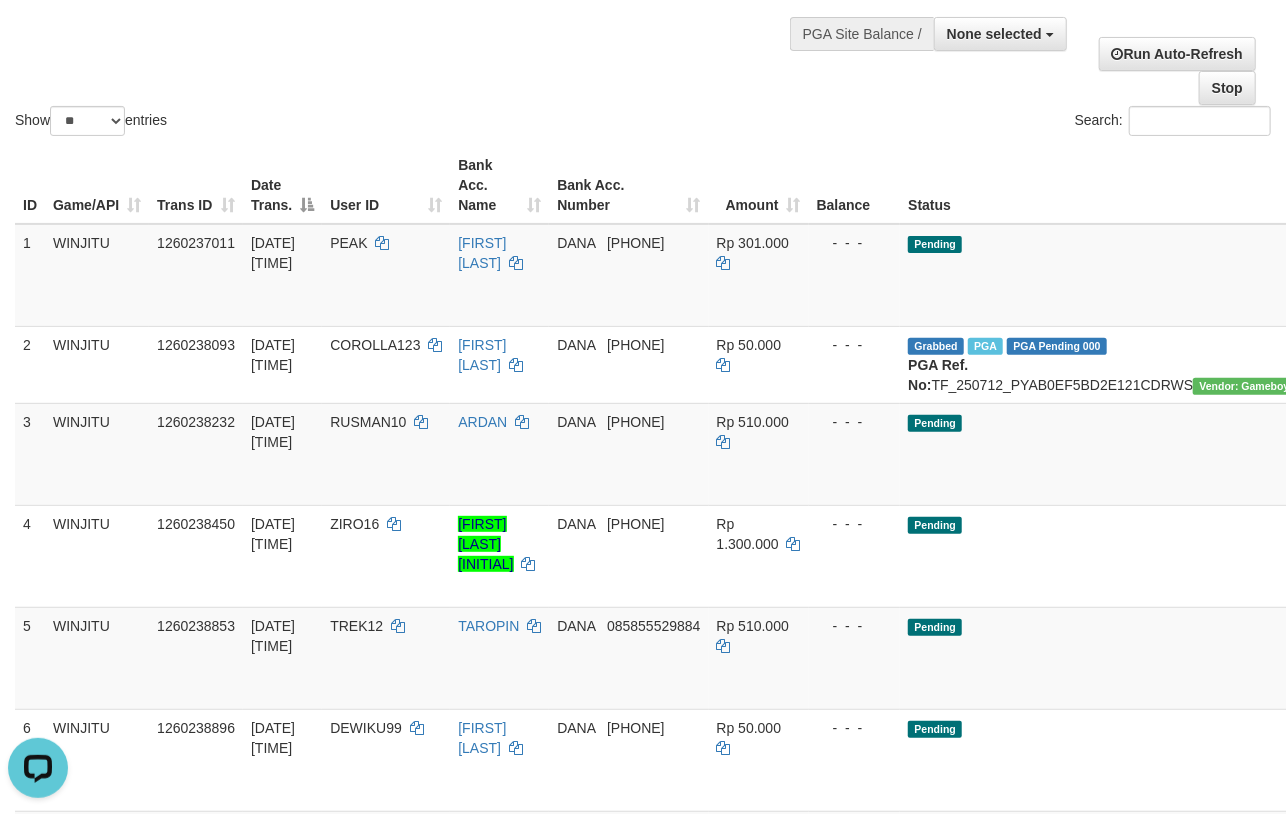 click on "Show  ** ** ** ***  entries Search:" at bounding box center (643, 20) 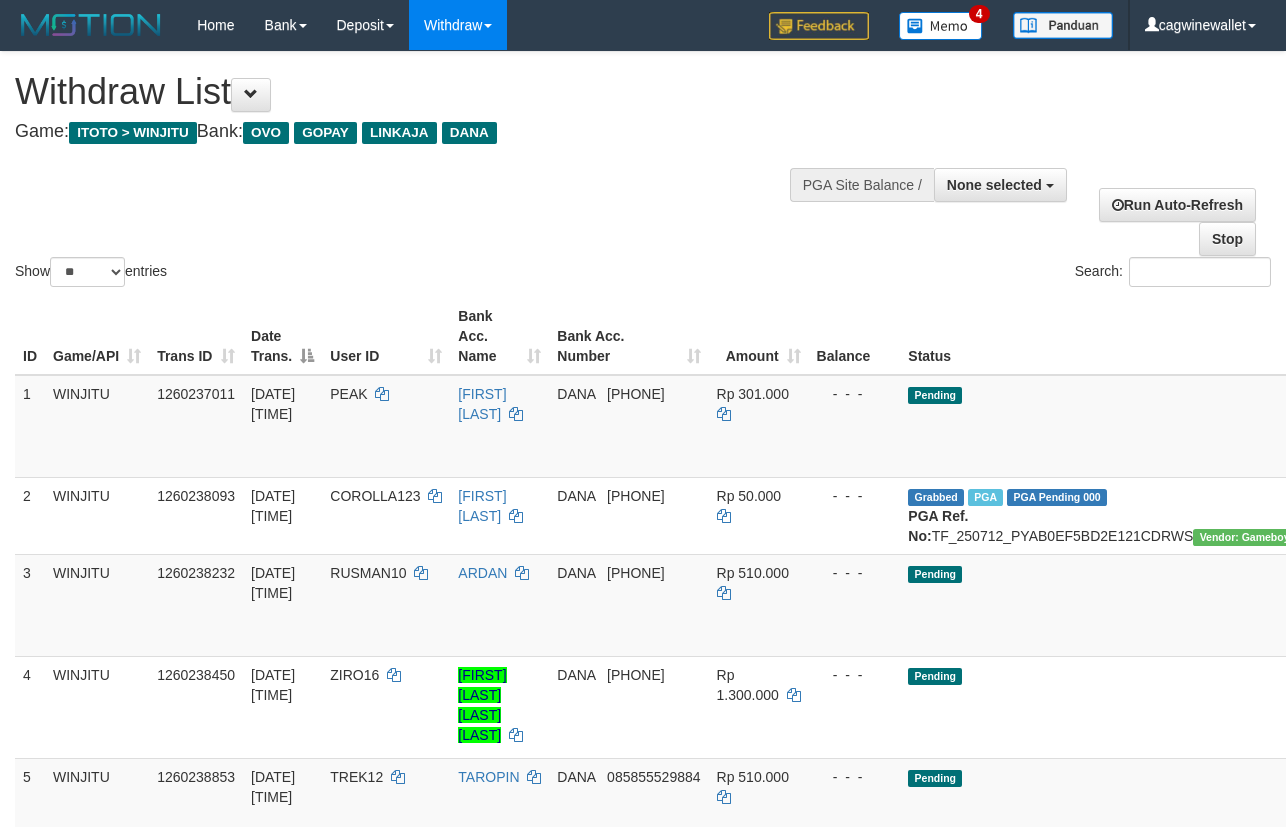 select 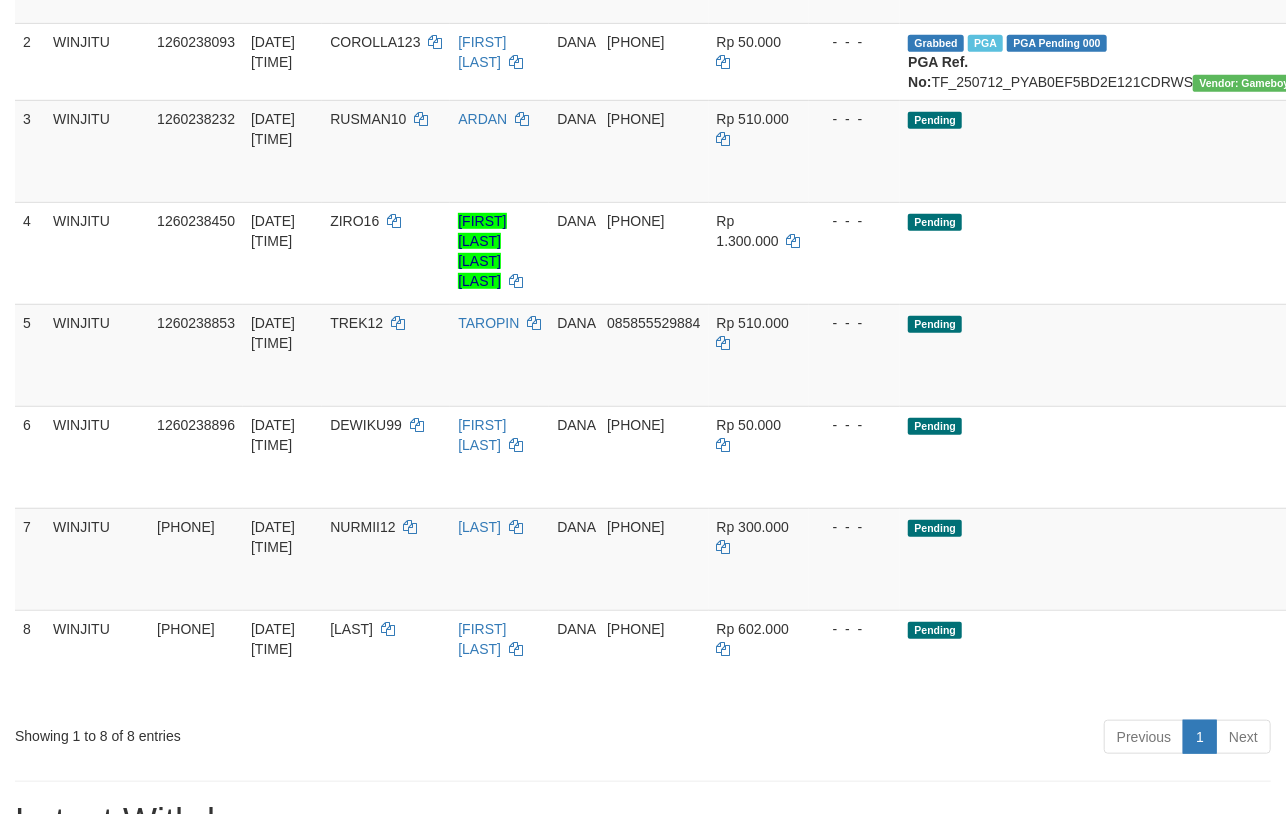 scroll, scrollTop: 0, scrollLeft: 0, axis: both 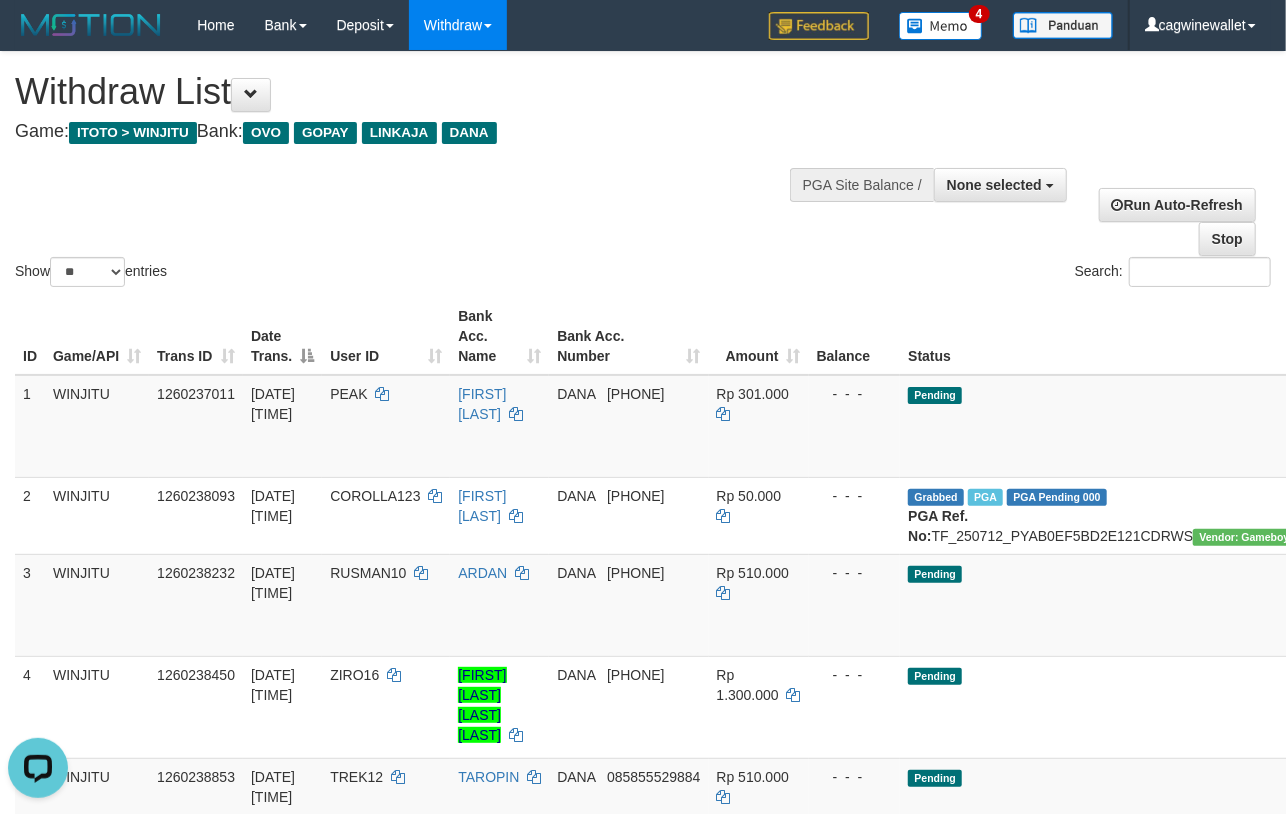 click on "Withdraw List
Game:   ITOTO > WINJITU    				Bank:   OVO   GOPAY   LINKAJA   DANA" at bounding box center (426, 106) 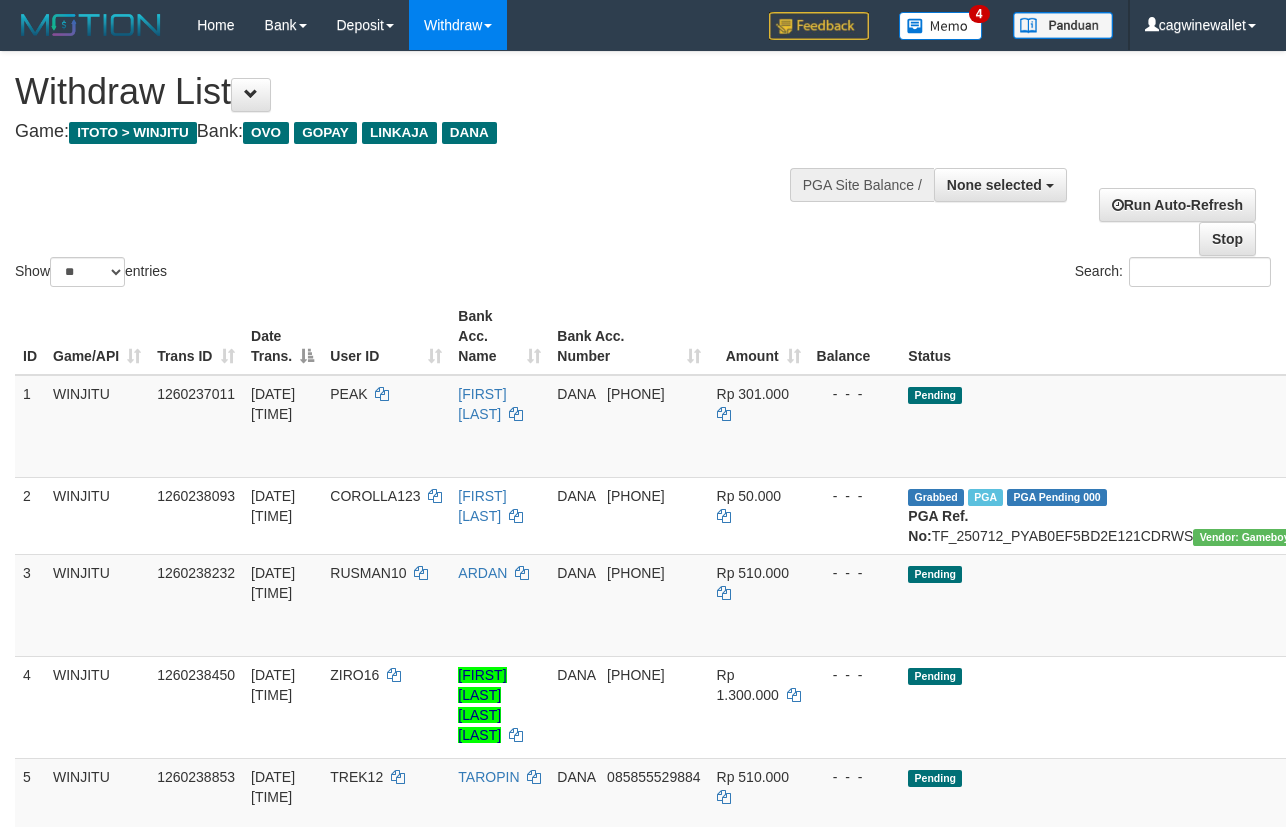 select 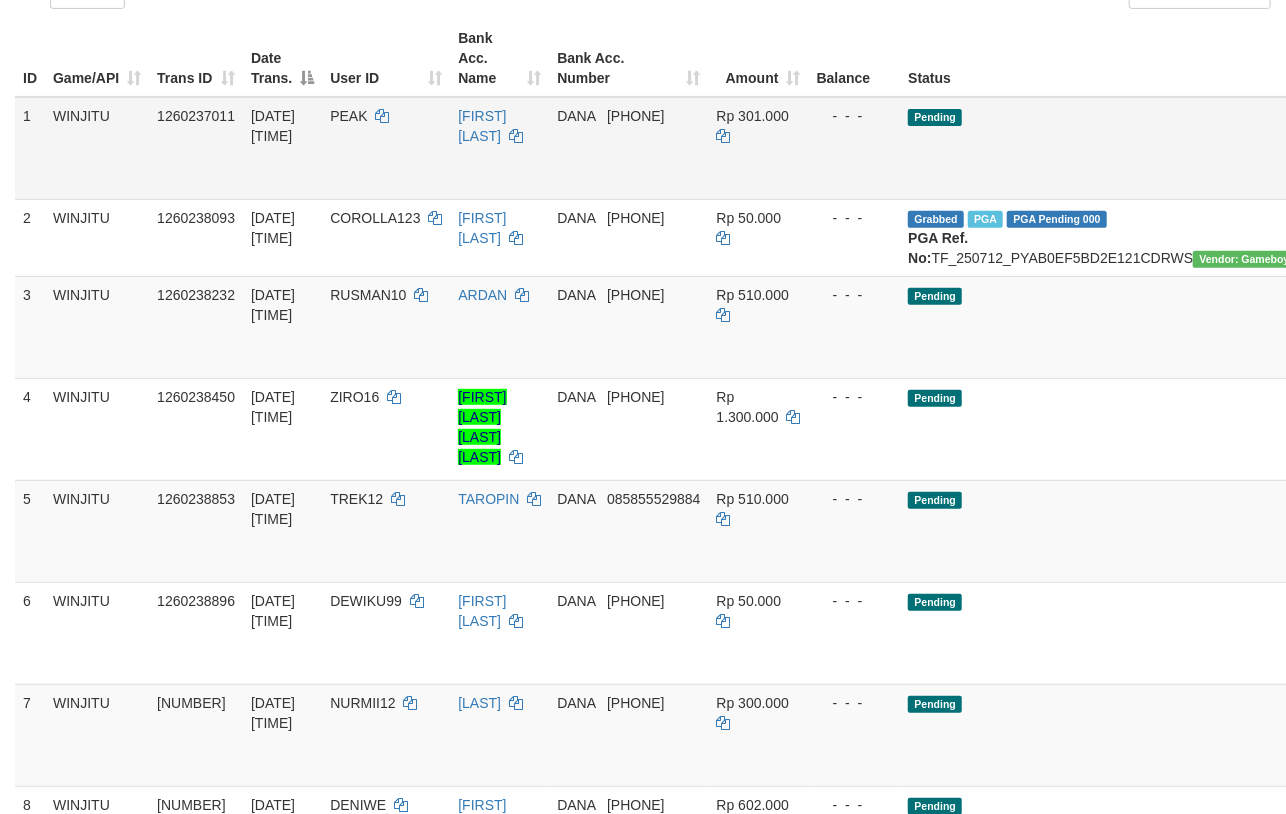 scroll, scrollTop: 302, scrollLeft: 0, axis: vertical 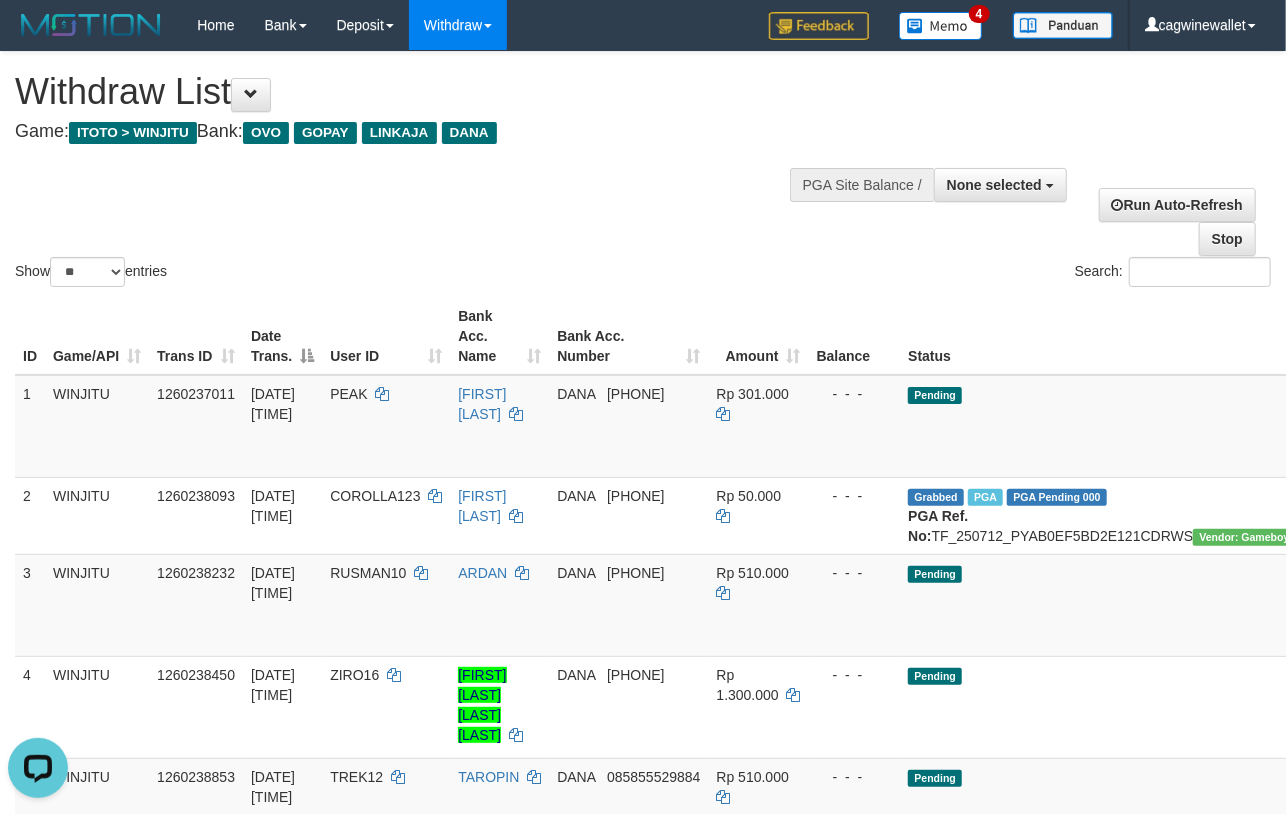 click on "Show  ** ** ** ***  entries Search:" at bounding box center [643, 171] 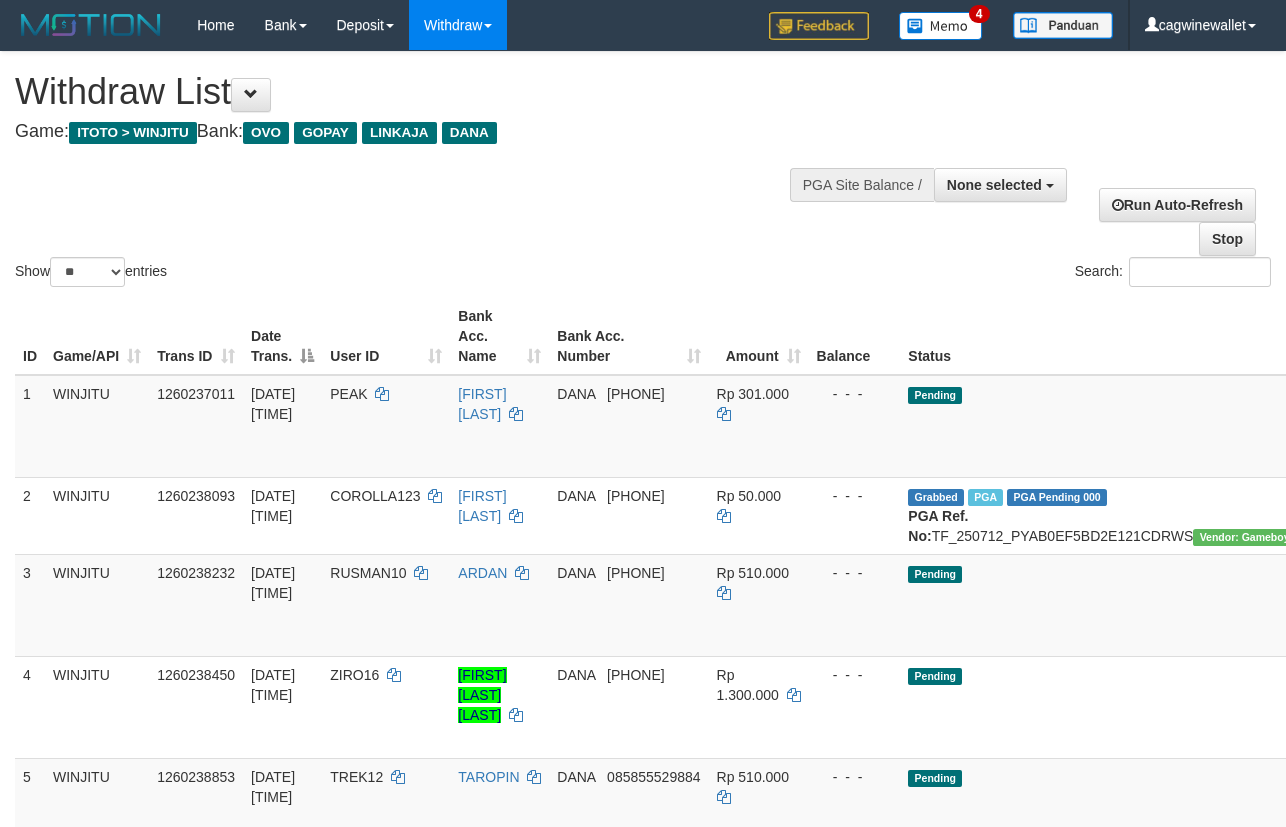 select 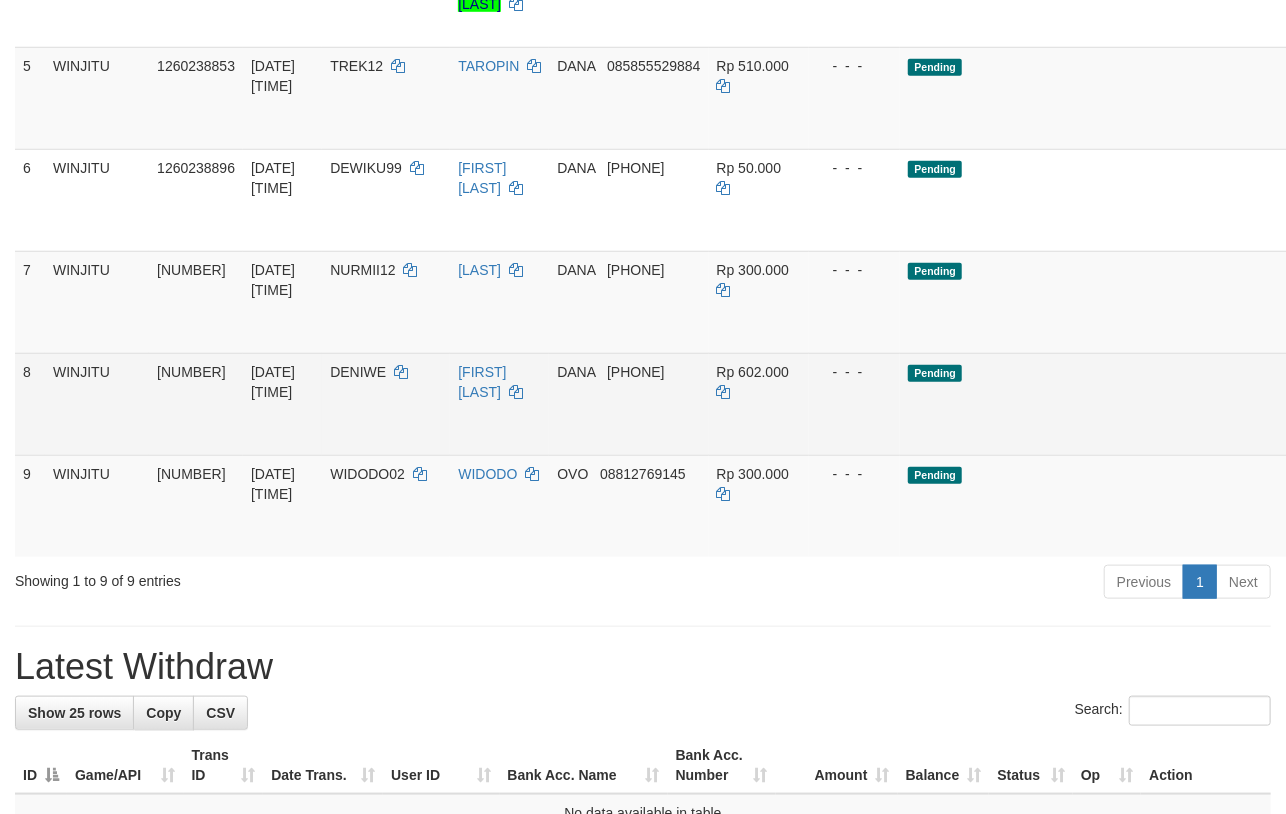 scroll, scrollTop: 669, scrollLeft: 0, axis: vertical 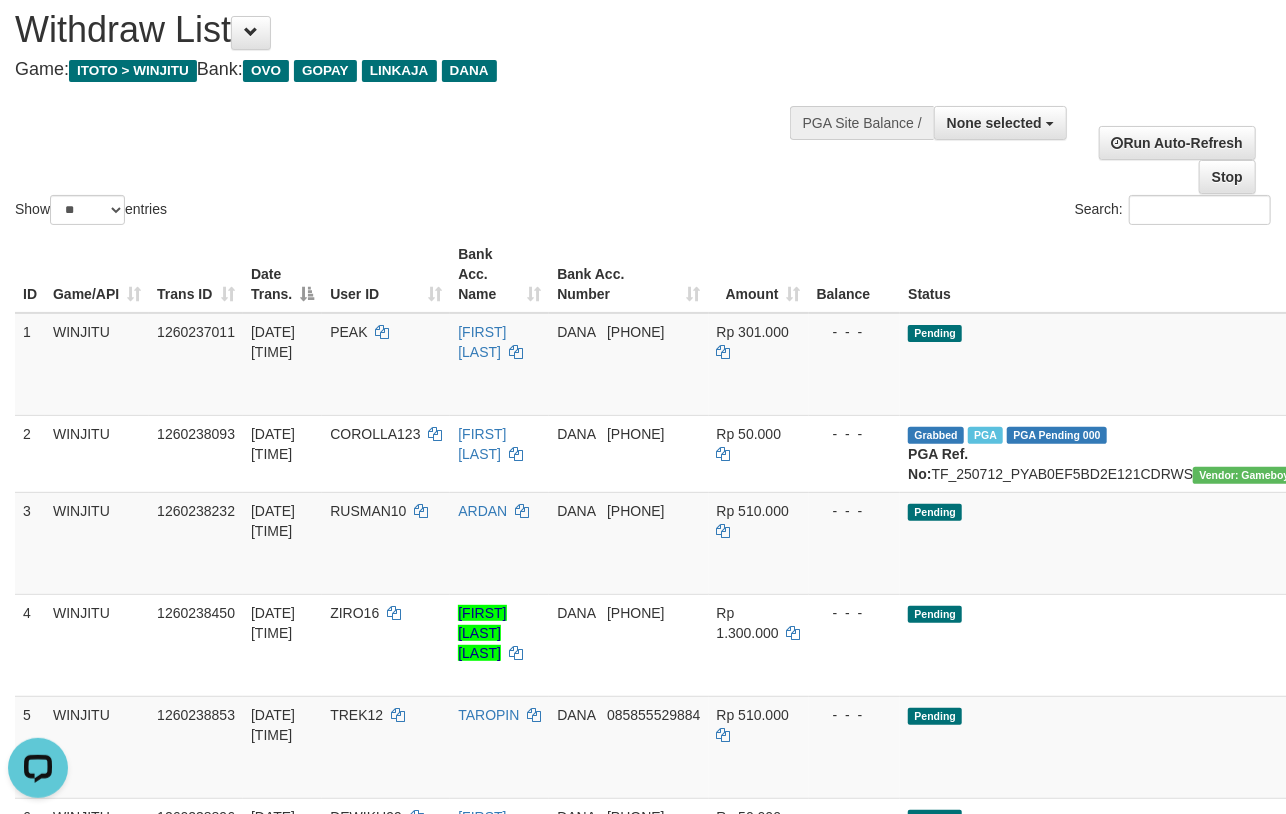 click on "Show  ** ** ** ***  entries Search:" at bounding box center [643, 109] 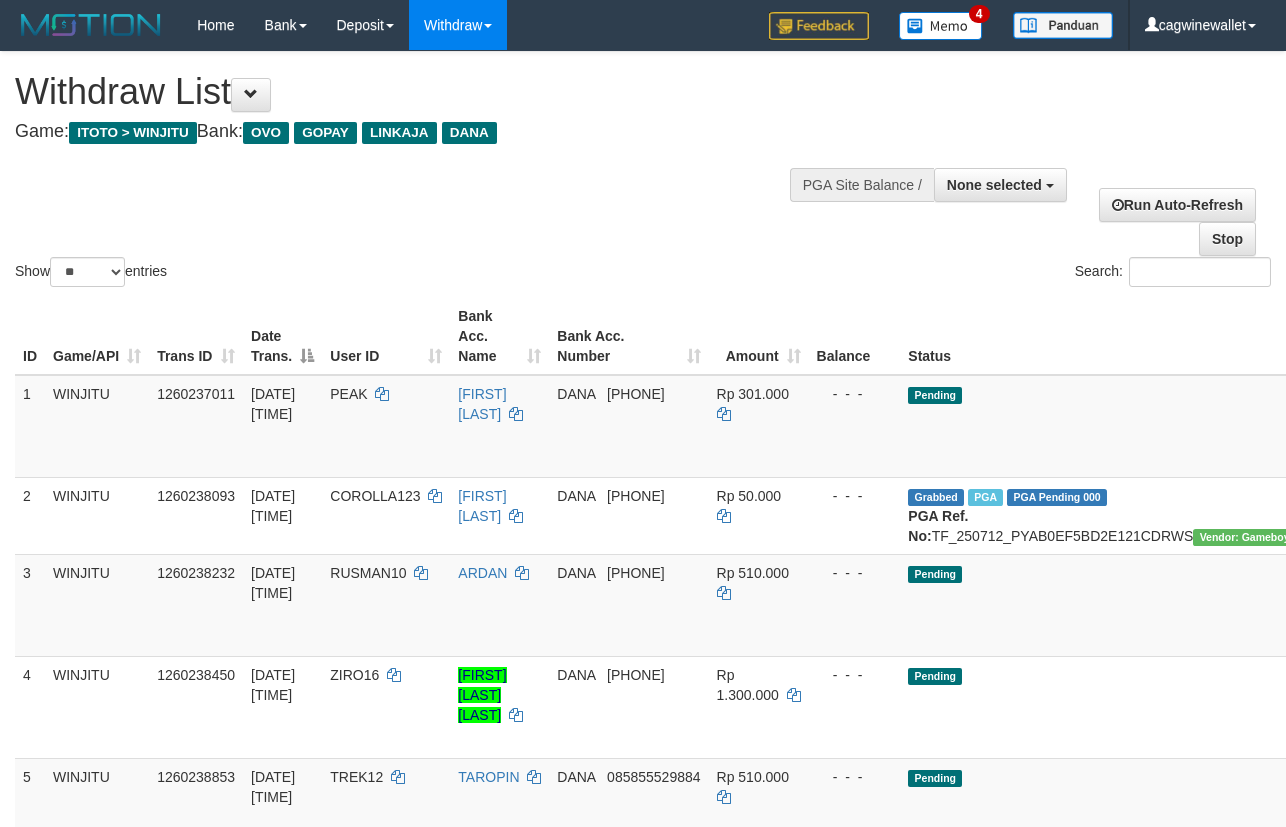 select 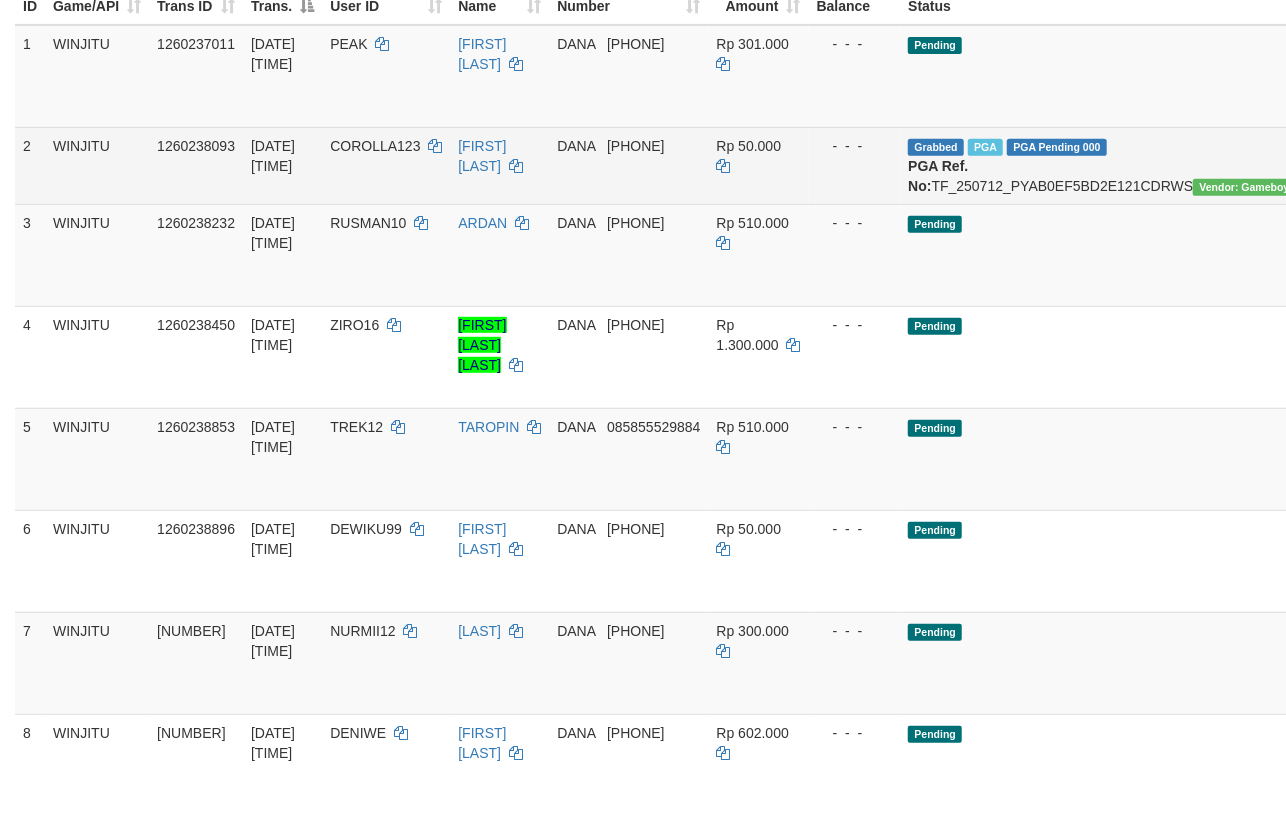 scroll, scrollTop: 512, scrollLeft: 0, axis: vertical 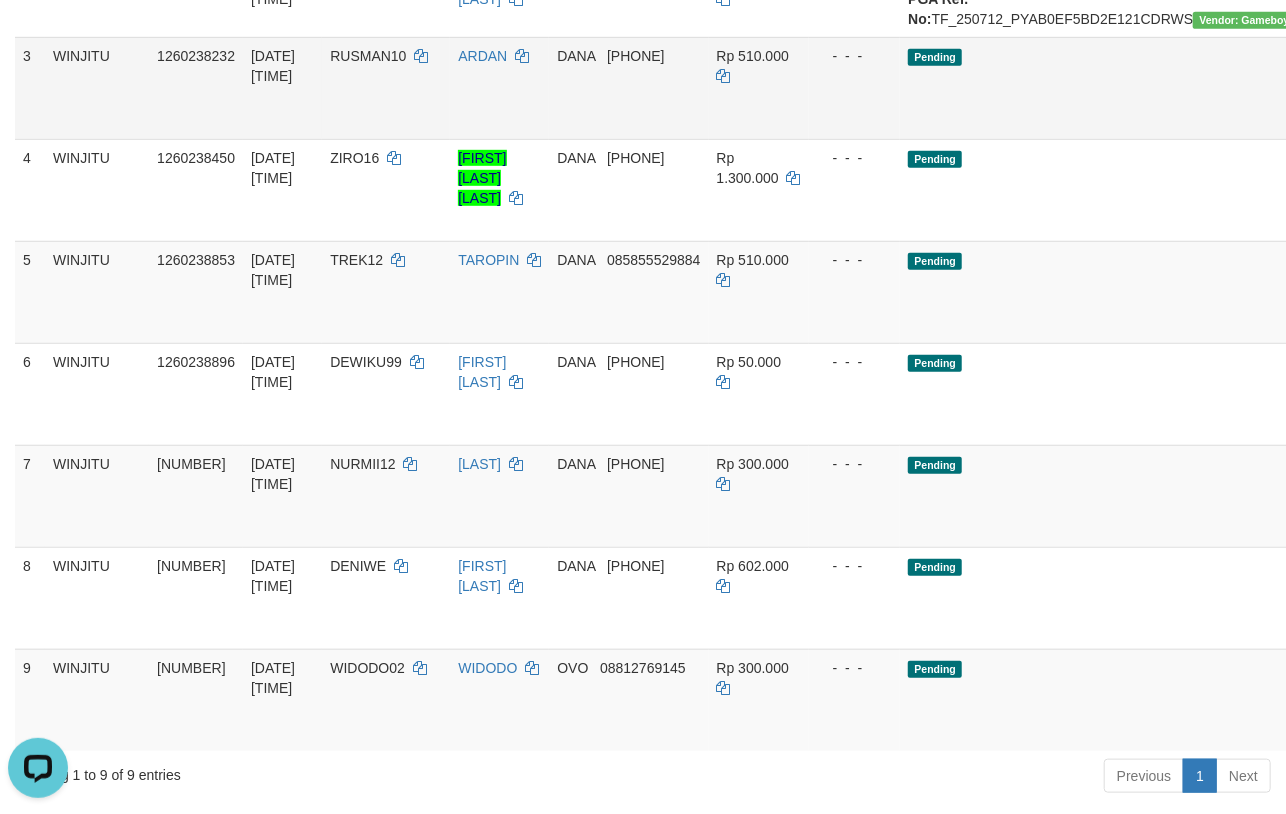click on "Rp 510.000" at bounding box center [759, 88] 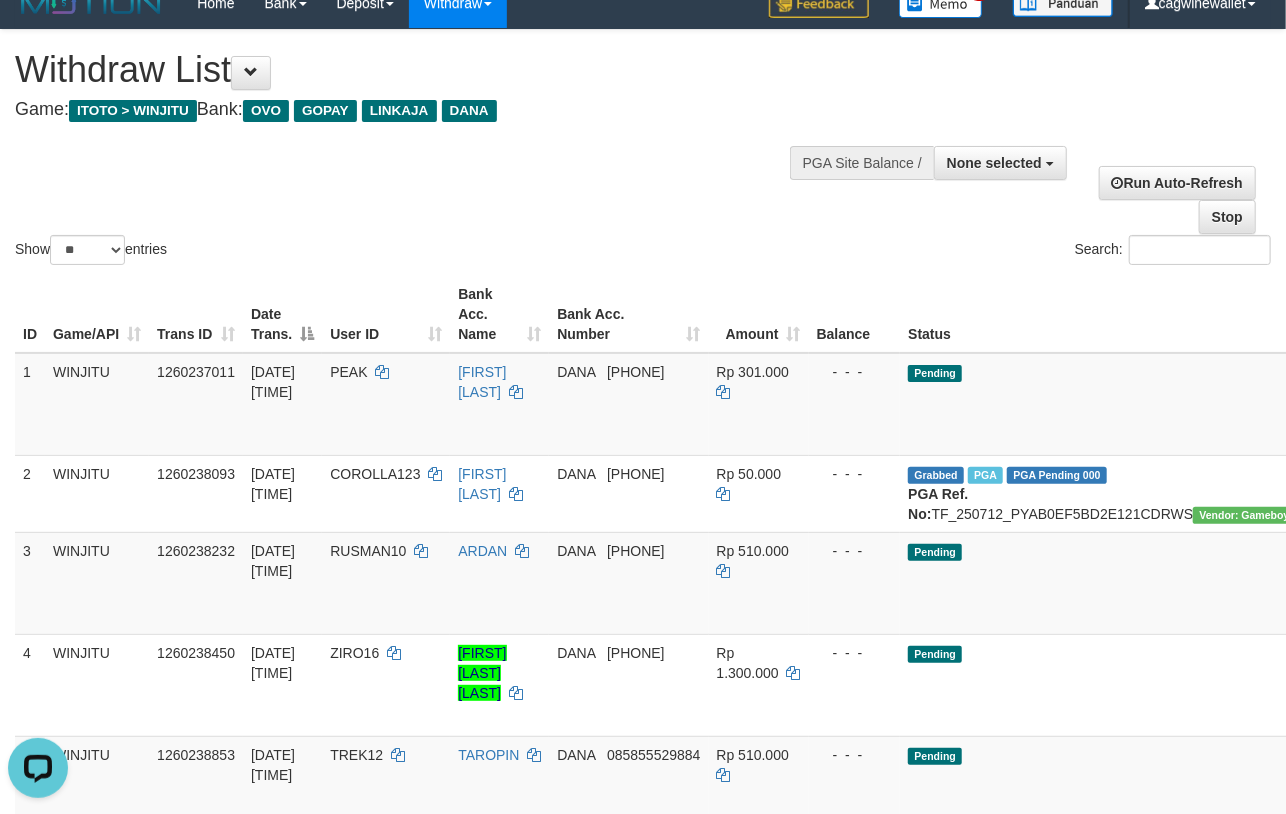 scroll, scrollTop: 0, scrollLeft: 0, axis: both 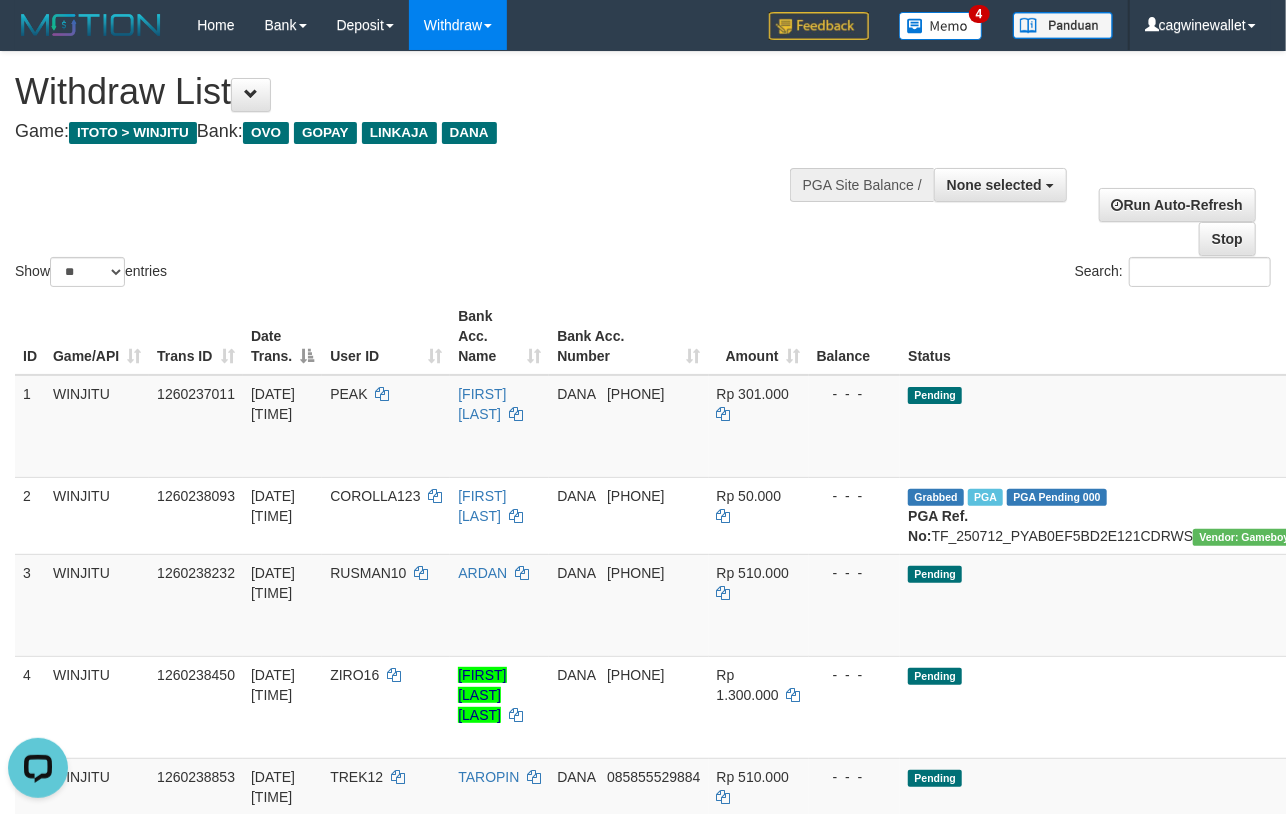 click on "Show  ** ** ** ***  entries Search:" at bounding box center [643, 171] 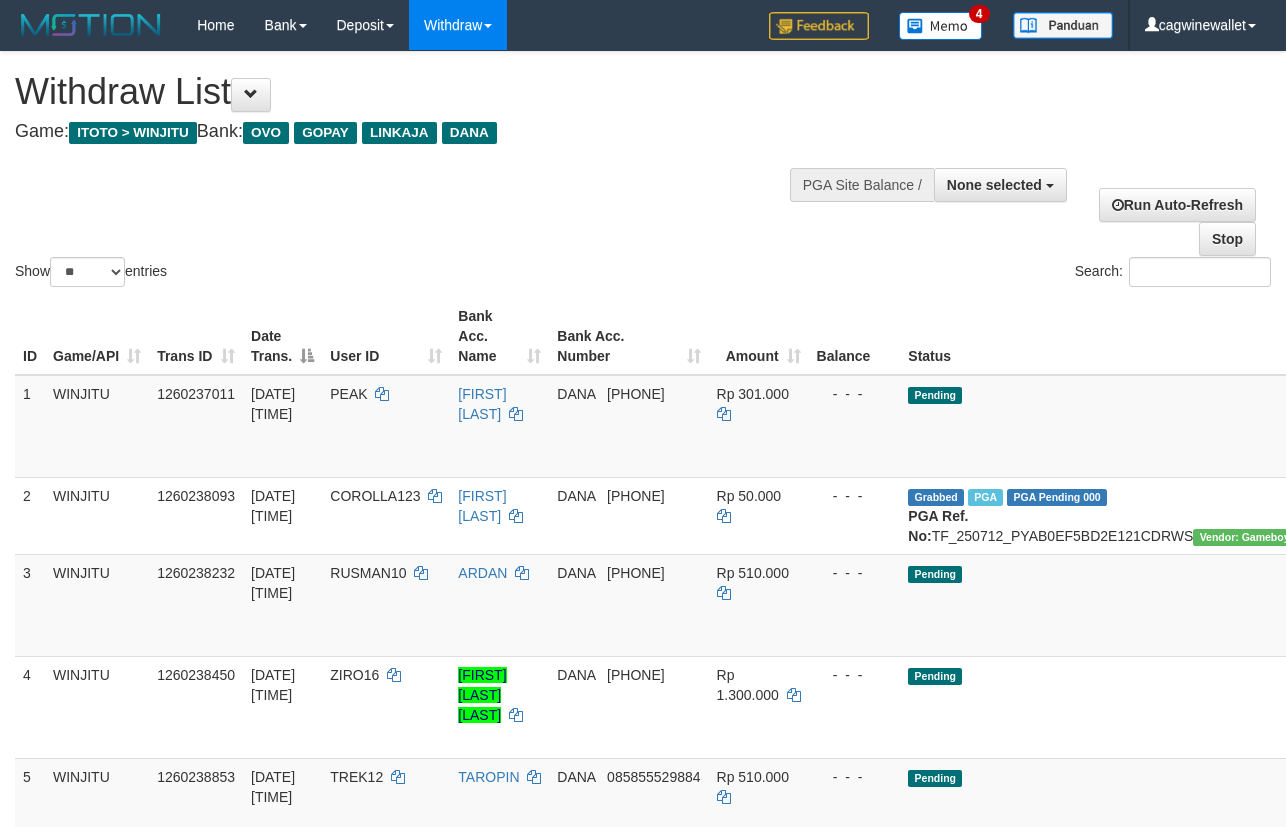 select 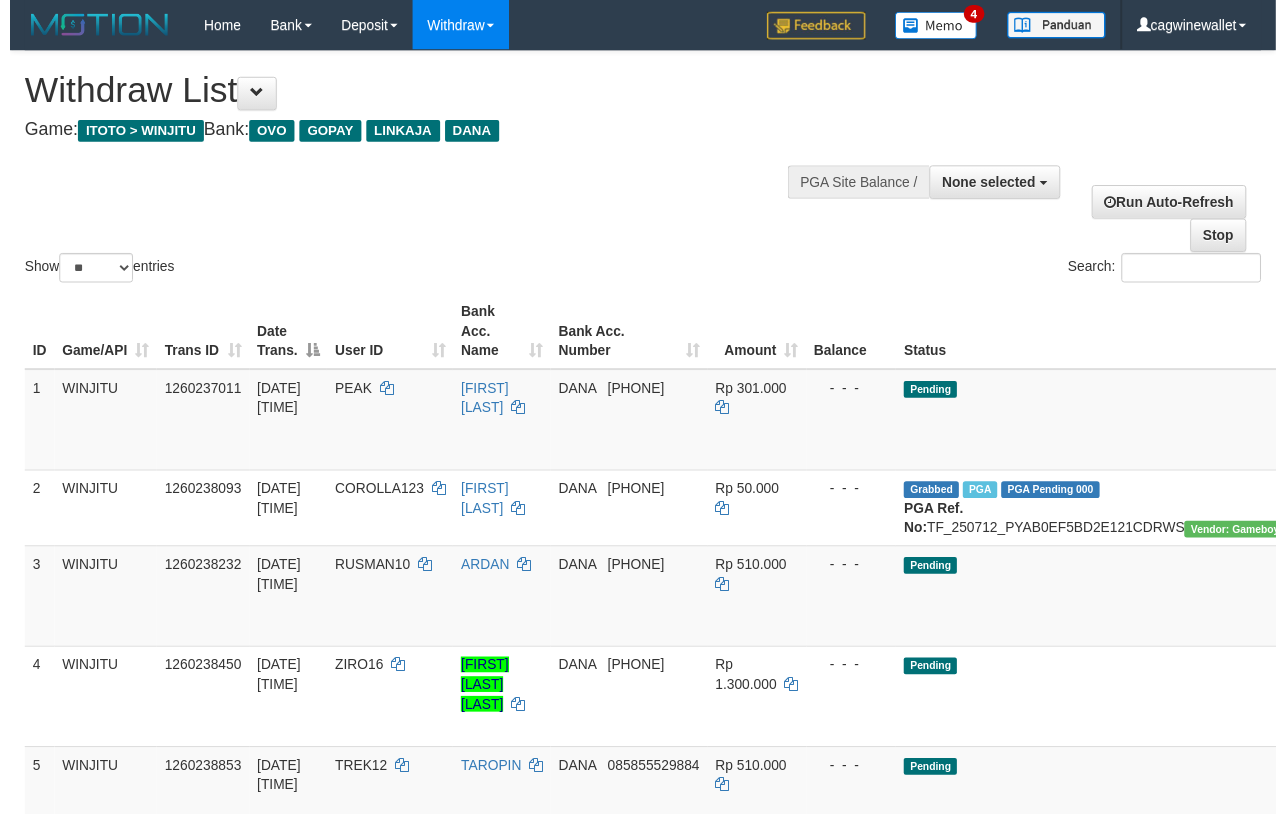 scroll, scrollTop: 0, scrollLeft: 0, axis: both 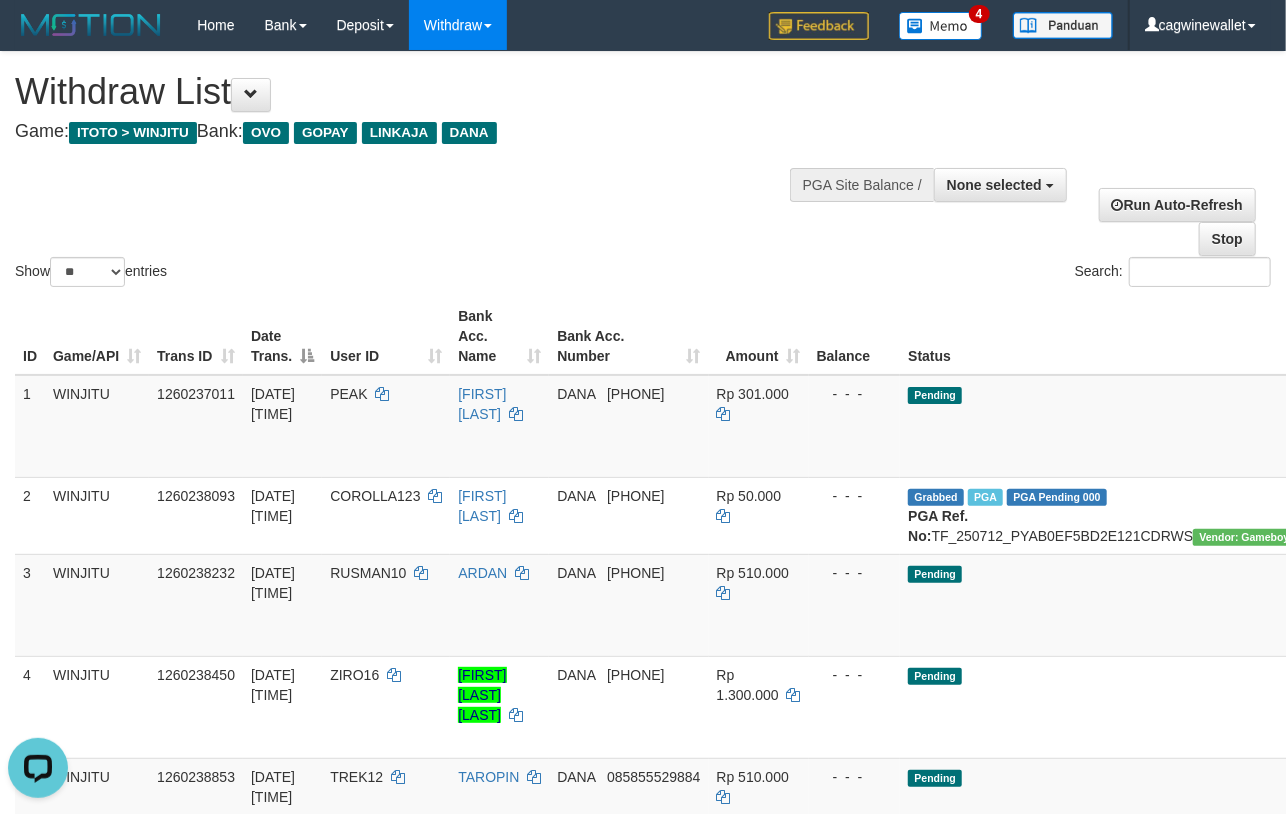 click on "Show  ** ** ** ***  entries Search:" at bounding box center (643, 171) 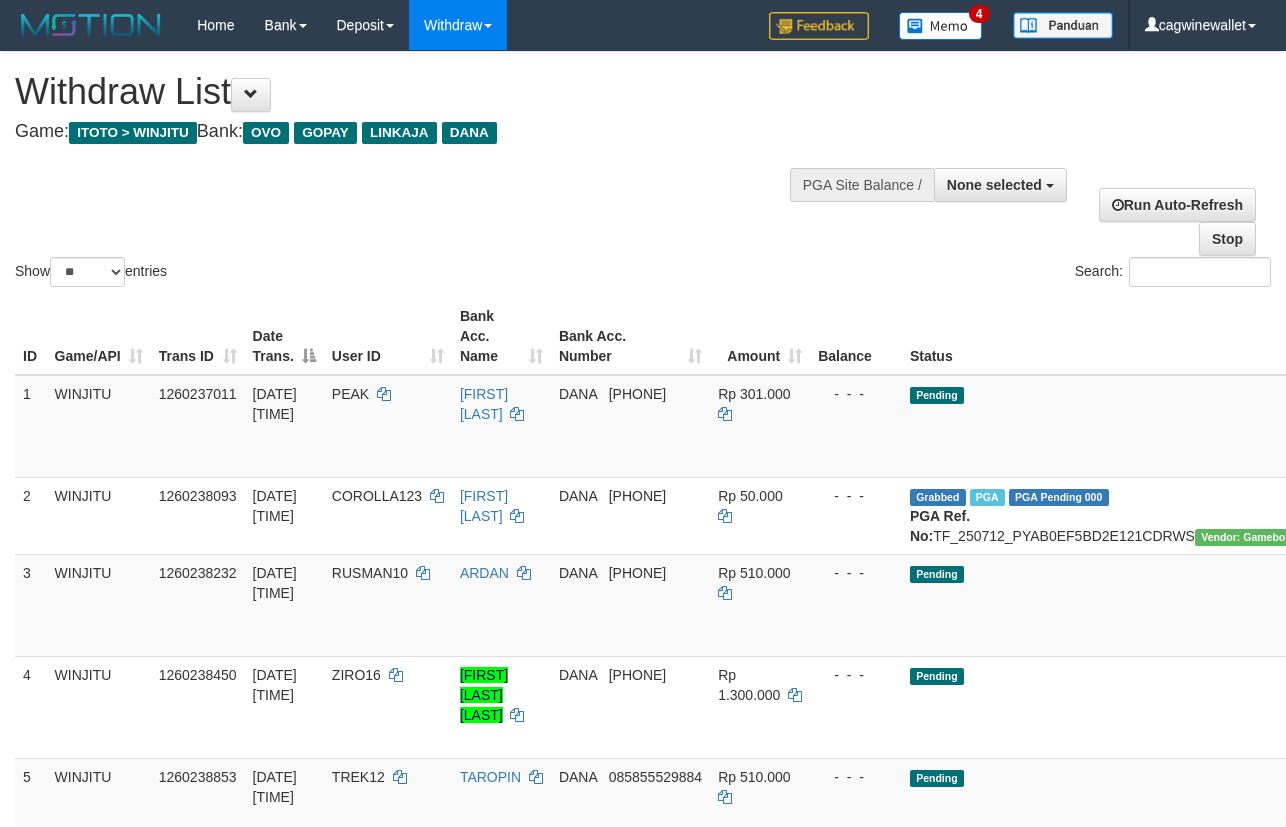 select 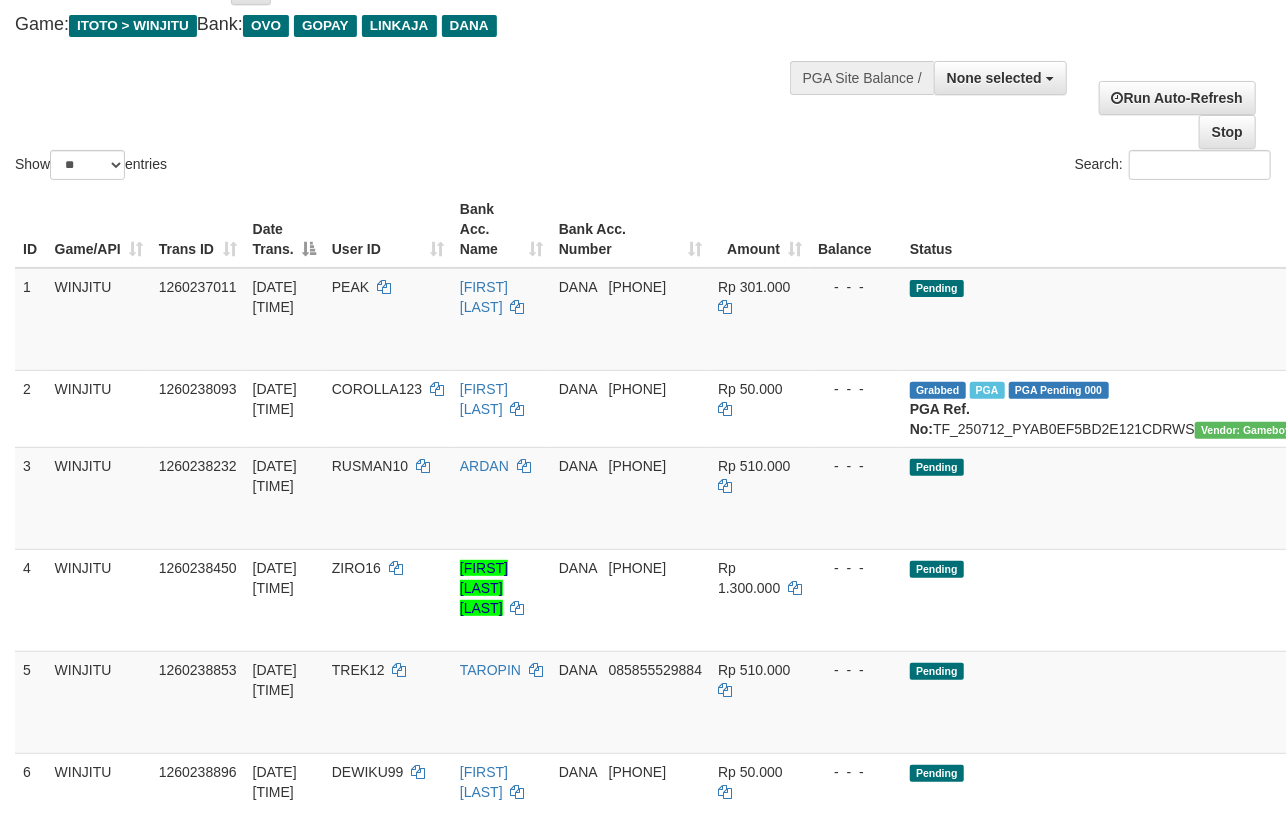 scroll, scrollTop: 151, scrollLeft: 0, axis: vertical 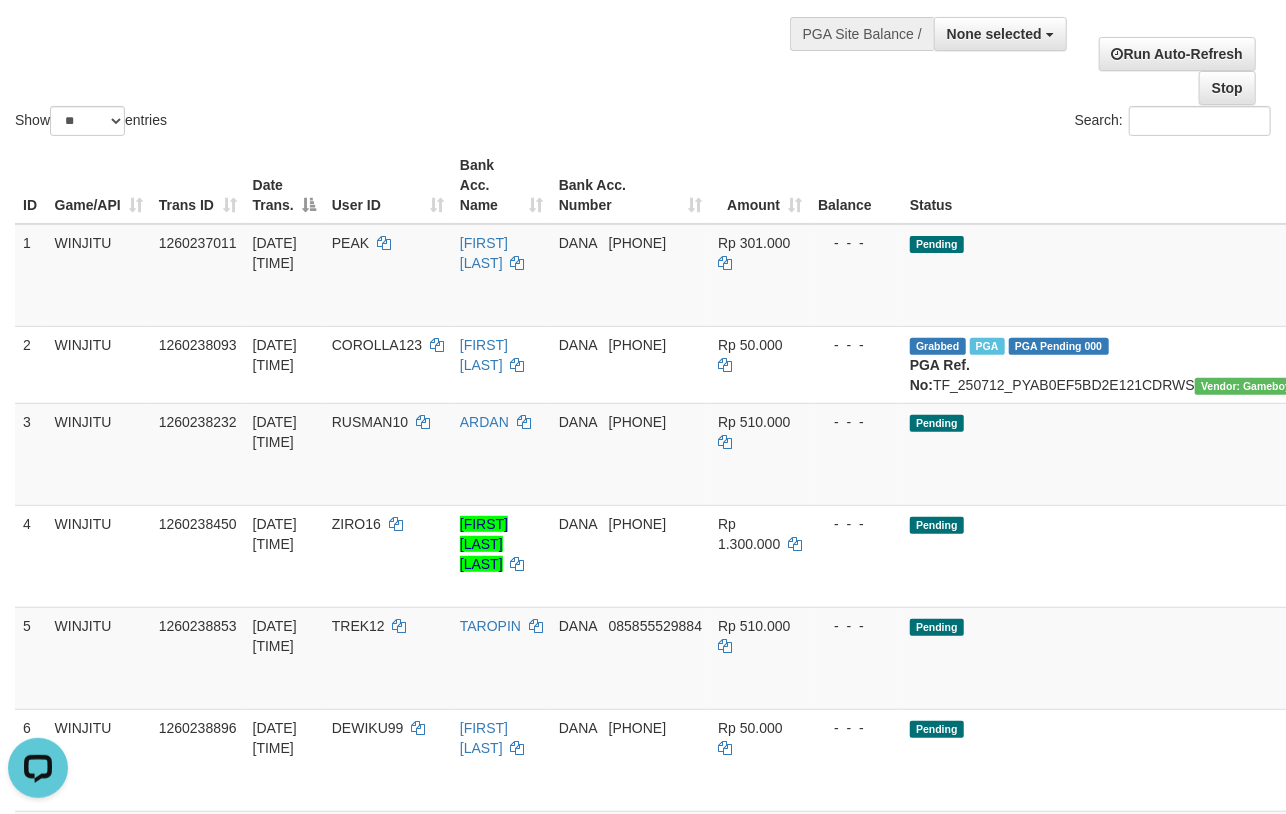 drag, startPoint x: 15, startPoint y: 36, endPoint x: 81, endPoint y: 70, distance: 74.24284 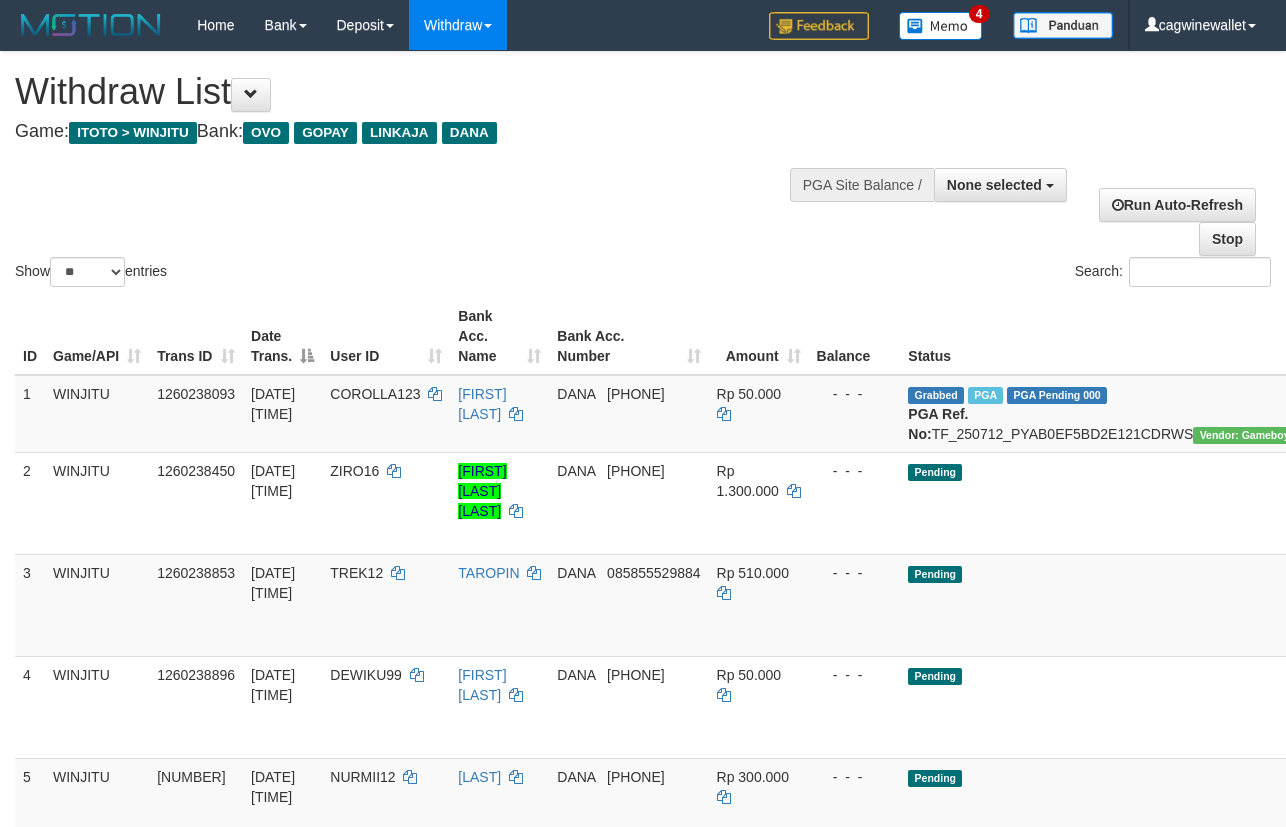 select 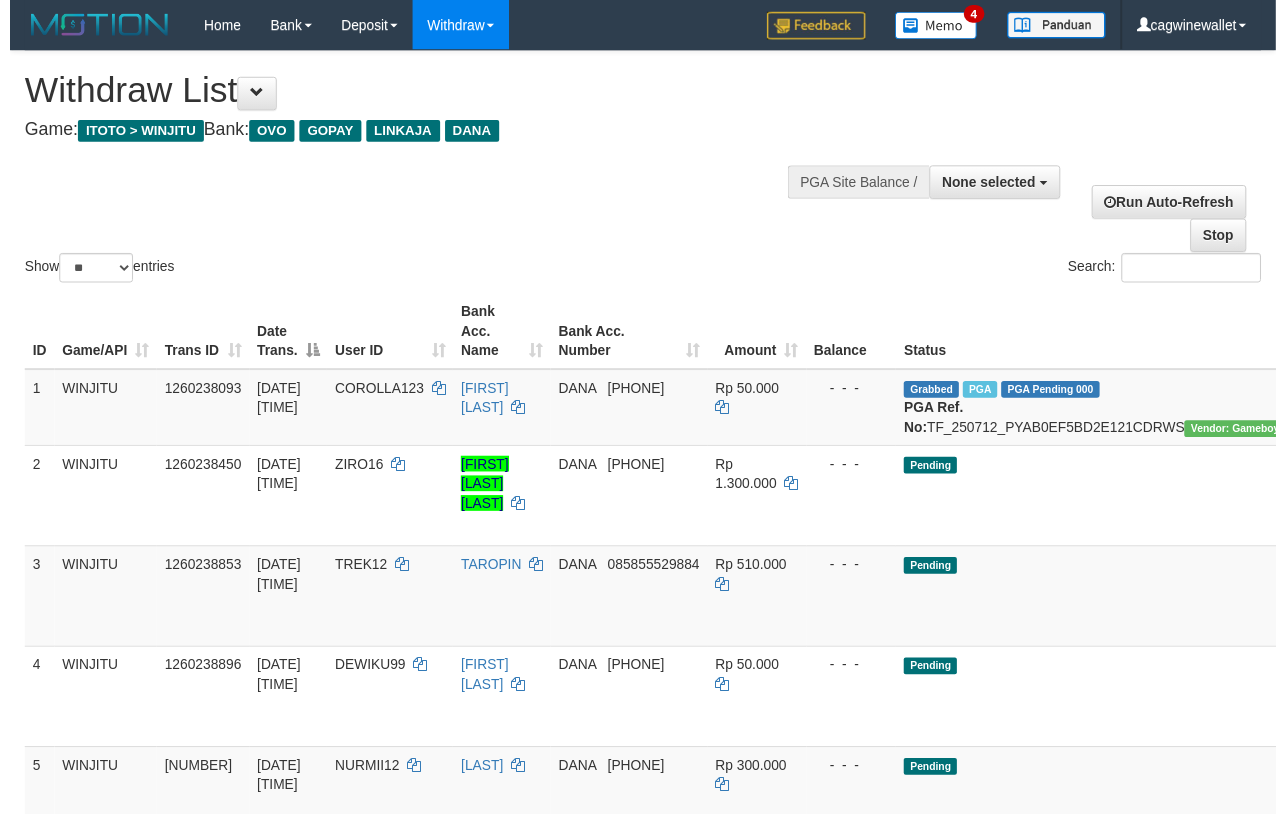 scroll, scrollTop: 151, scrollLeft: 0, axis: vertical 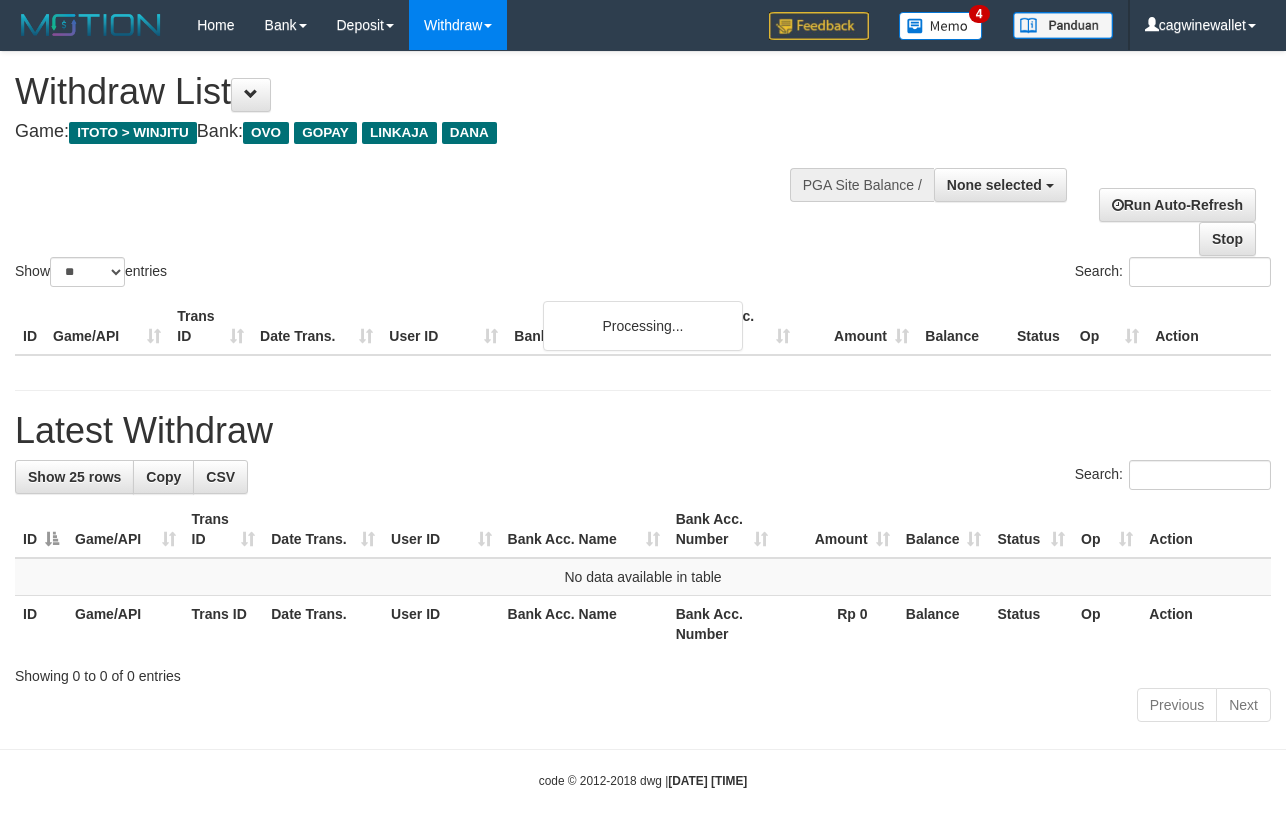 select 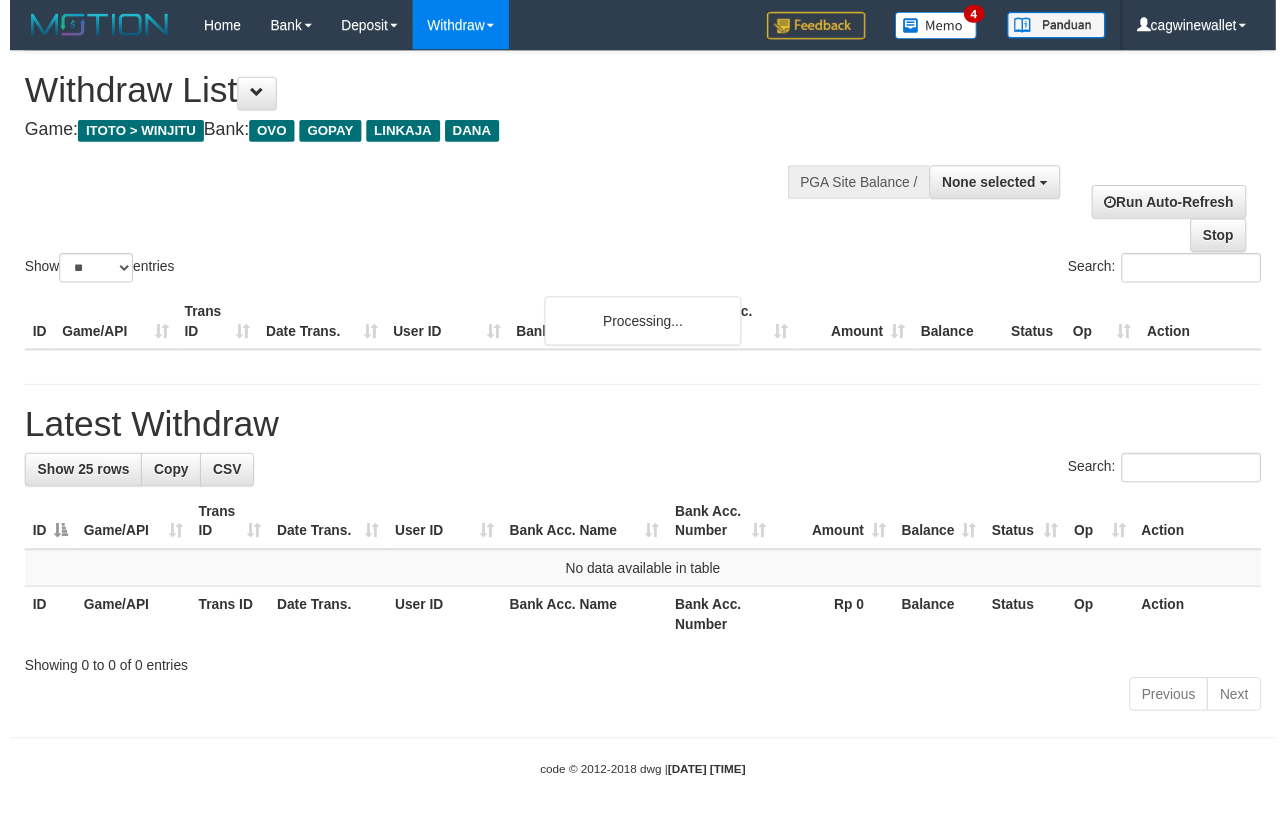 scroll, scrollTop: 151, scrollLeft: 0, axis: vertical 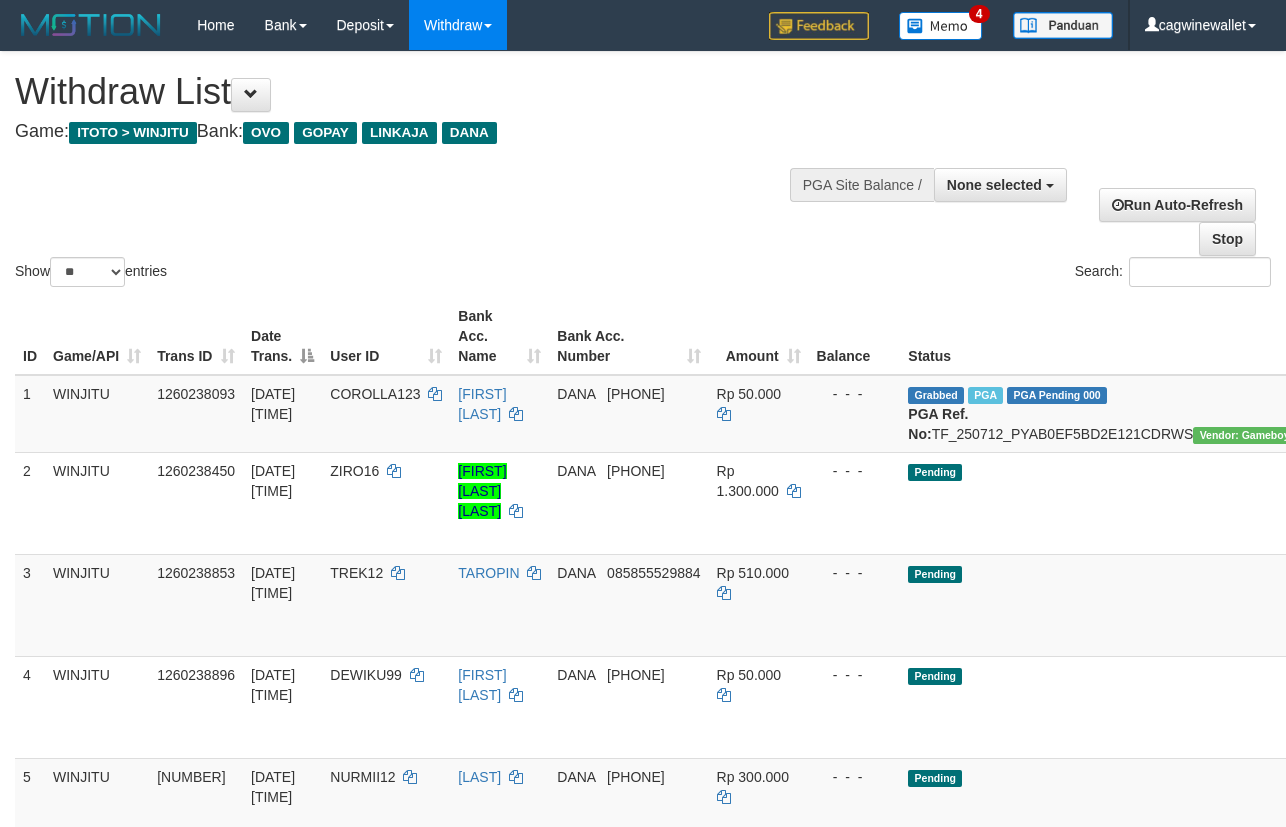 select 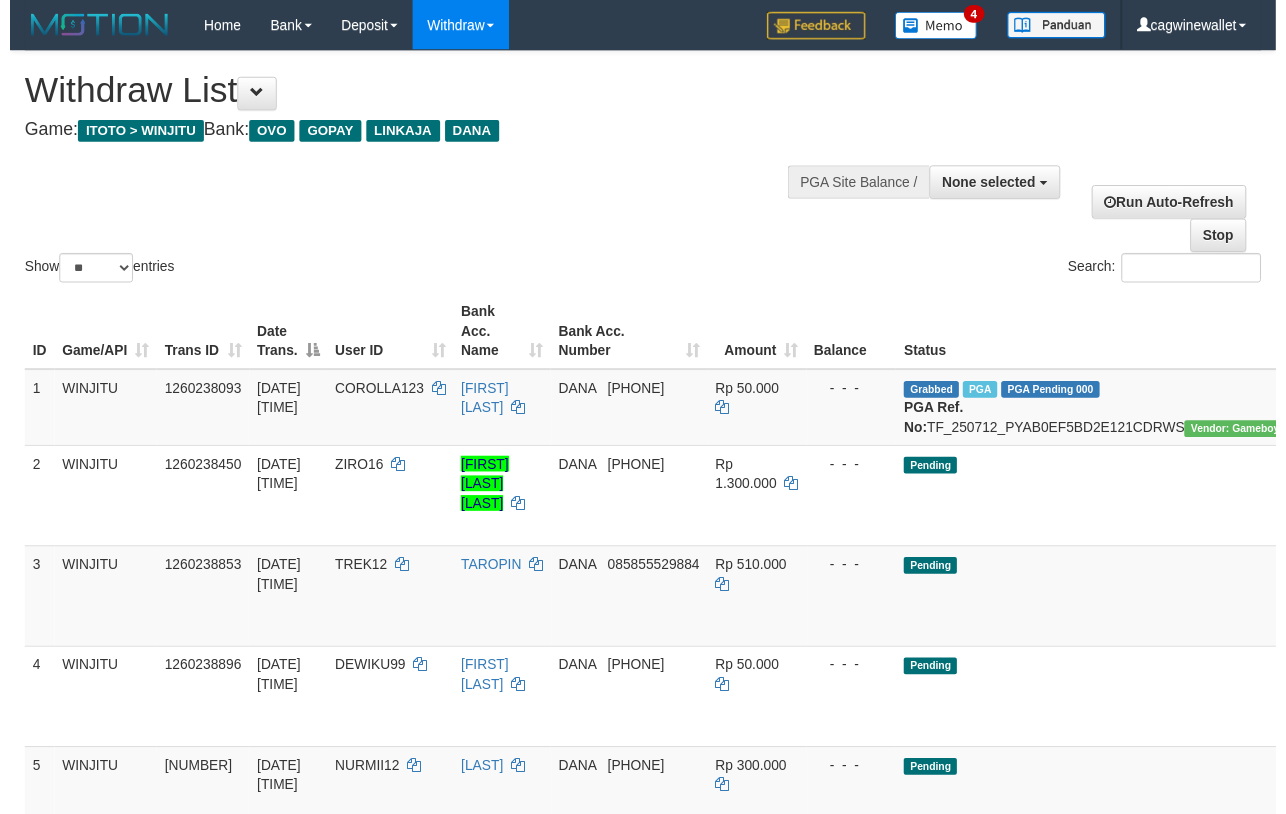 scroll, scrollTop: 151, scrollLeft: 0, axis: vertical 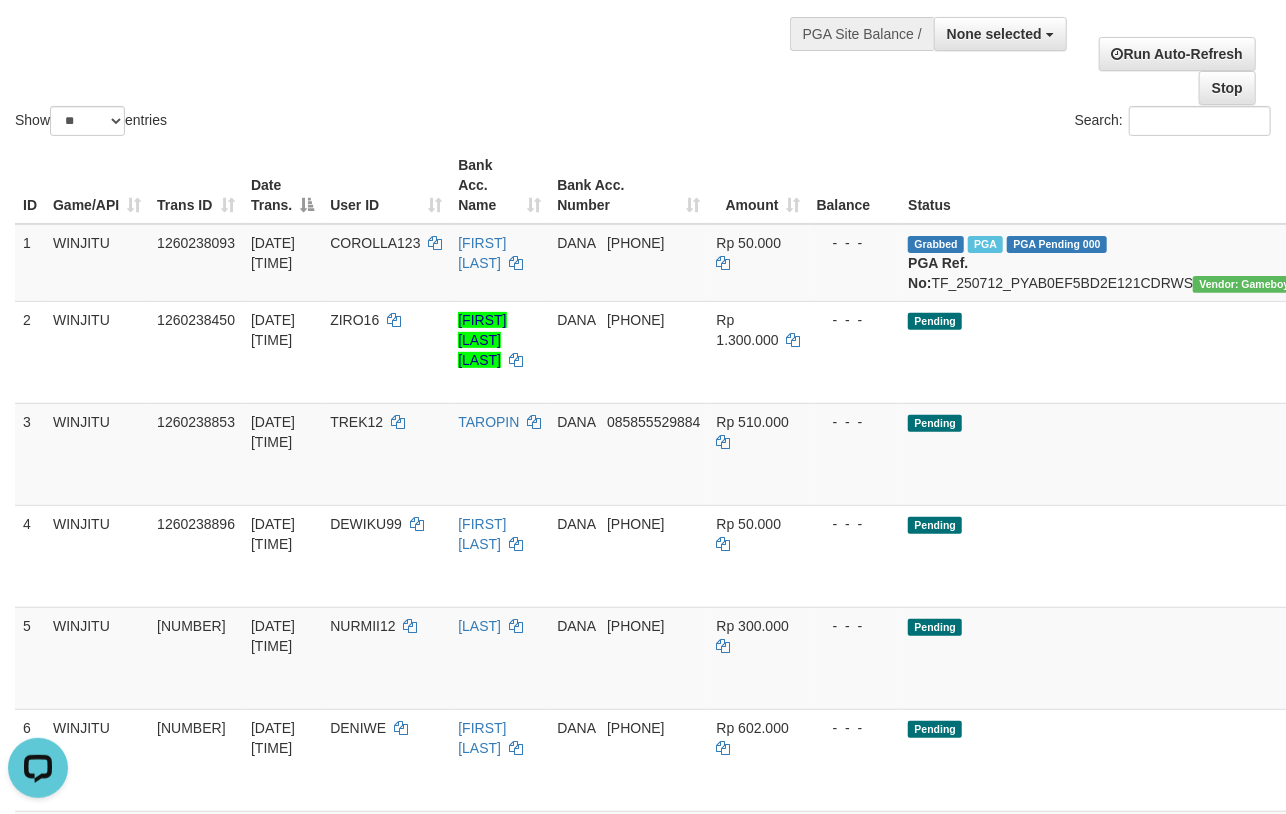 click on "Search:" at bounding box center (964, 123) 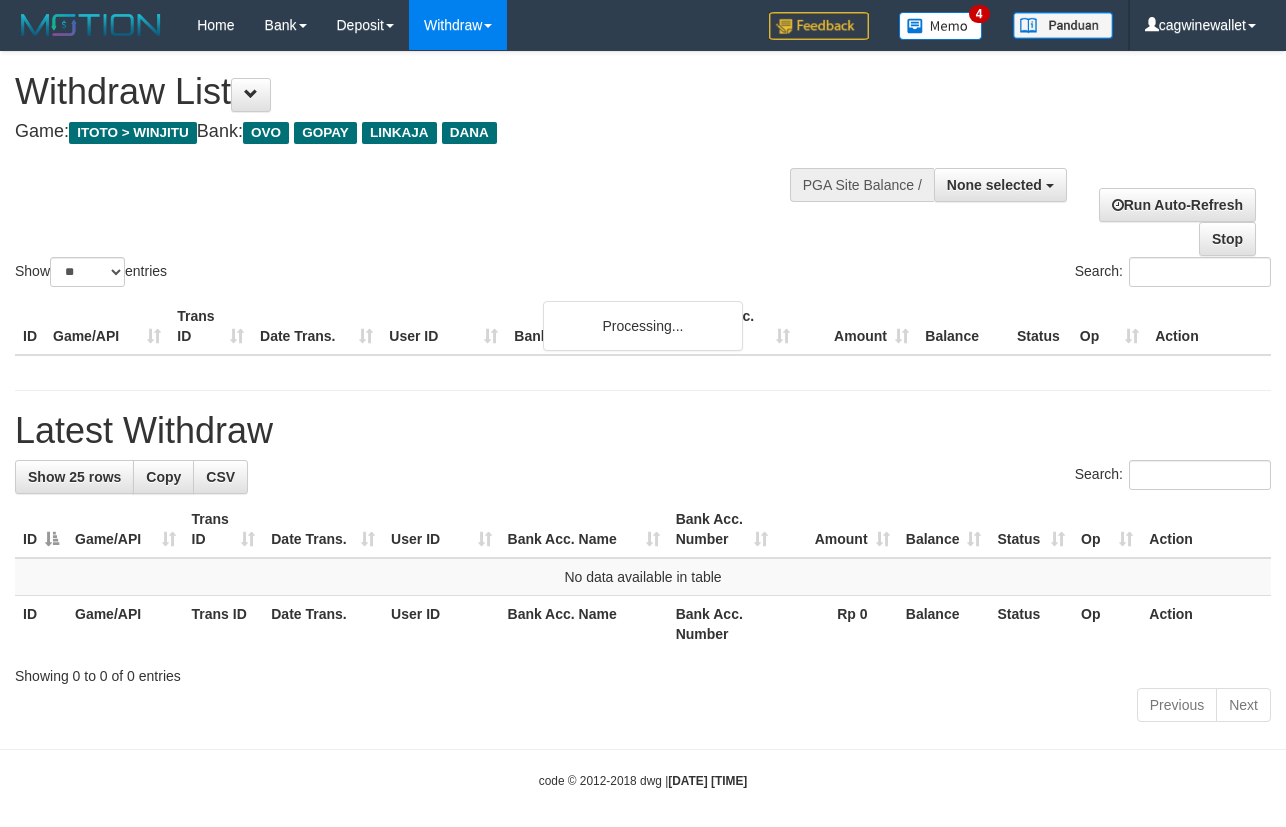 select 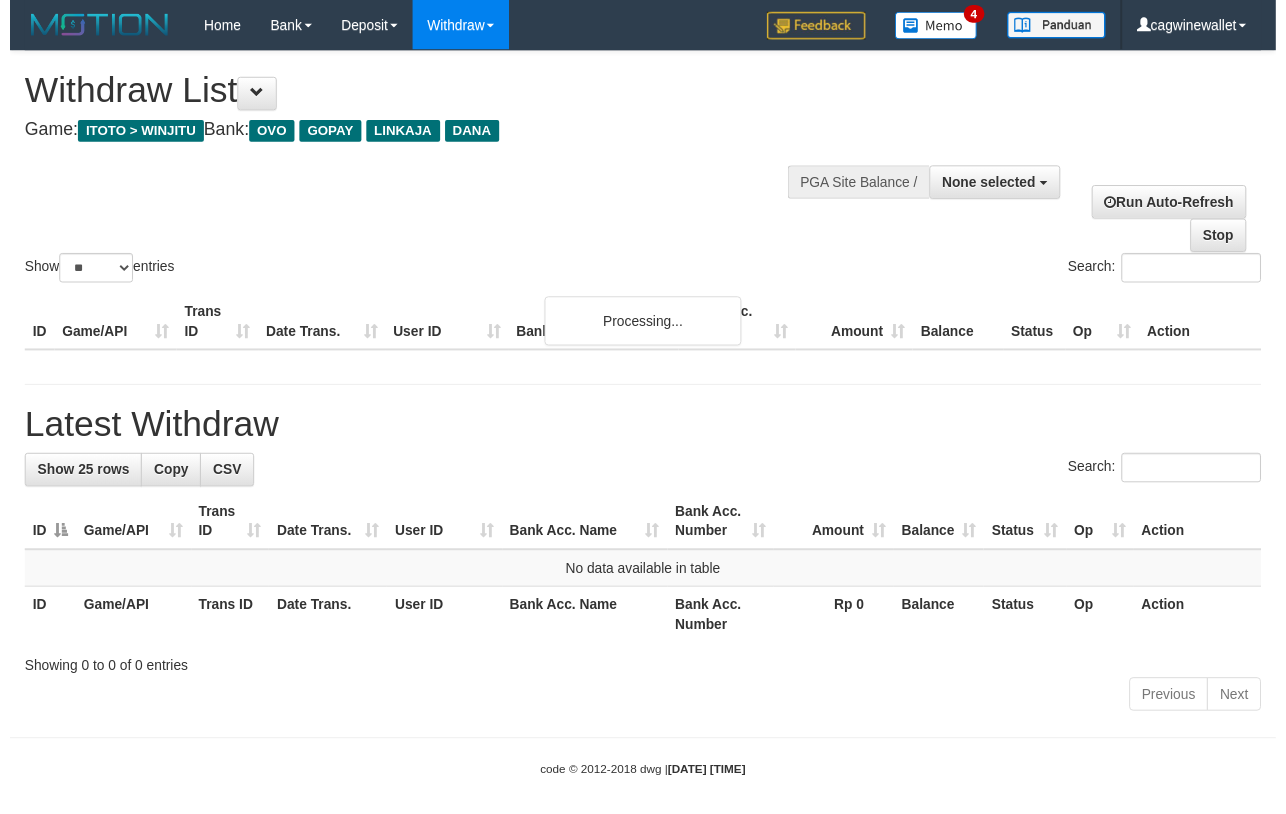 scroll, scrollTop: 151, scrollLeft: 0, axis: vertical 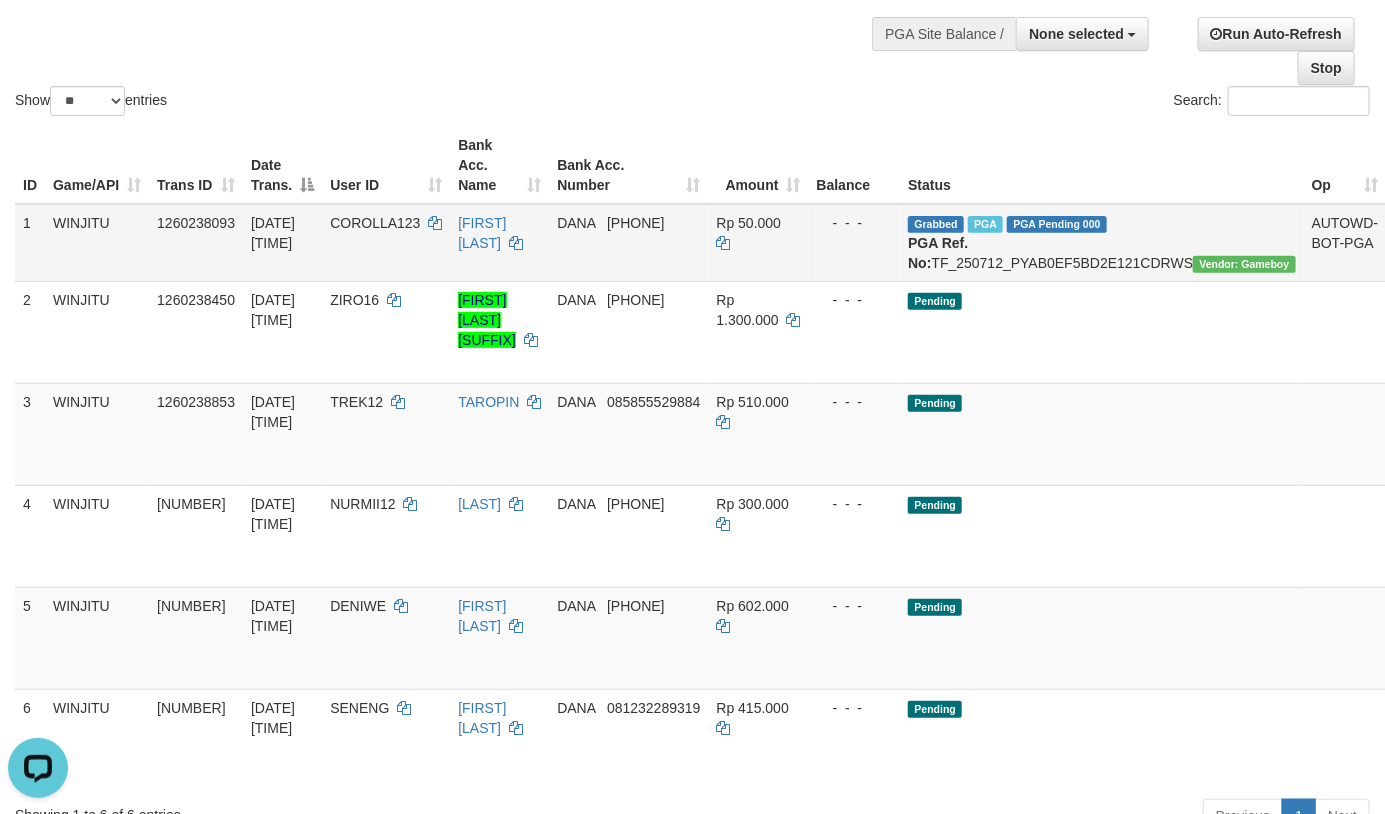 click on "Reject" at bounding box center [1414, 223] 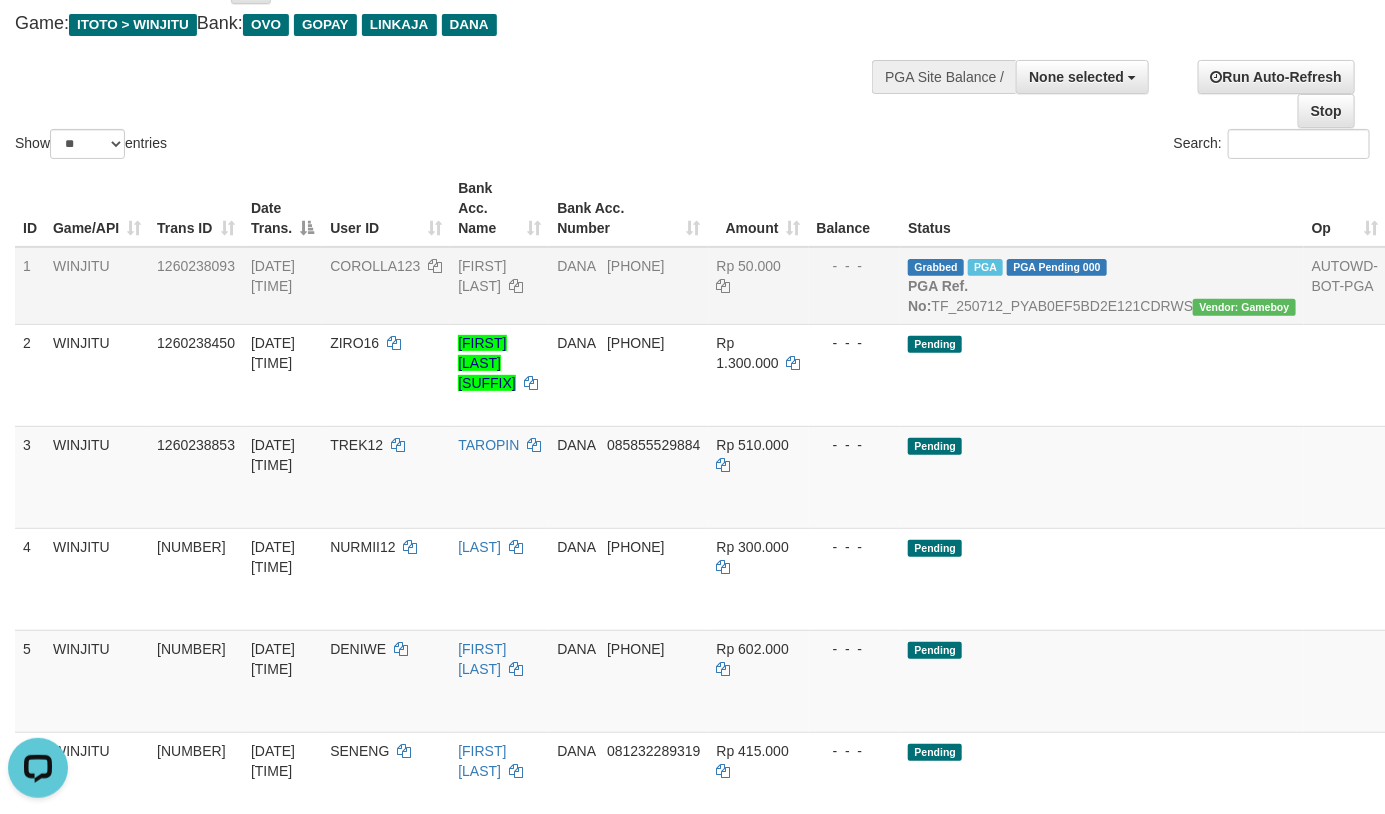 scroll, scrollTop: 151, scrollLeft: 0, axis: vertical 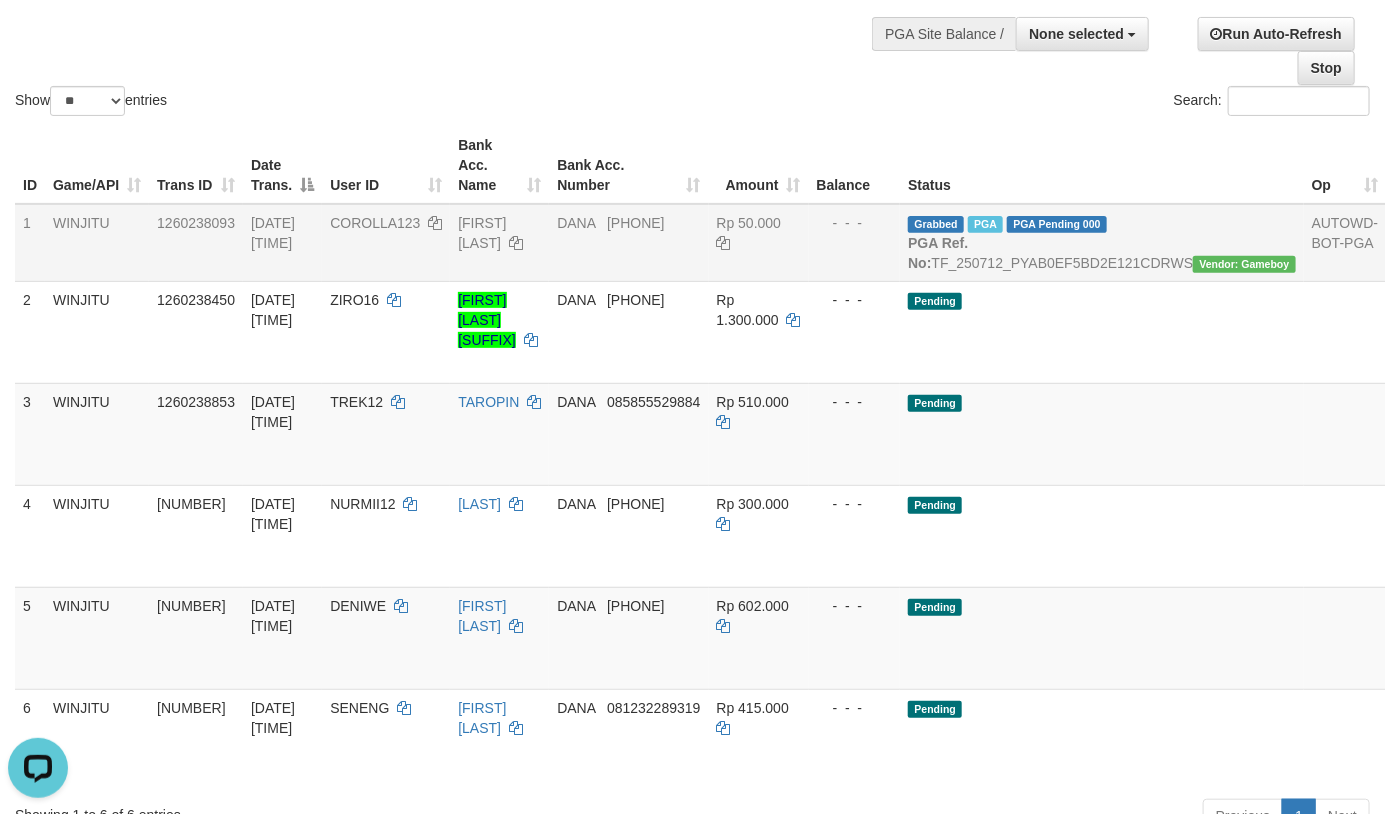 click on "Search:" at bounding box center [1039, 103] 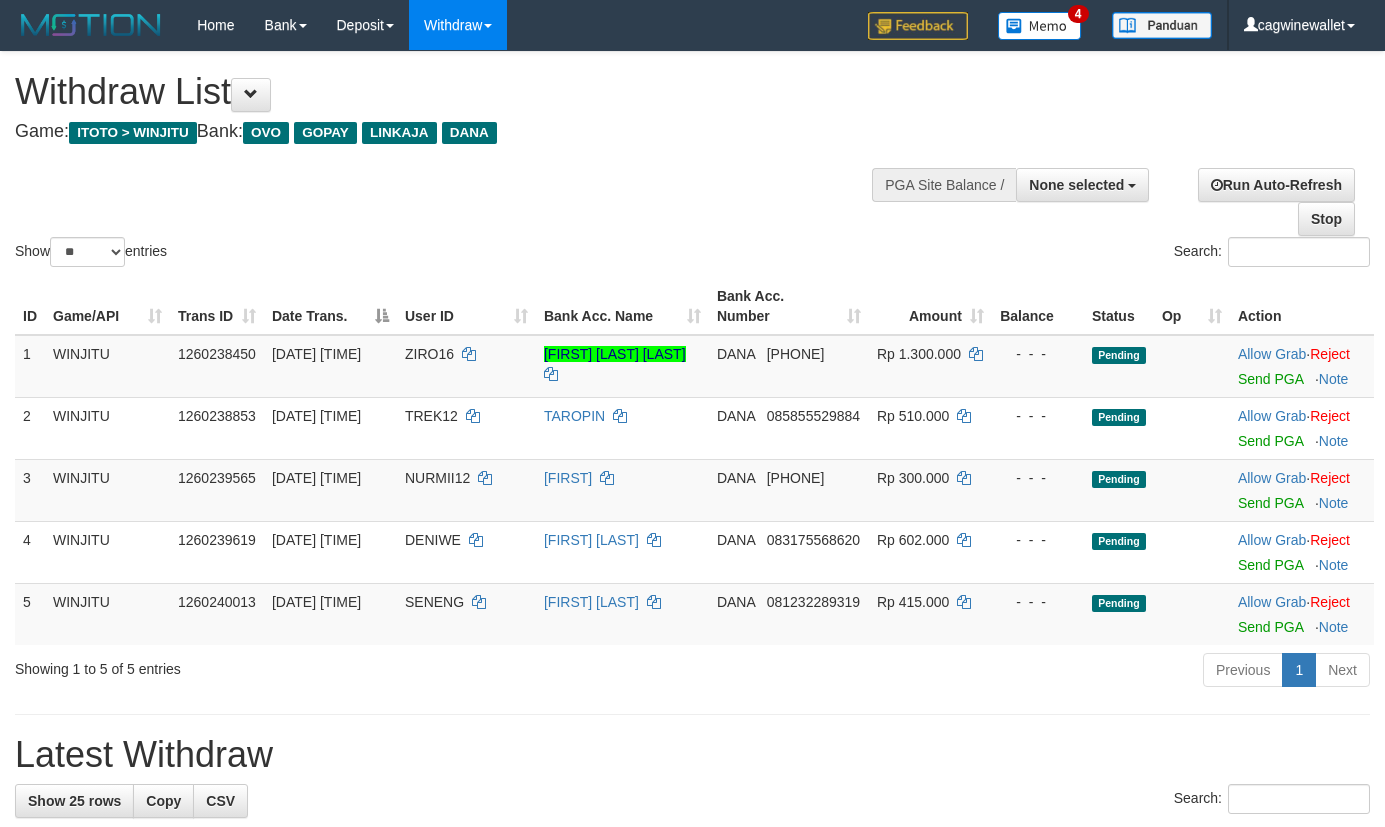 select 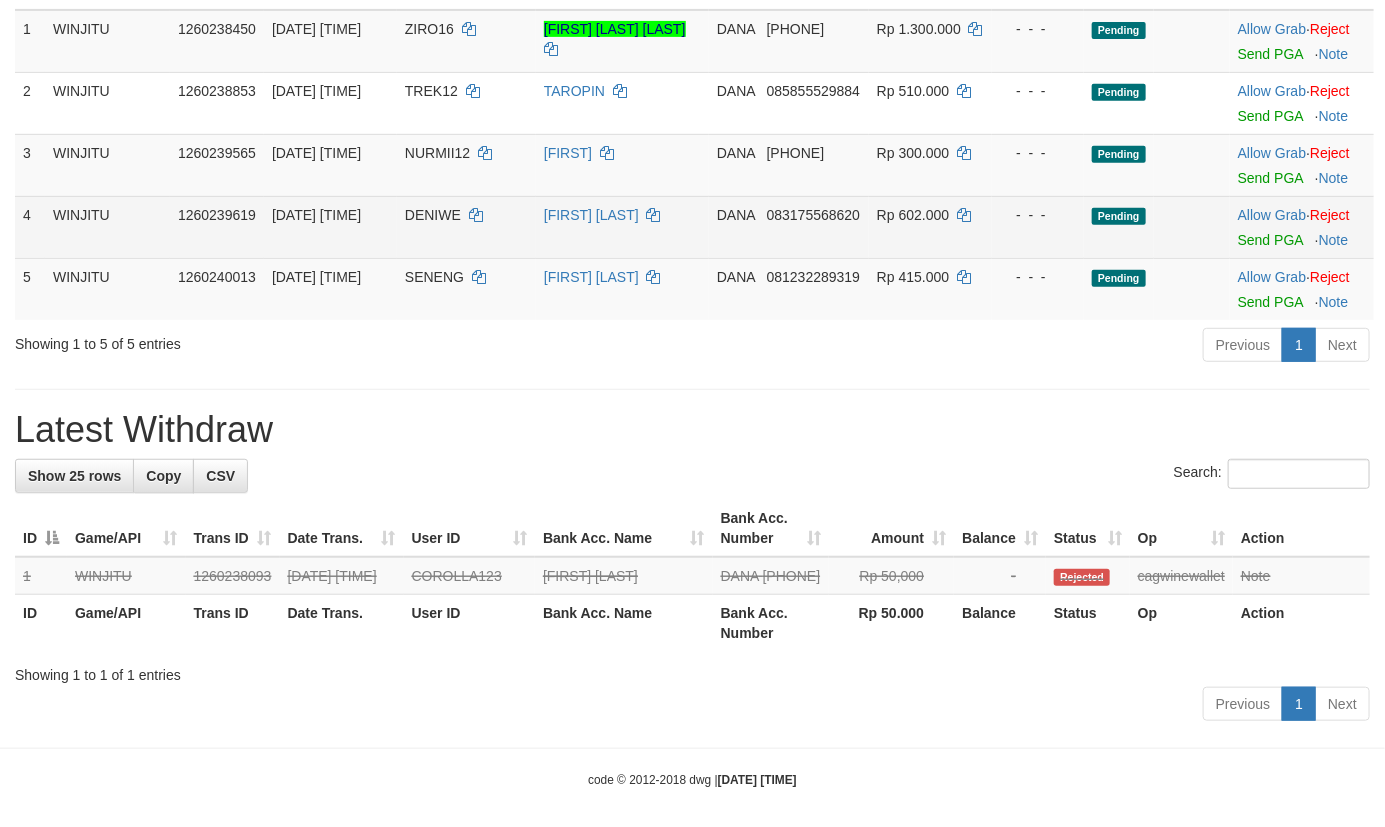 scroll, scrollTop: 456, scrollLeft: 0, axis: vertical 